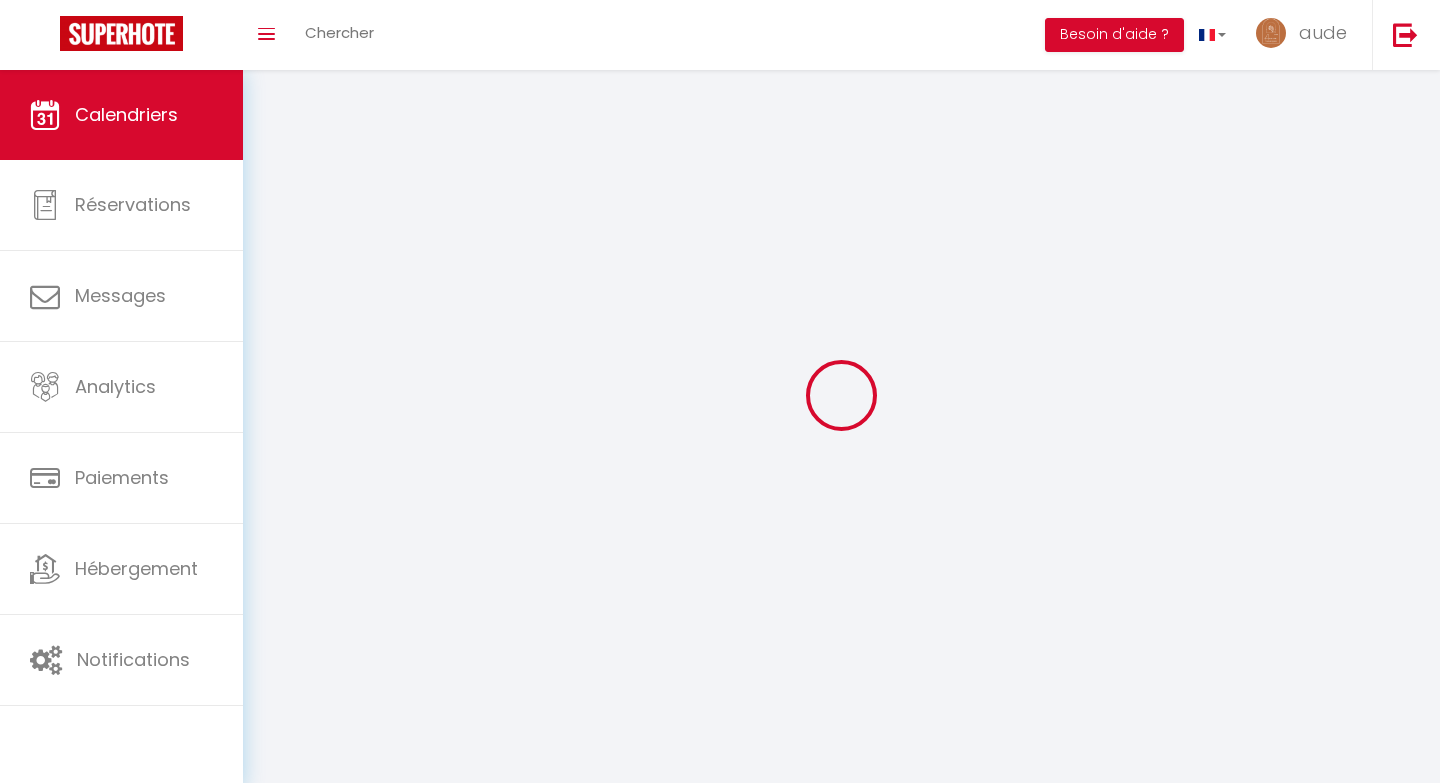 scroll, scrollTop: 0, scrollLeft: 0, axis: both 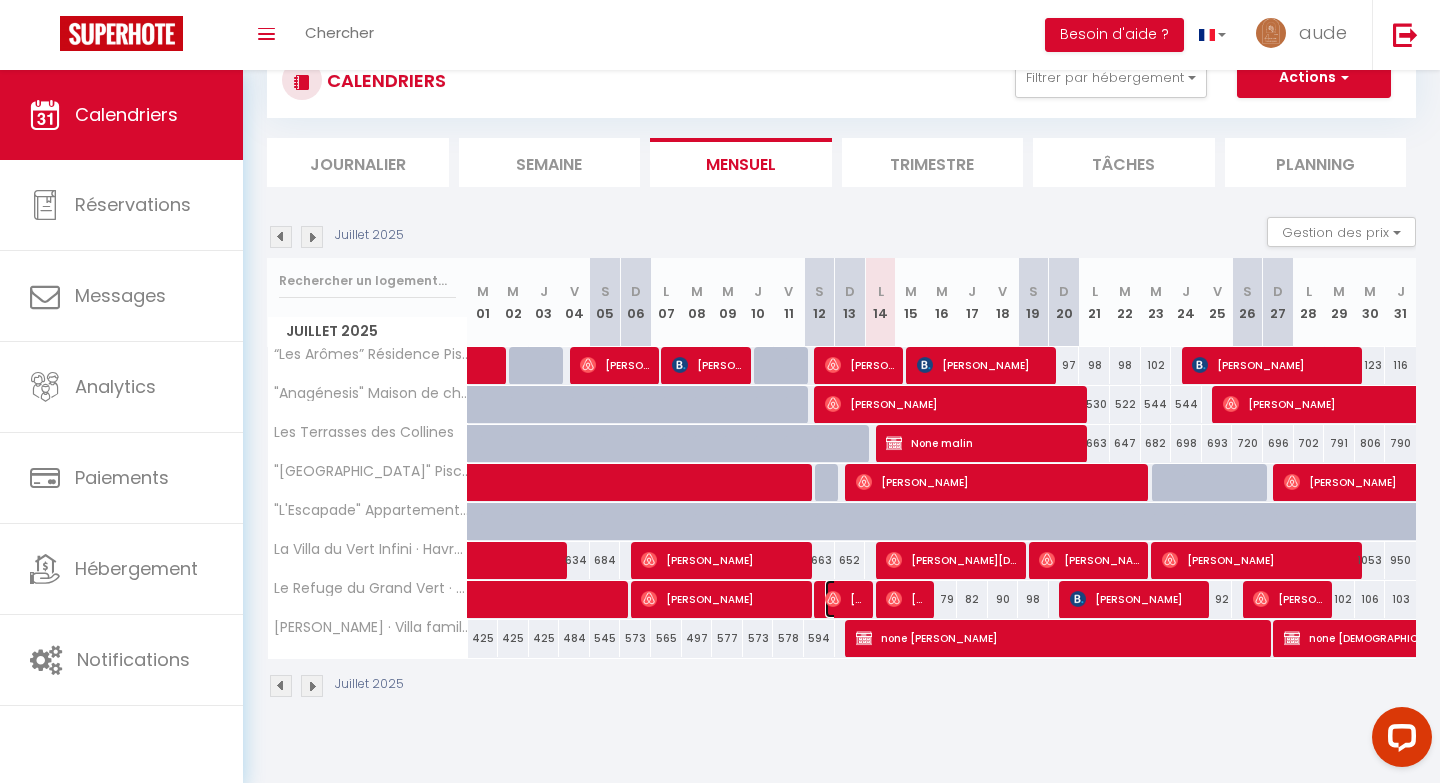 click on "[PERSON_NAME]" at bounding box center [845, 599] 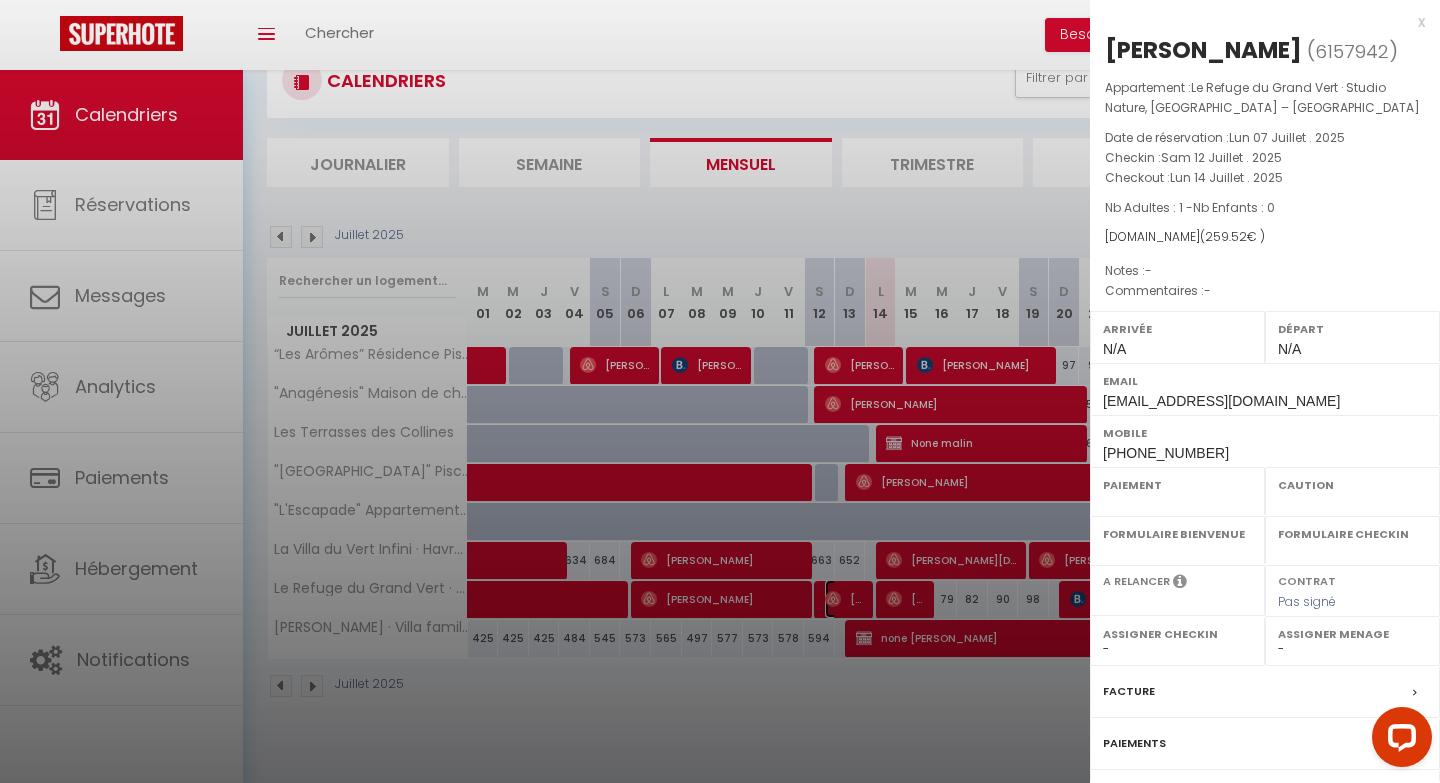 select on "OK" 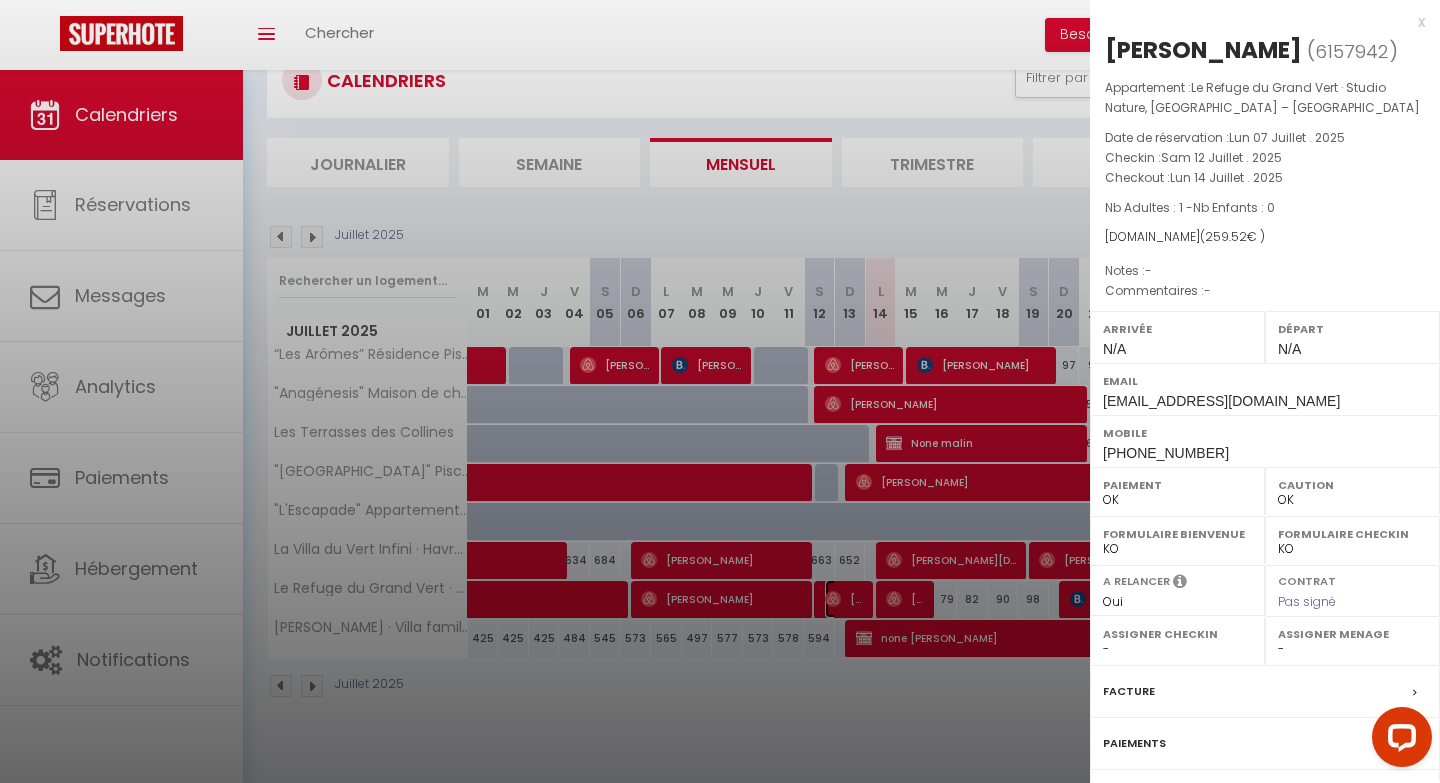 select on "37488" 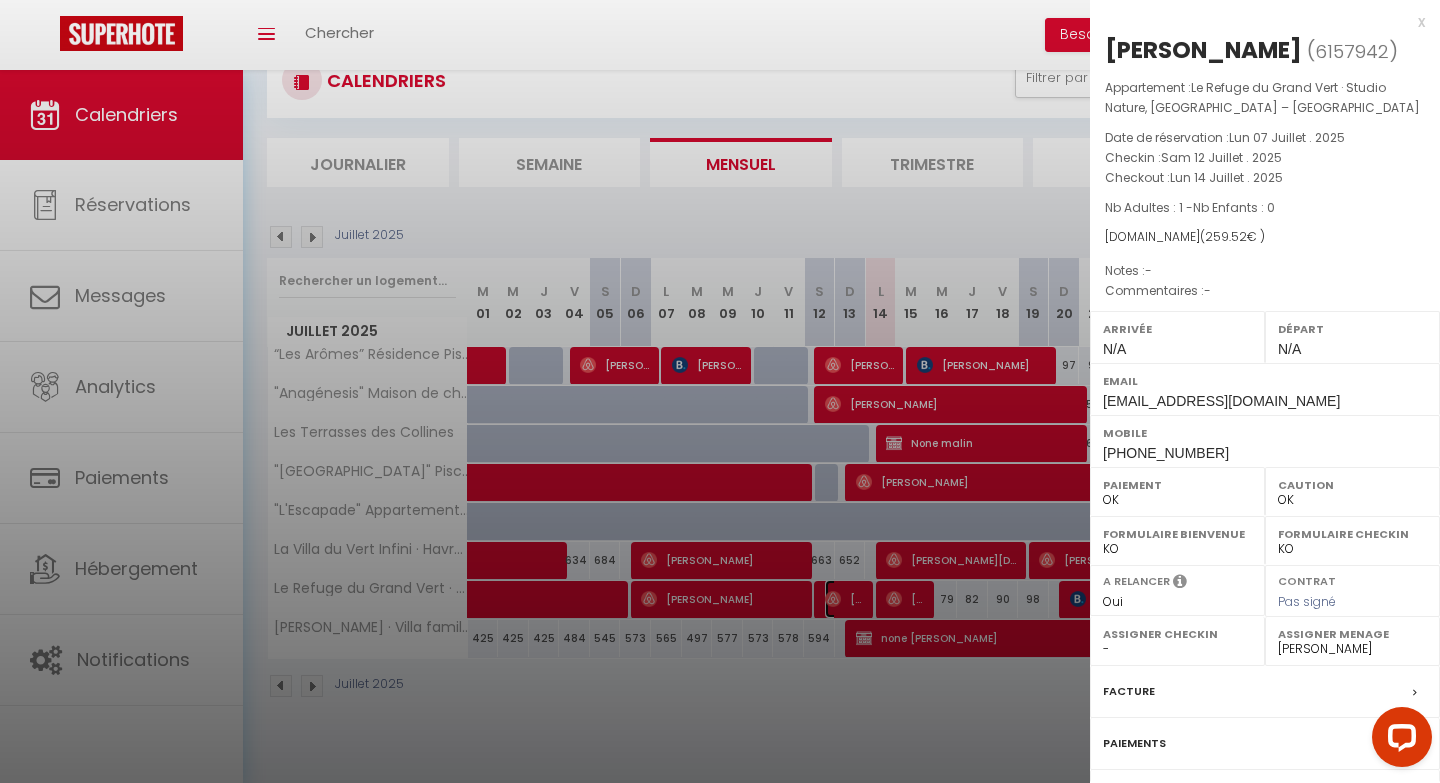 scroll, scrollTop: 169, scrollLeft: 0, axis: vertical 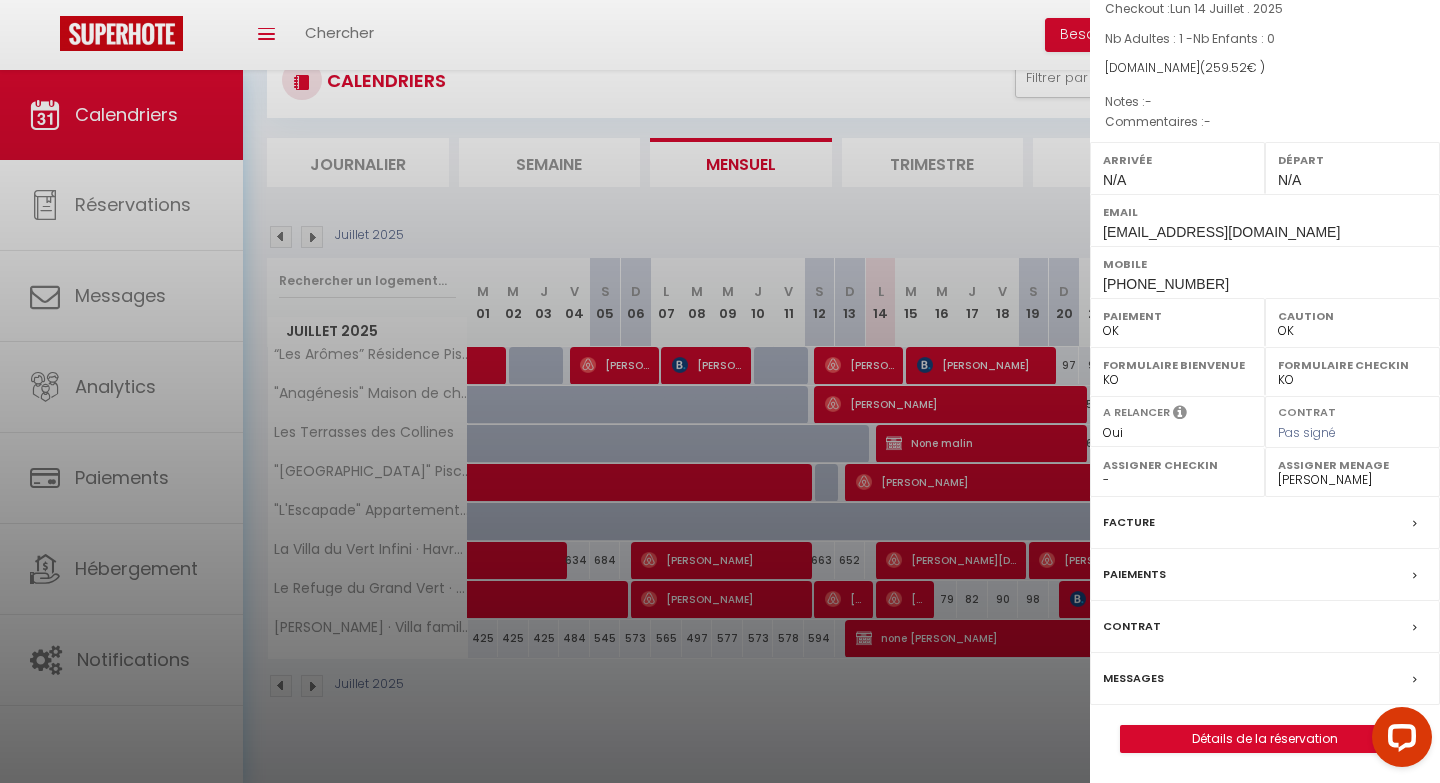 click on "Messages" at bounding box center (1265, 679) 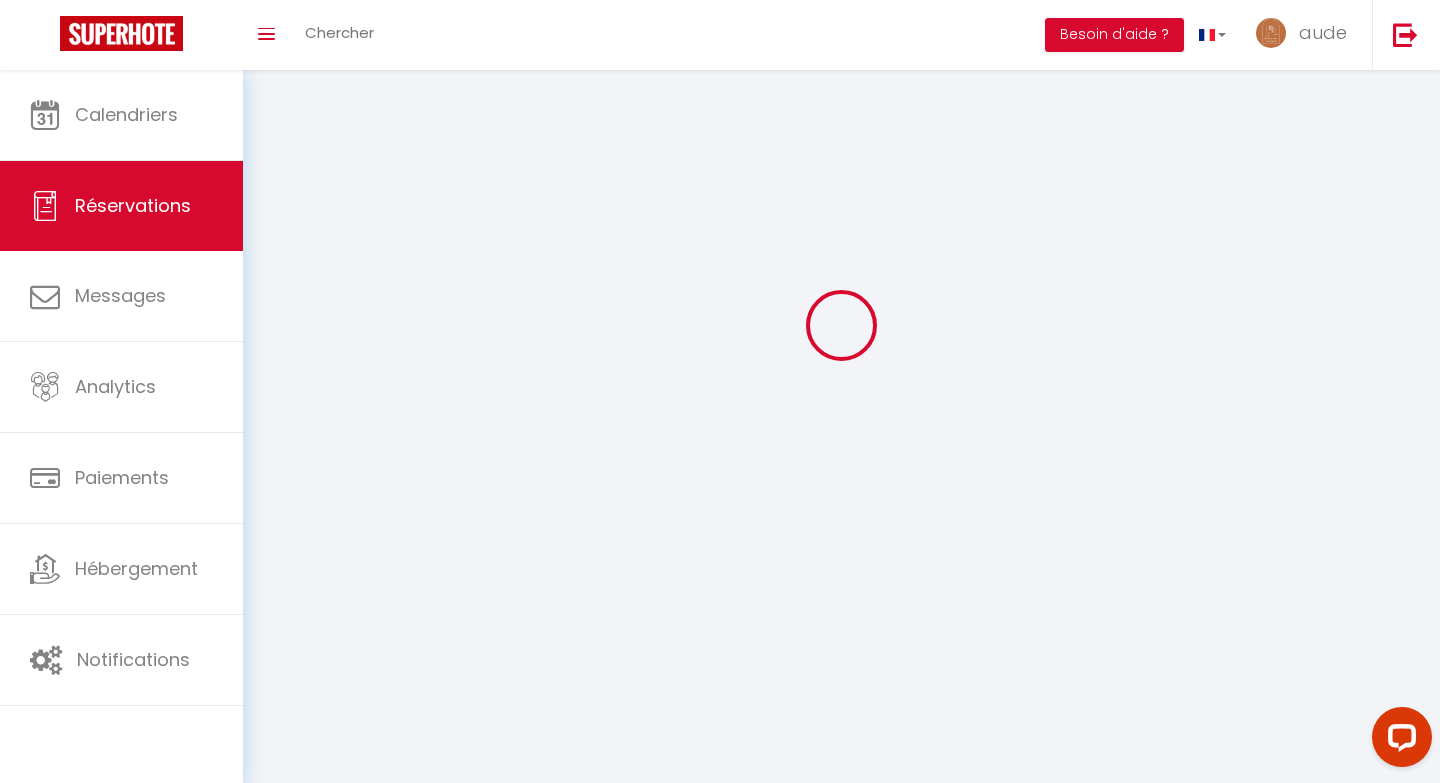 scroll, scrollTop: 0, scrollLeft: 0, axis: both 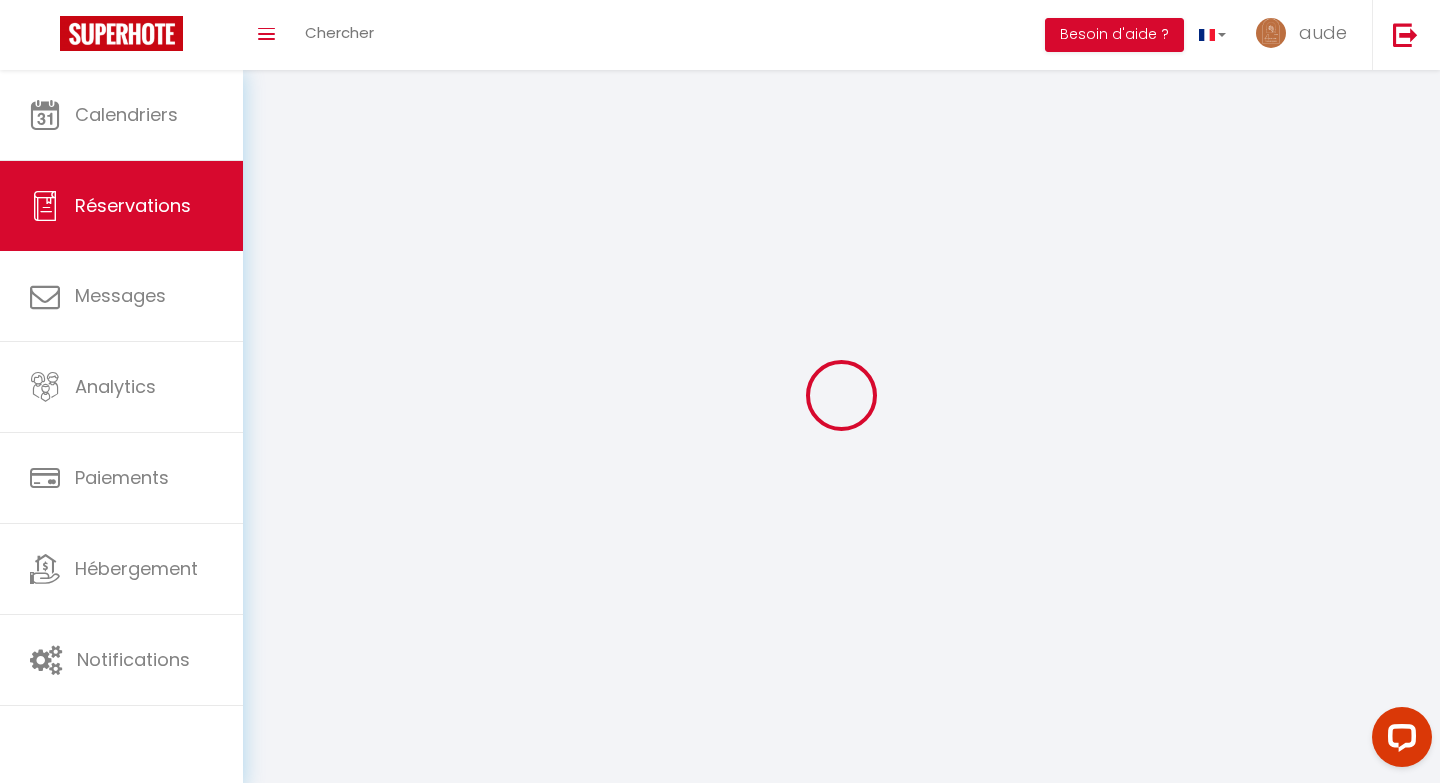 select 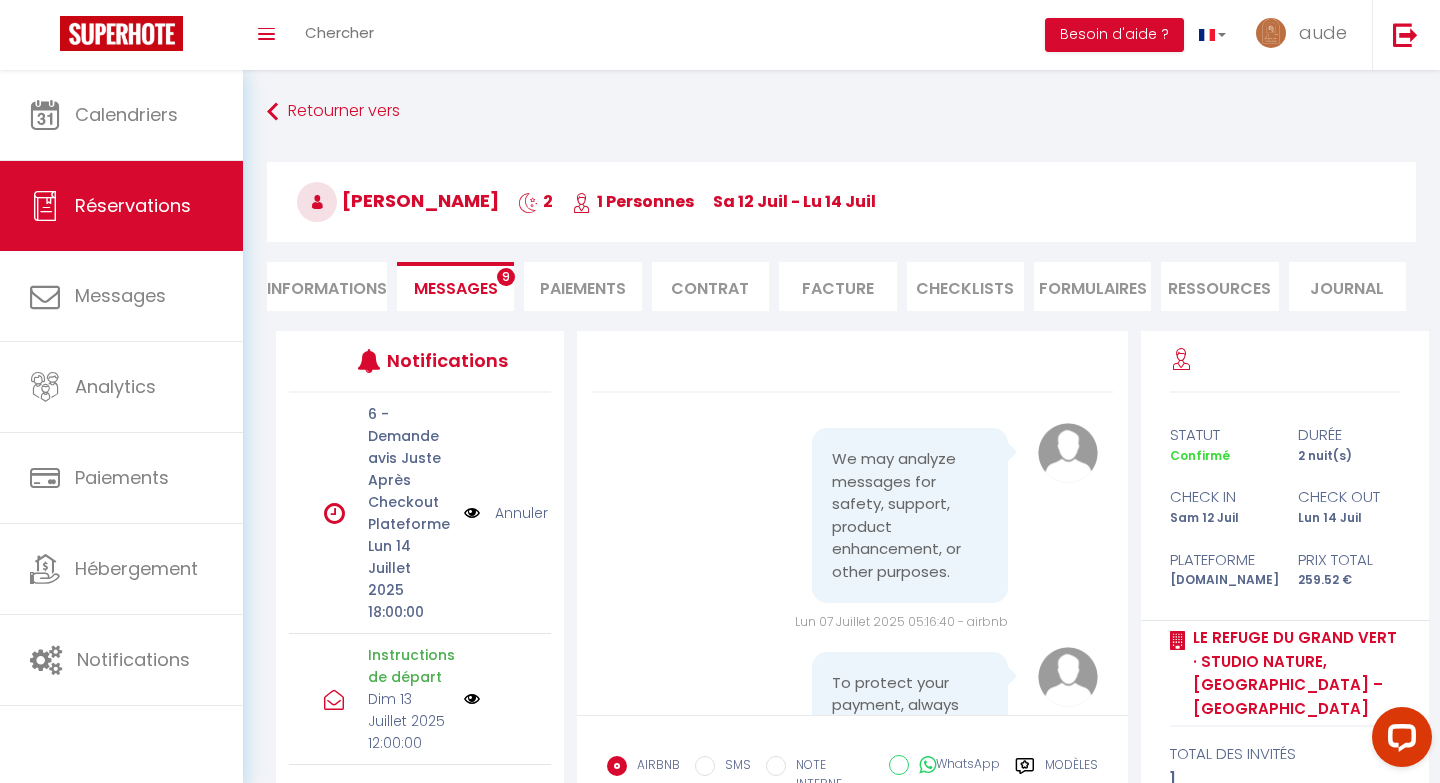 scroll, scrollTop: 5780, scrollLeft: 0, axis: vertical 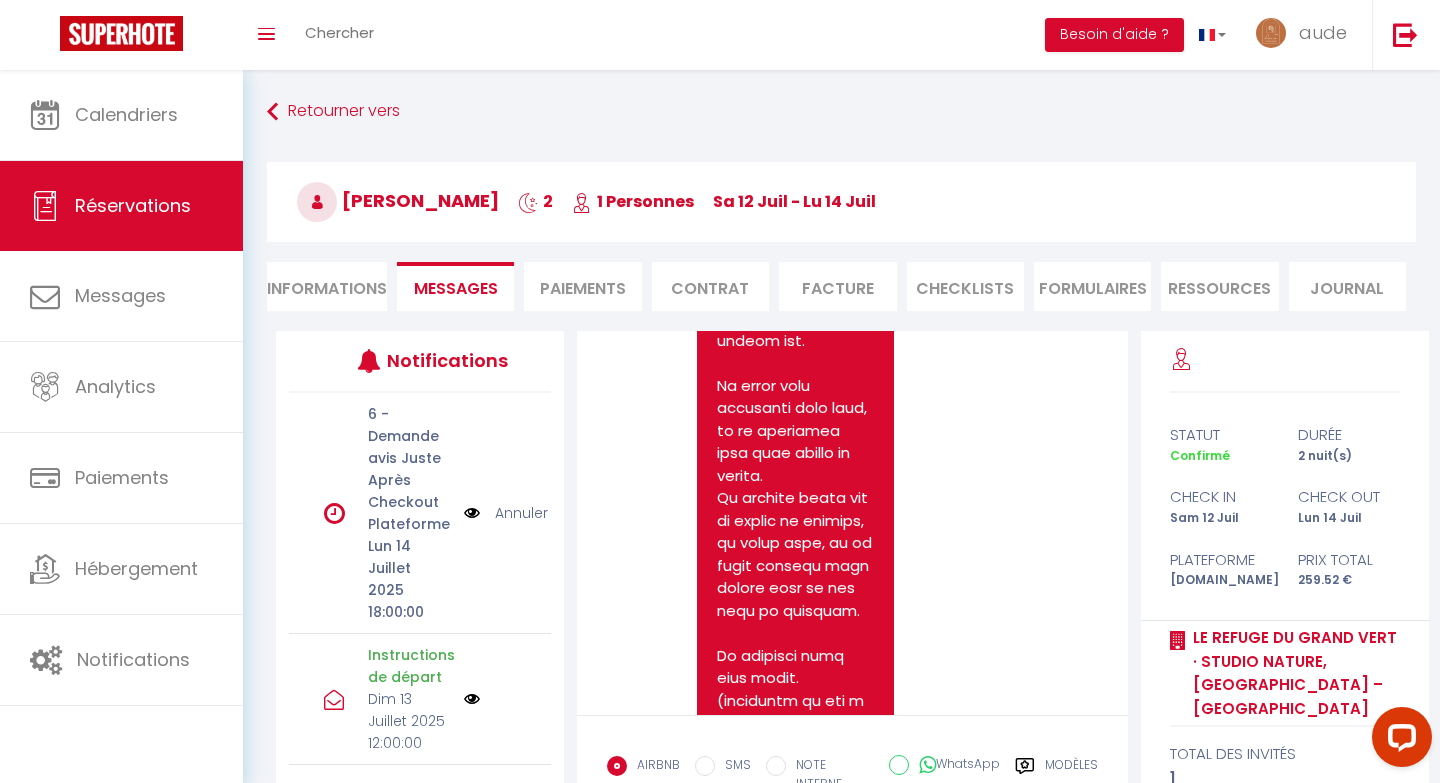 click on "Annuler" at bounding box center (521, 513) 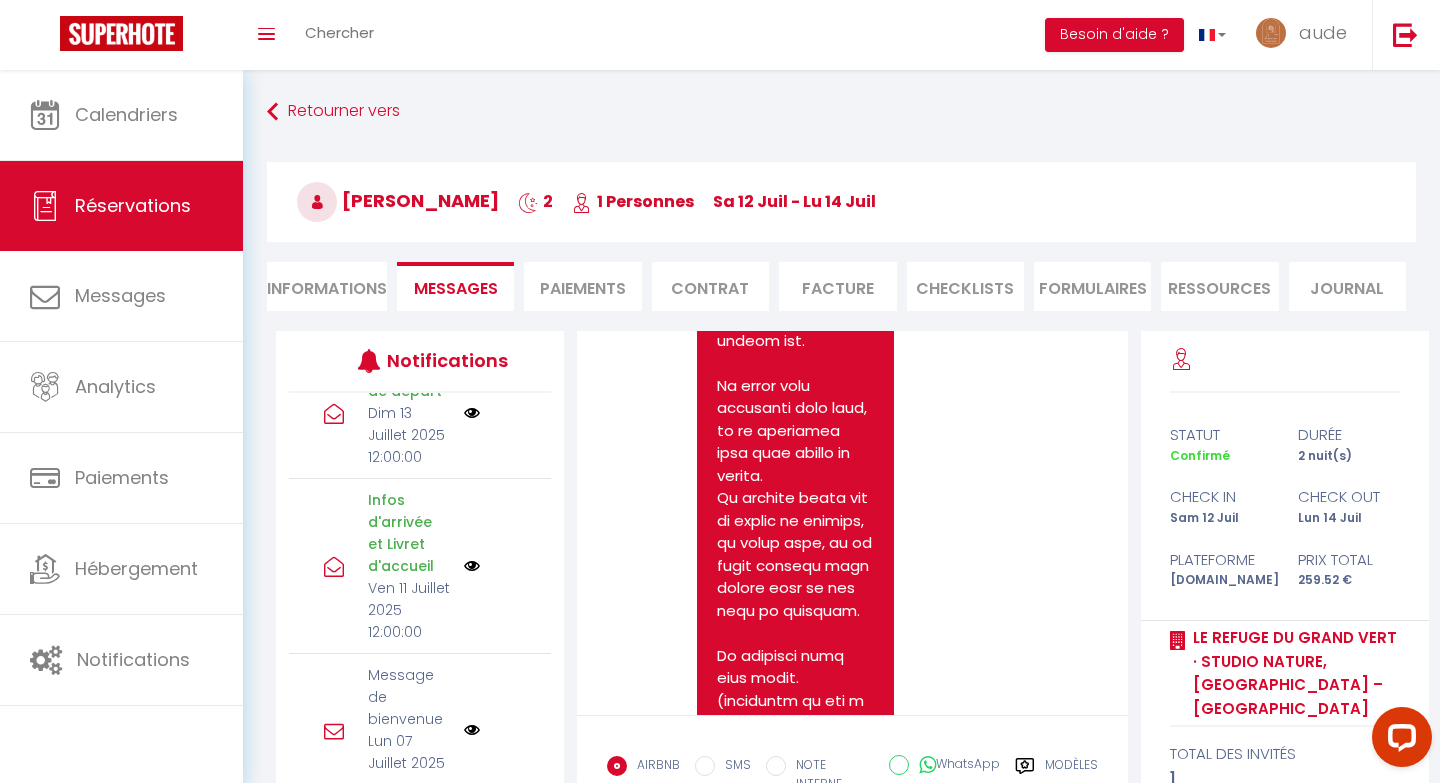 scroll, scrollTop: 75, scrollLeft: 0, axis: vertical 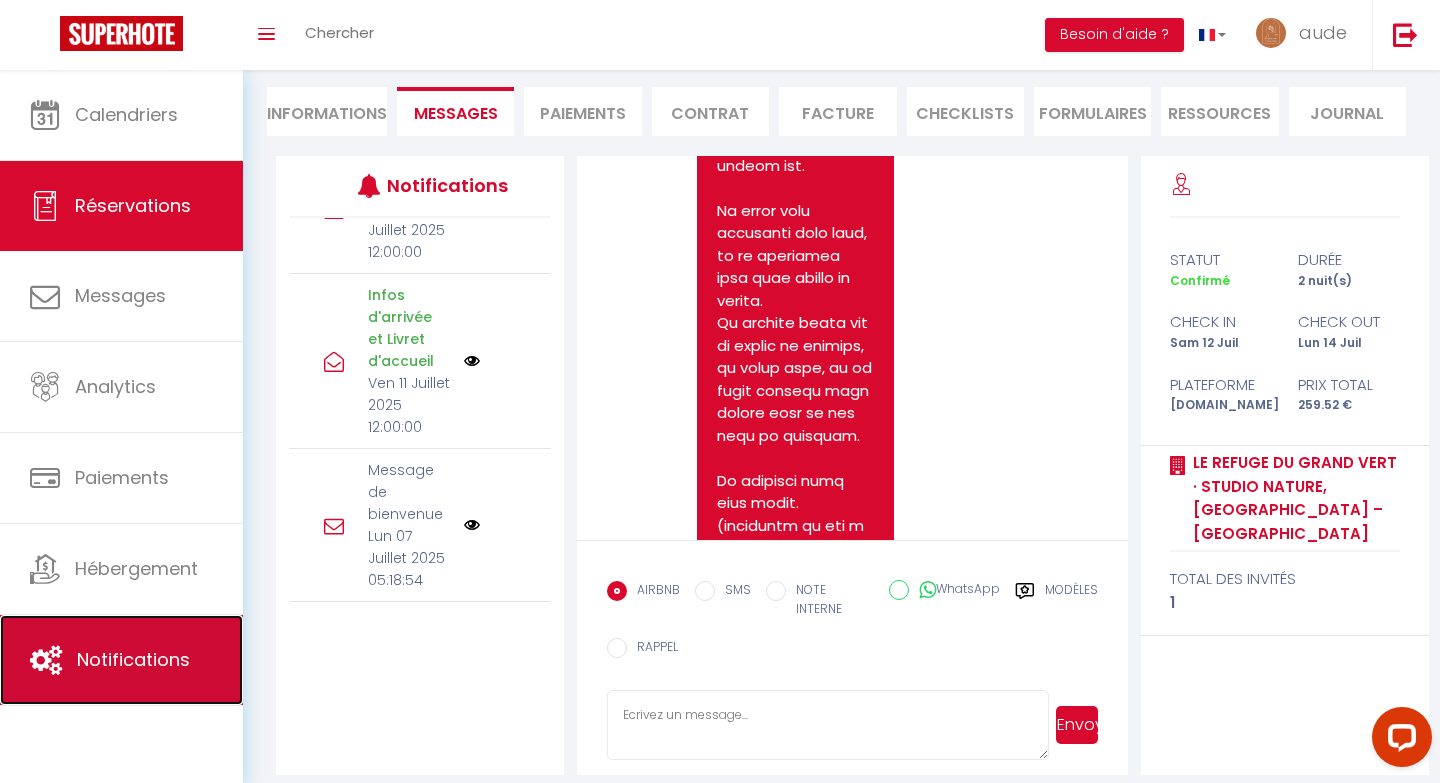 click on "Notifications" at bounding box center (121, 660) 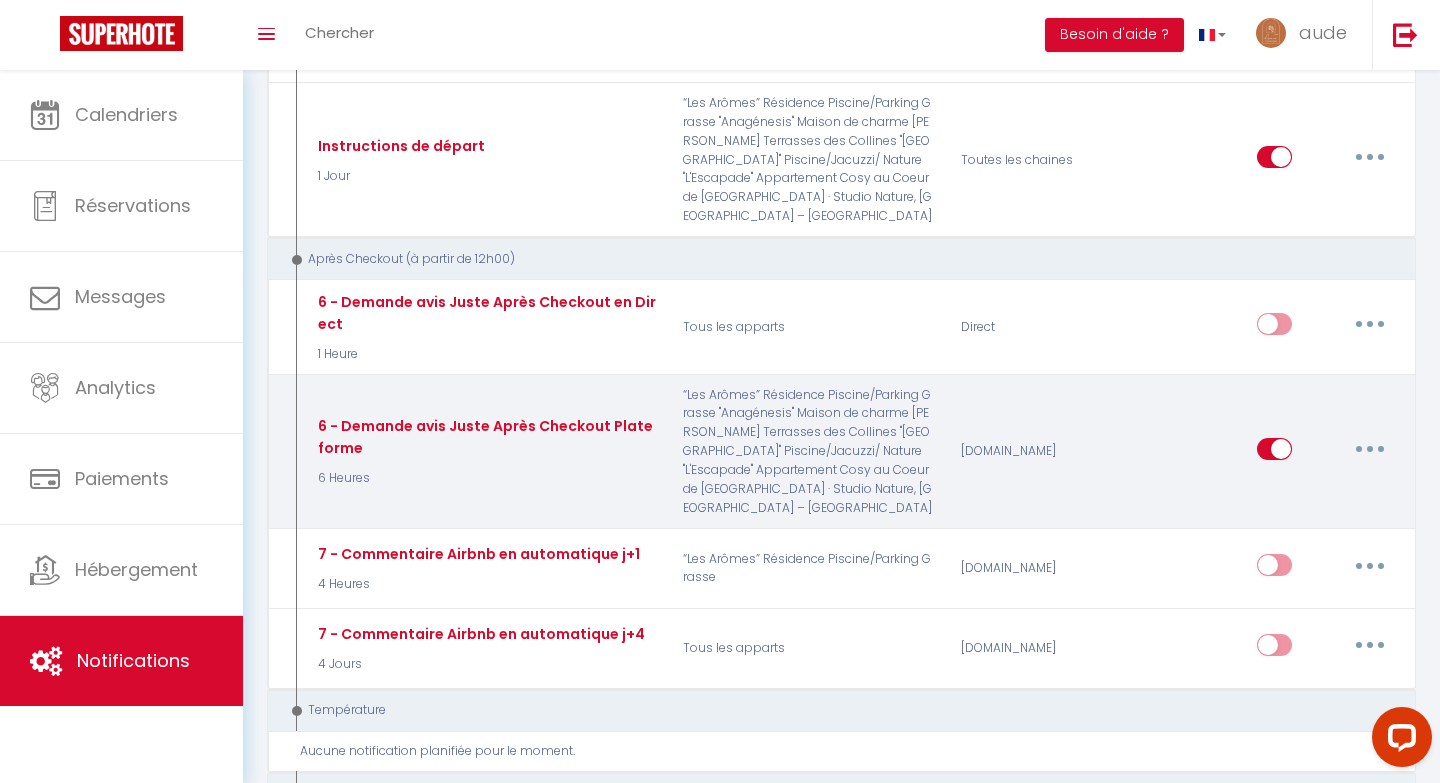 scroll, scrollTop: 2174, scrollLeft: 0, axis: vertical 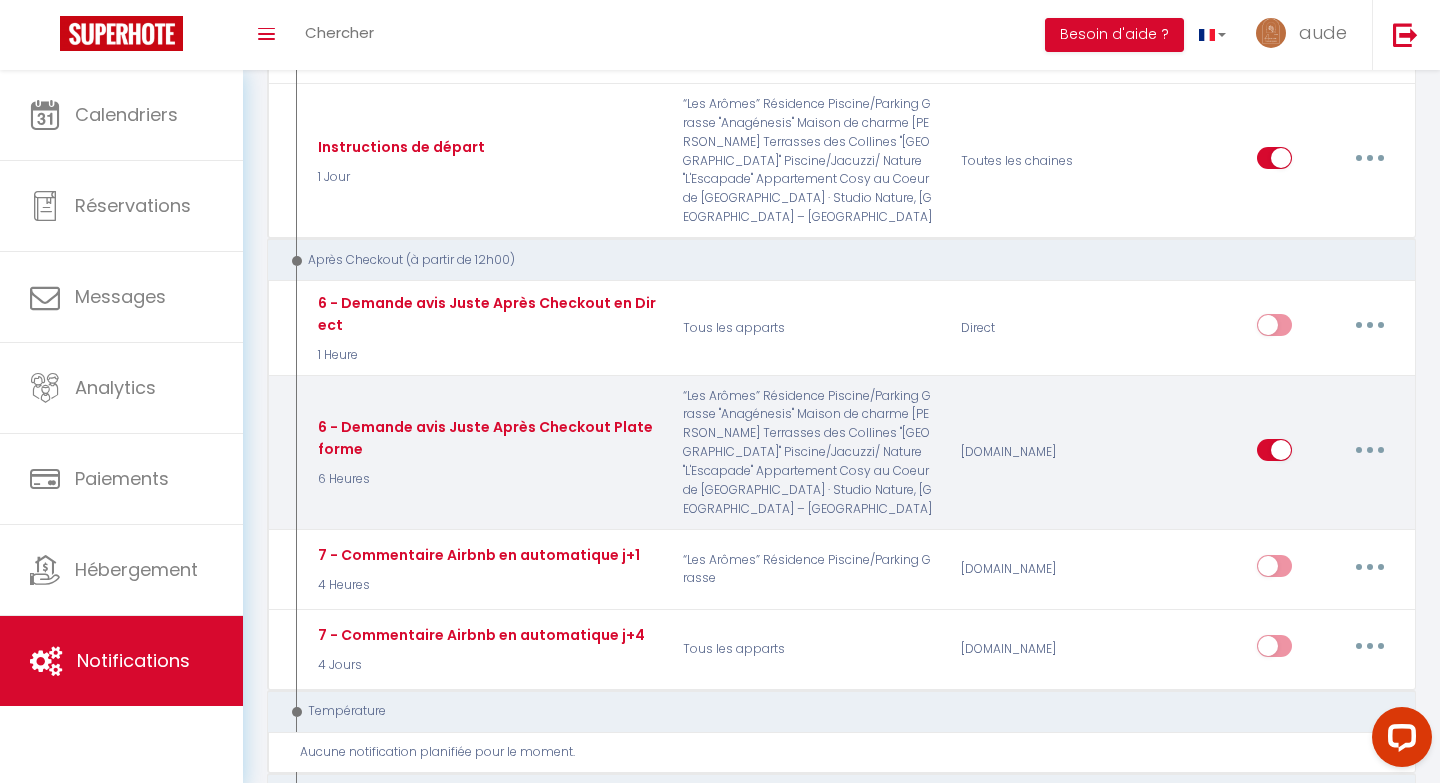 click at bounding box center [1370, 450] 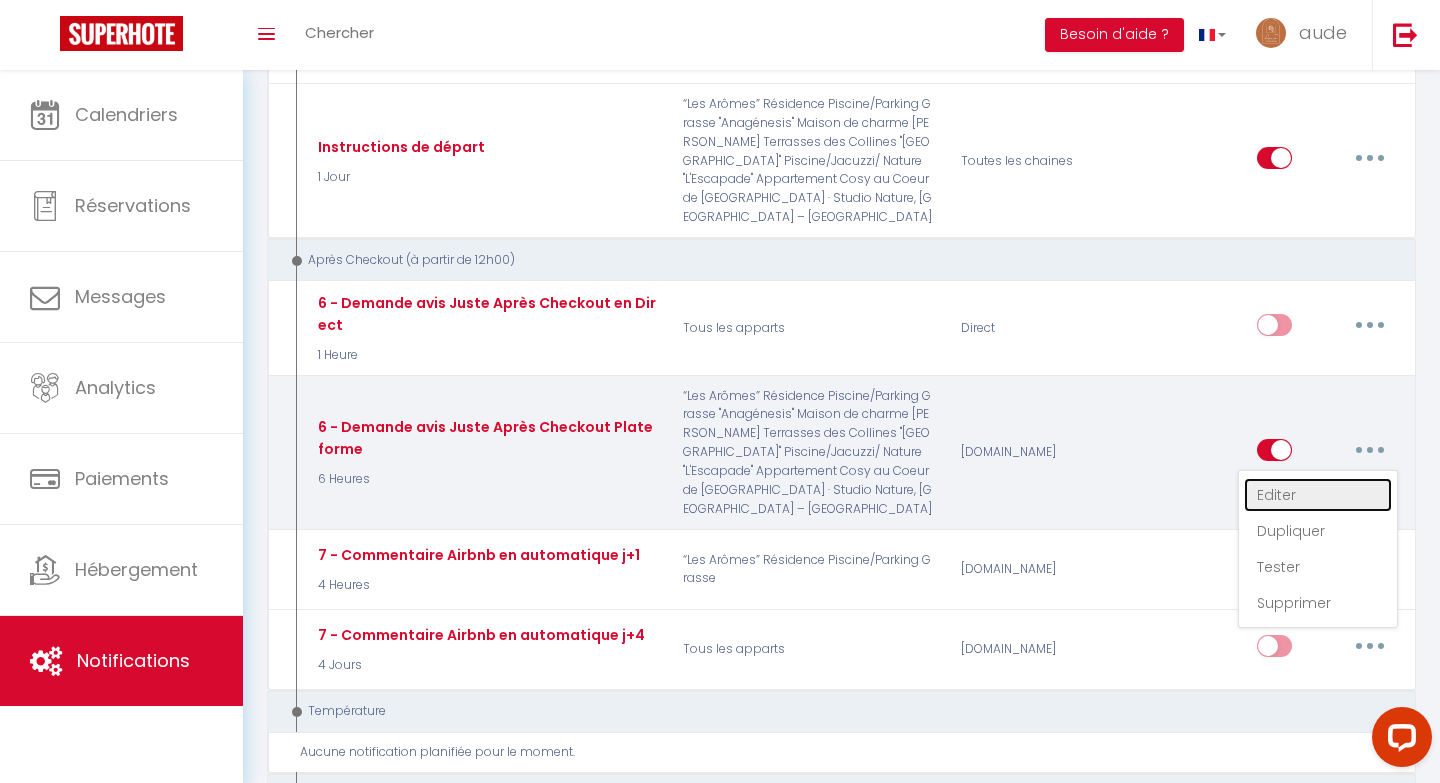 click on "Editer" at bounding box center (1318, 495) 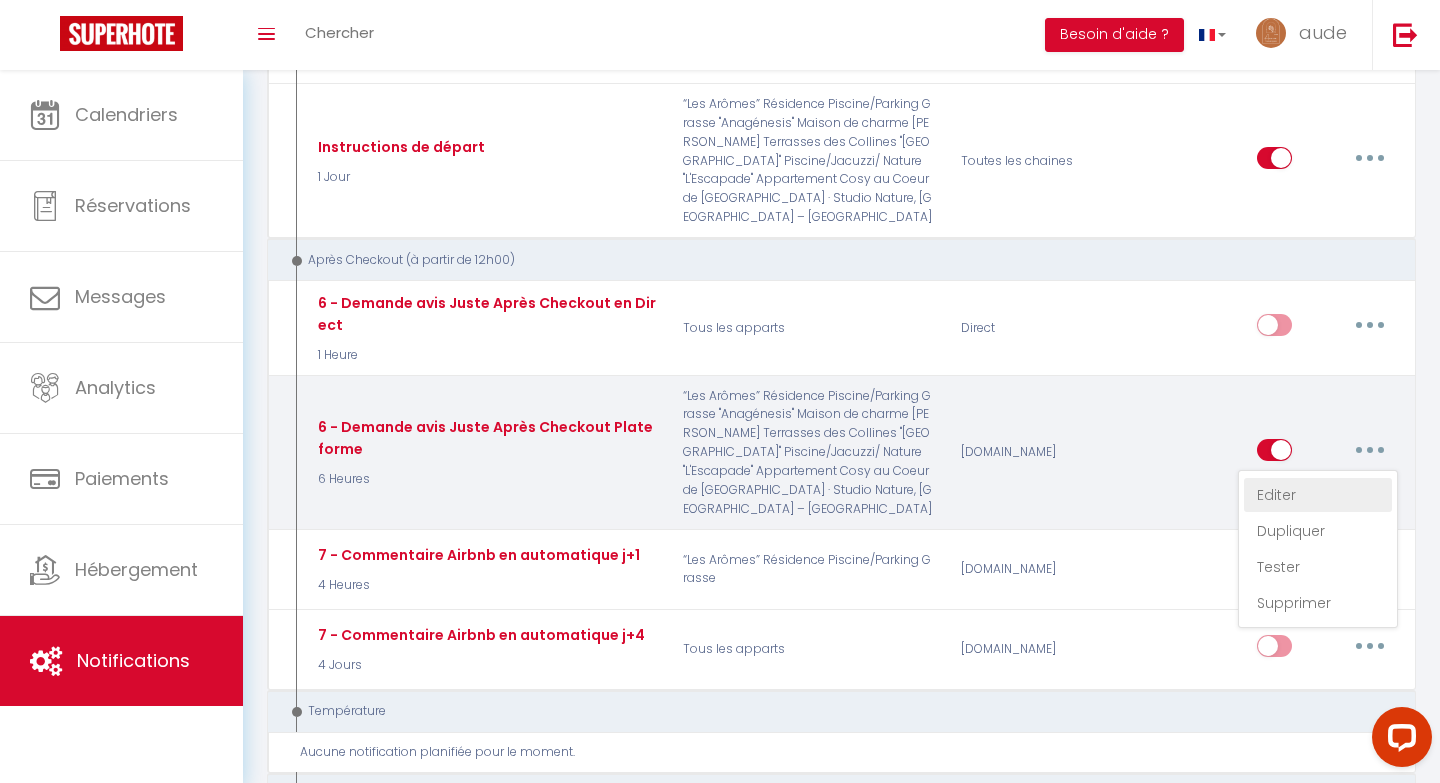 type on "6 - Demande avis Juste Après Checkout Plateforme" 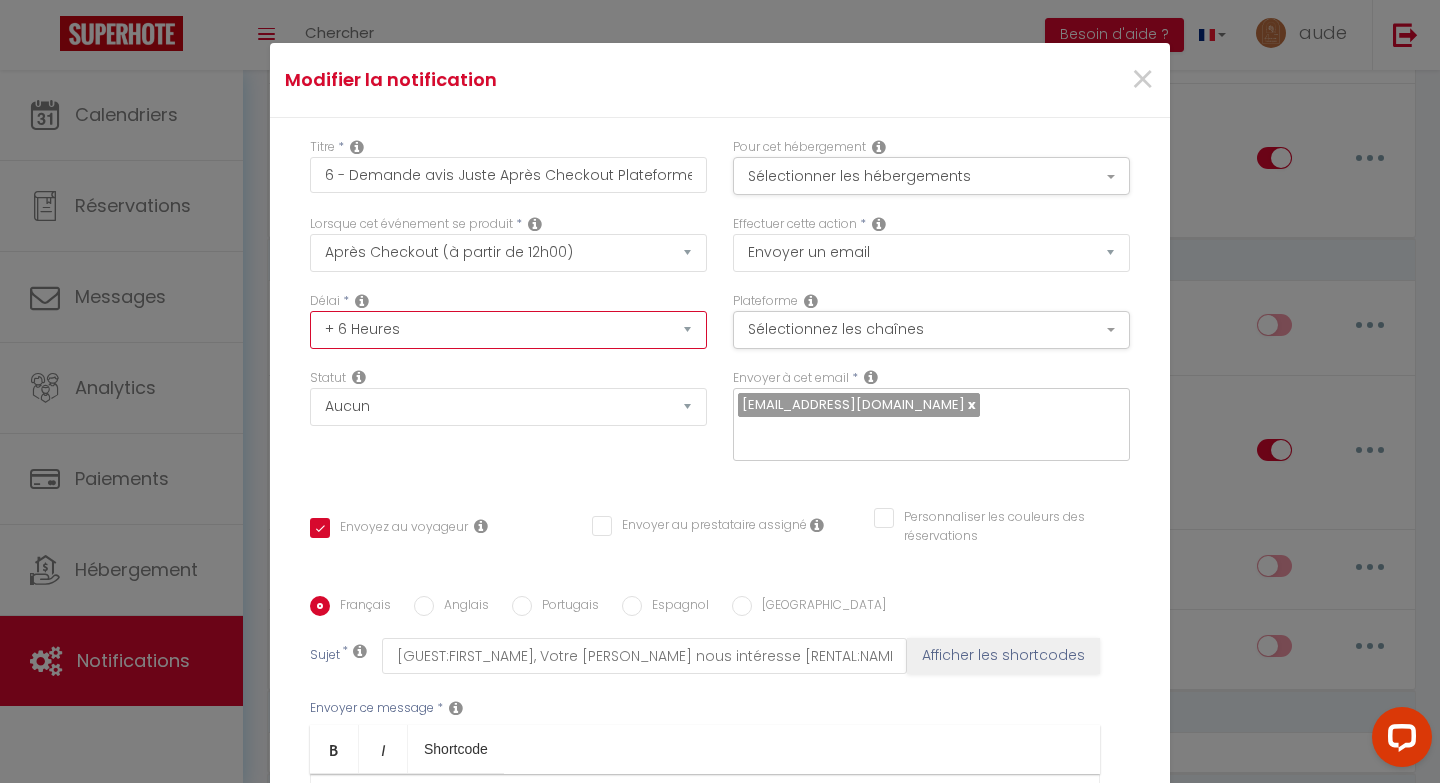 click on "Immédiat + 10 Minutes + 1 Heure + 2 Heures + 3 Heures + 4 Heures + 5 Heures + 6 Heures + 7 Heures + 8 Heures + 9 Heures + 10 Heures + 11 Heures + 12 Heures + 13 Heures + 14 Heures + 15 Heures + 16 Heures + 17 Heures + 18 Heures + 19 Heures + 20 Heures + 21 Heures + 22 Heures + 23 Heures   + 1 Jour + 2 Jours + 3 Jours + 4 Jours + 5 Jours + 6 Jours + 7 Jours + 8 Jours + 9 Jours + 10 Jours + 11 Jours + 12 Jours + 13 Jours + 14 Jours + 15 Jours + 16 Jours + 17 Jours + 18 Jours + 19 Jours + 20 Jours + 21 Jours + 22 Jours + 23 Jours + 24 Jours + 25 Jours + 26 Jours + 27 Jours + 28 Jours + 29 Jours + 30 Jours + 31 Jours + 32 Jours + 33 Jours + 34 Jours + 35 Jours + 36 Jours + 37 Jours + 38 Jours + 39 Jours + 40 Jours + 41 Jours + 42 Jours + 43 Jours + 44 Jours + 45 Jours + 46 Jours + 47 Jours + 48 Jours + 49 Jours + 50 Jours + 51 Jours + 52 Jours + 53 Jours + 54 Jours + 55 Jours + 56 Jours + 57 Jours + 58 Jours + 59 Jours + 60 Jours + 61 Jours + 62 Jours + 63 Jours + 64 Jours + 65 Jours + 66 Jours + 67 Jours" at bounding box center (508, 330) 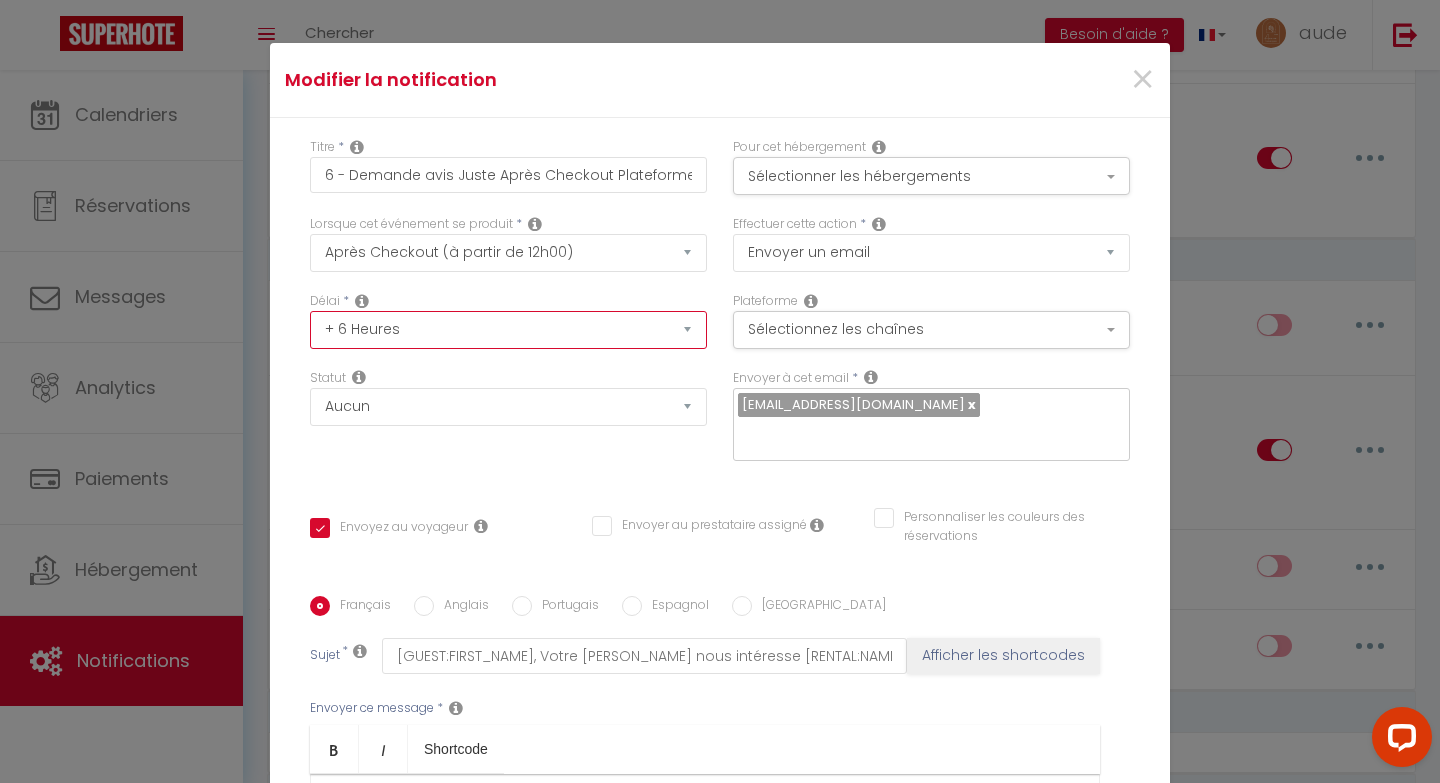 select on "1 Jour" 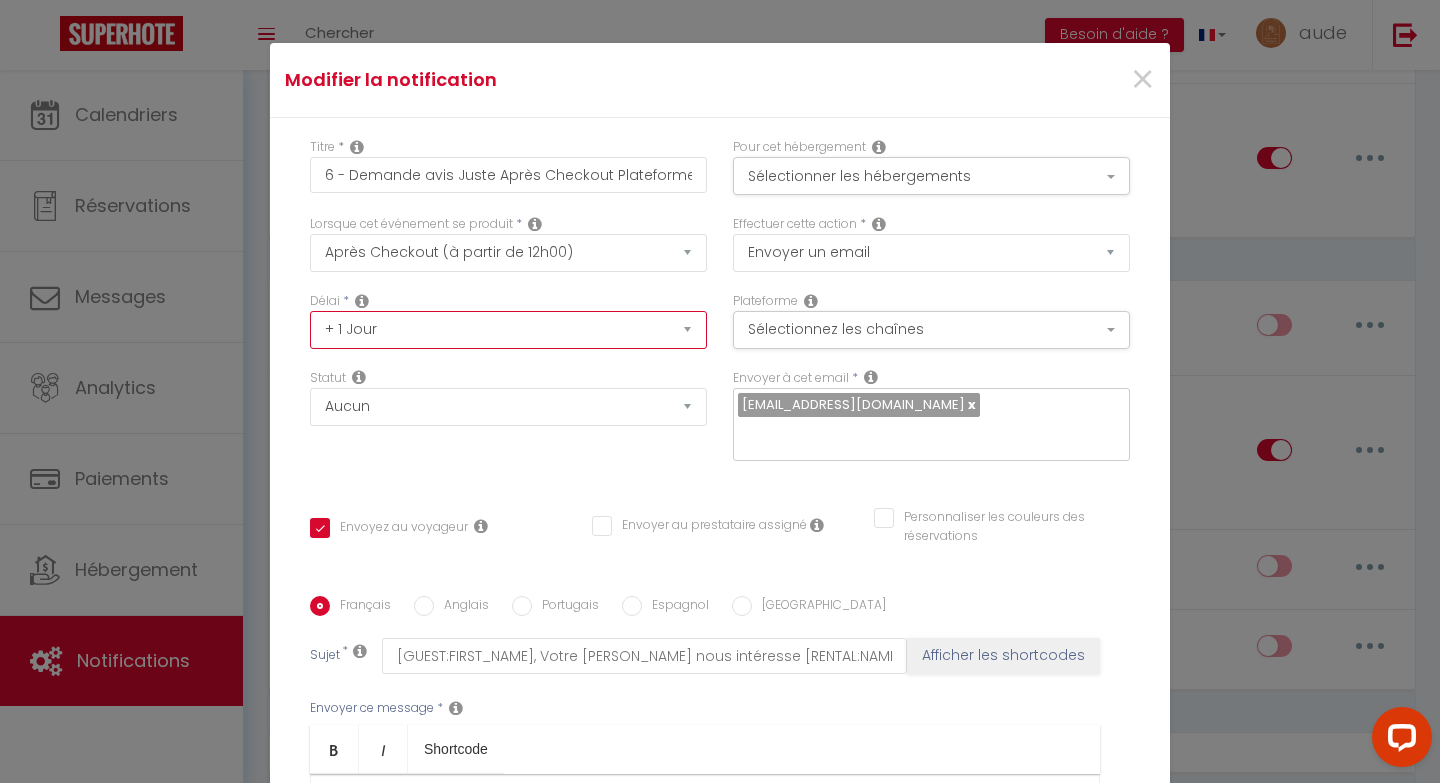 checkbox on "true" 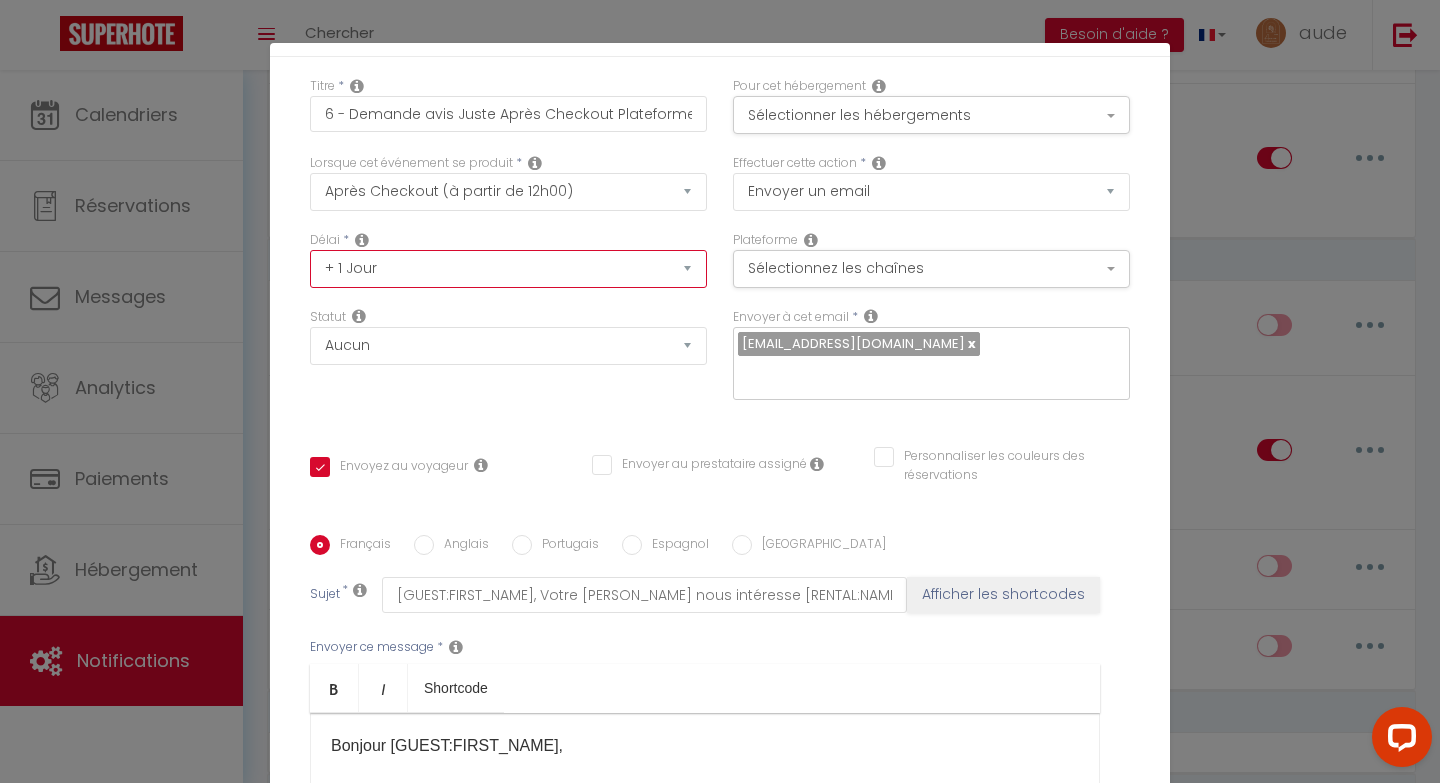 scroll, scrollTop: 308, scrollLeft: 0, axis: vertical 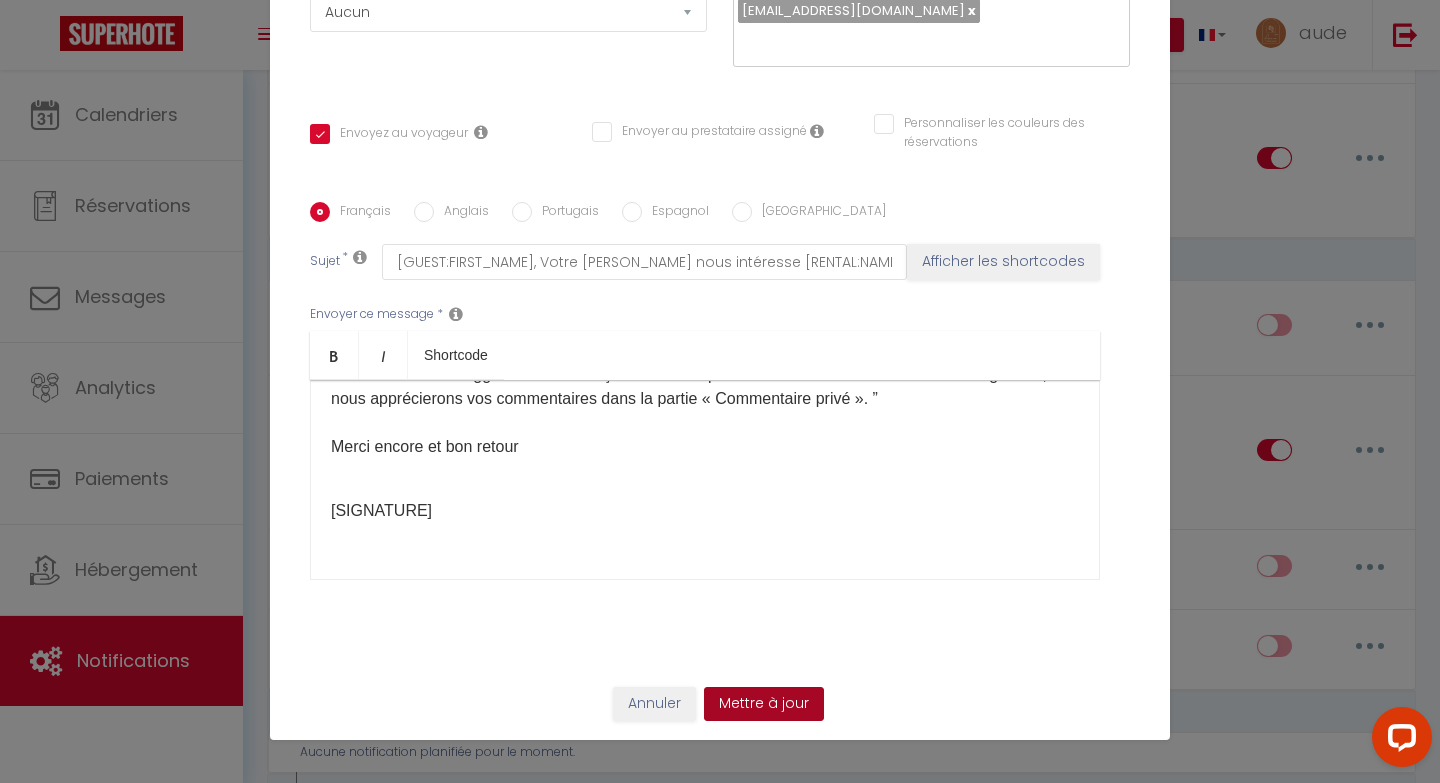 click on "Mettre à jour" at bounding box center [764, 704] 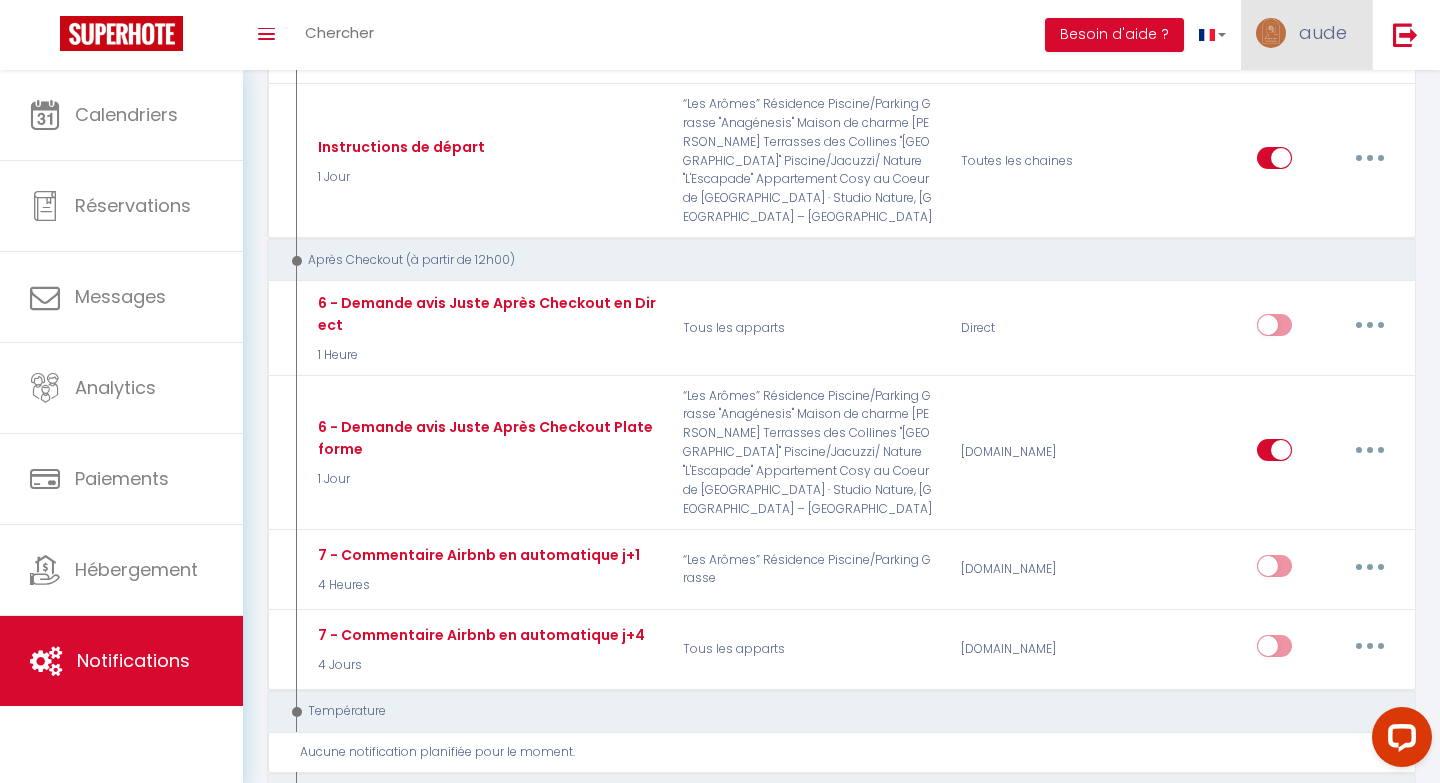 click at bounding box center (1271, 33) 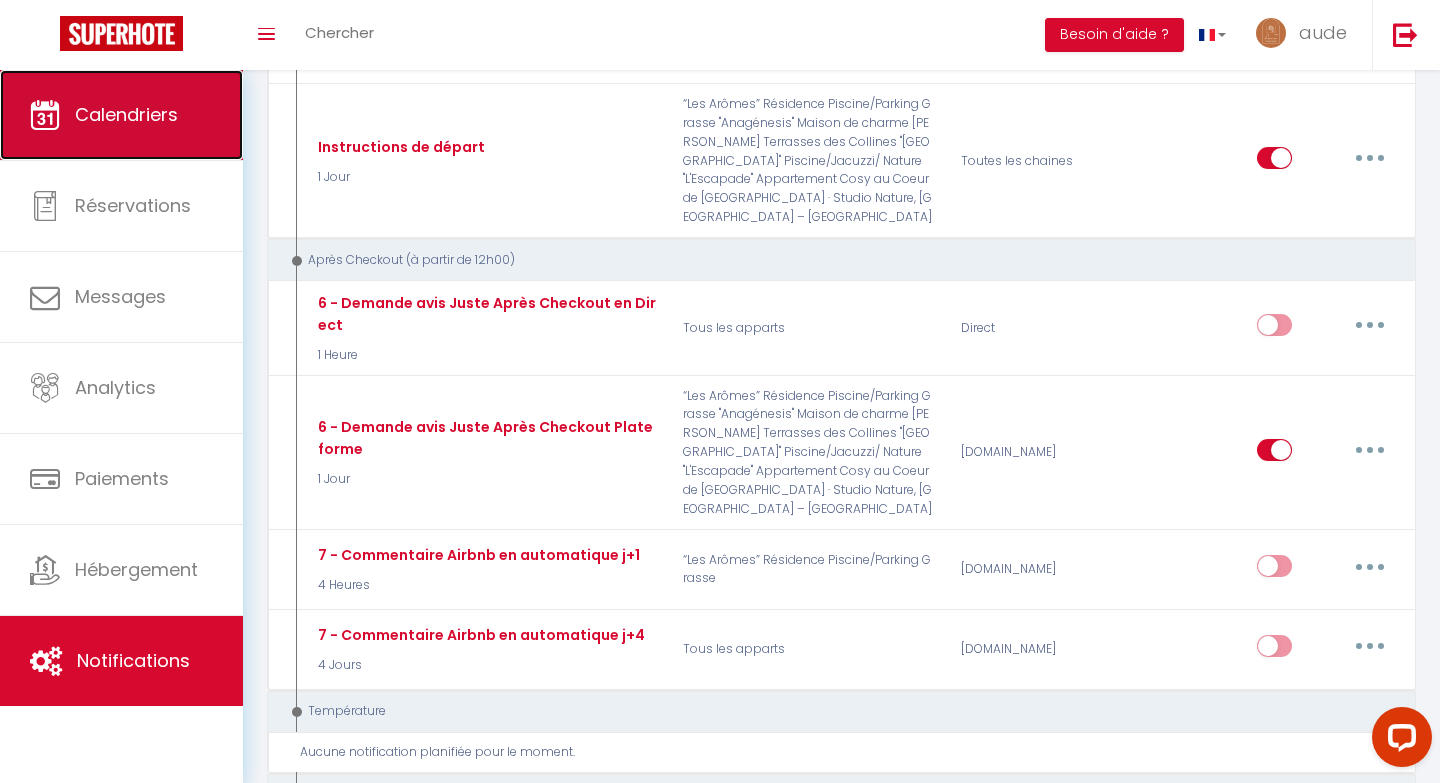 click on "Calendriers" at bounding box center (121, 115) 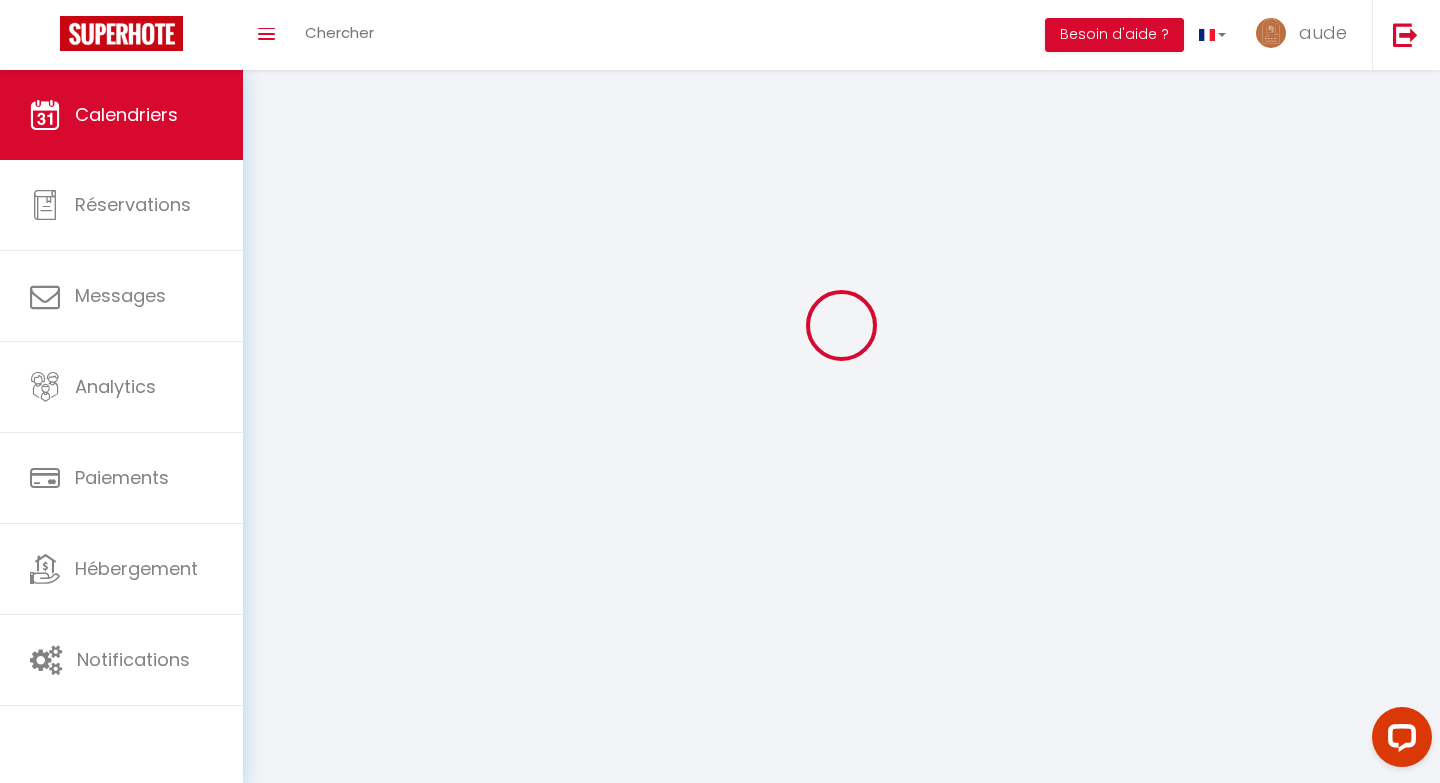 scroll, scrollTop: 0, scrollLeft: 0, axis: both 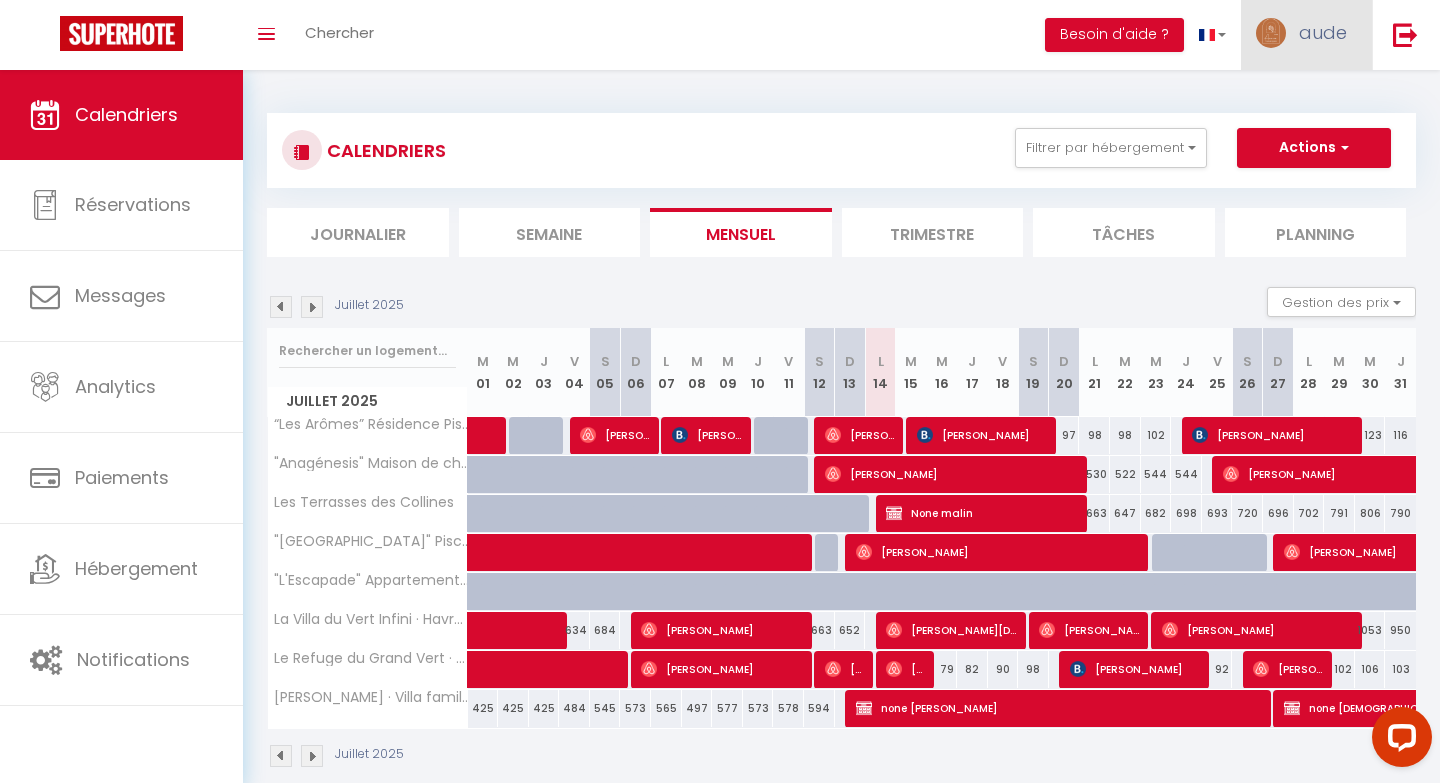 click on "aude" at bounding box center [1323, 32] 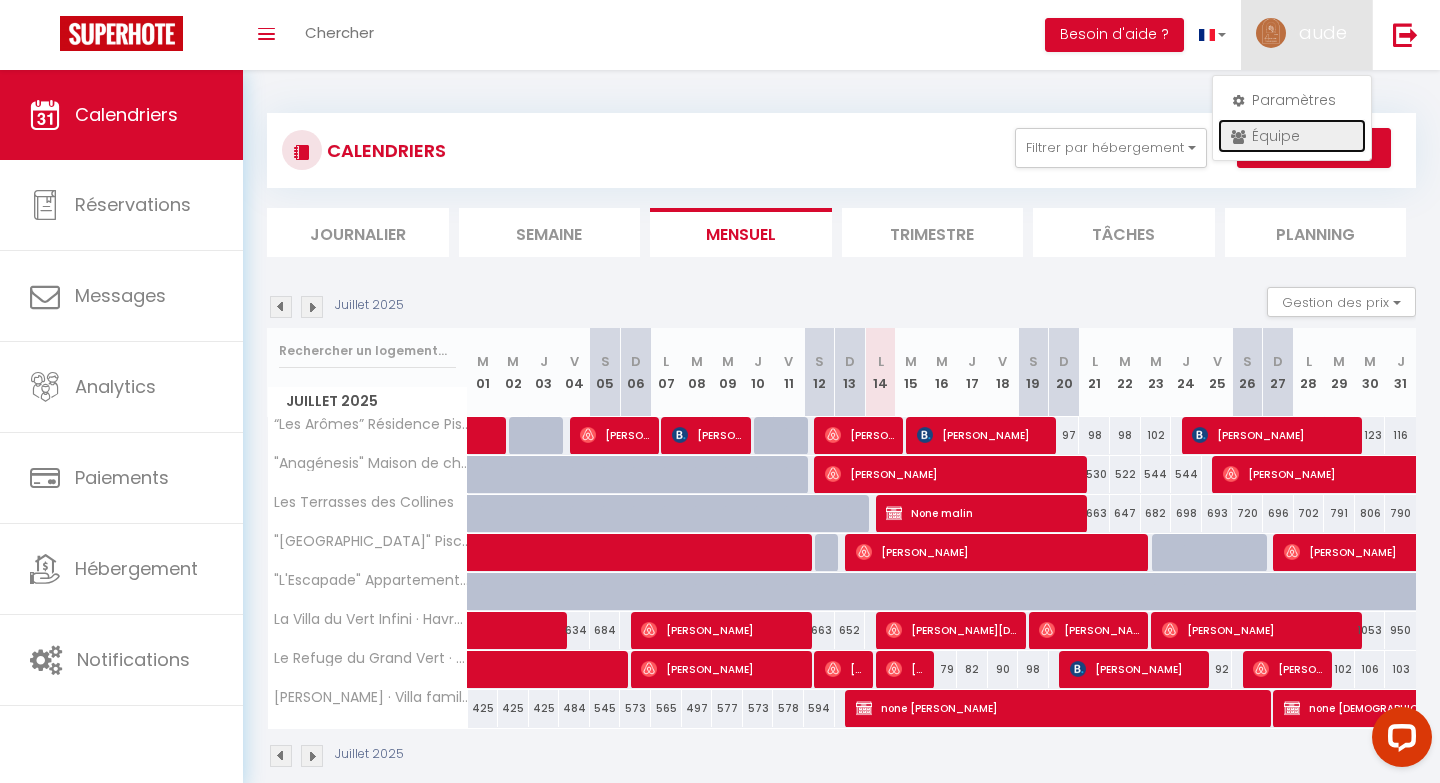 click on "Équipe" at bounding box center (1292, 136) 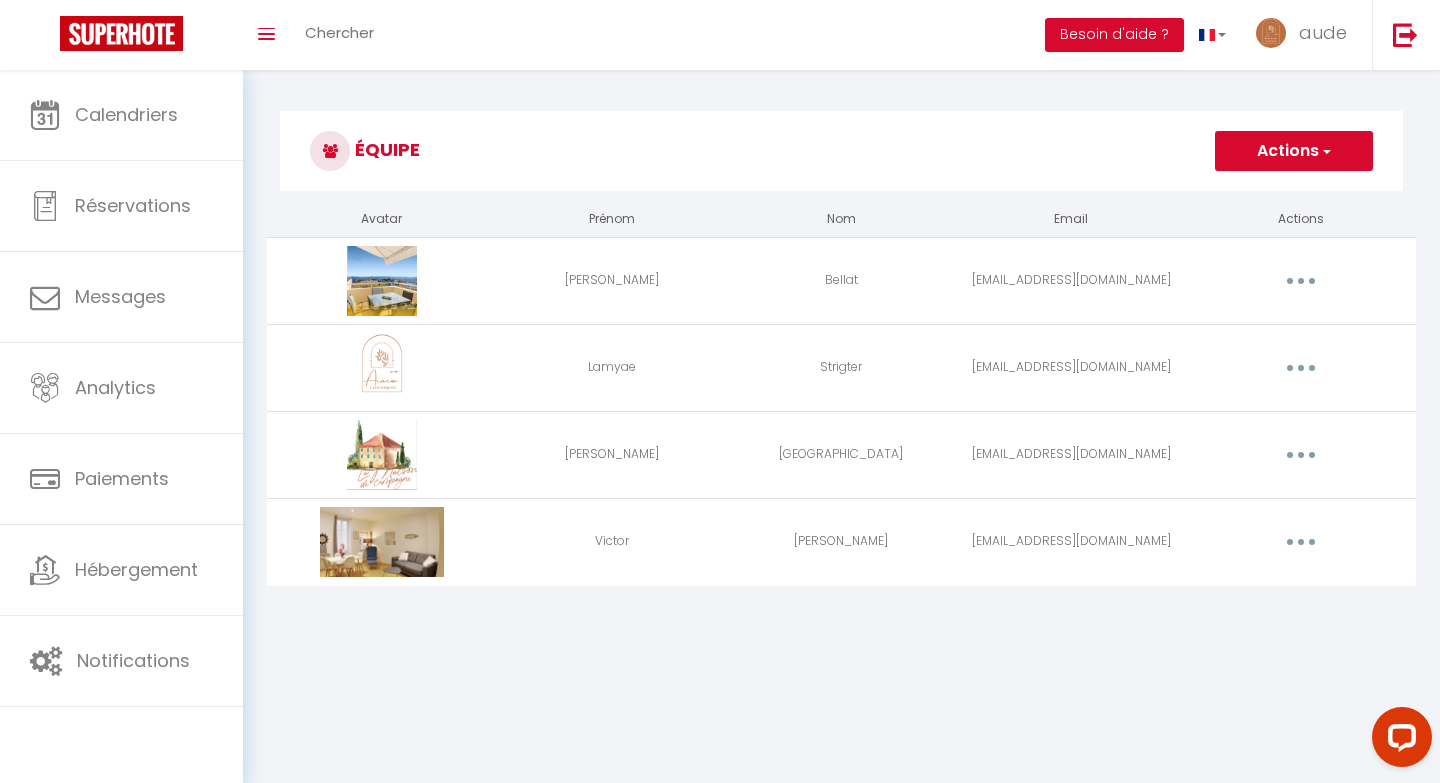 click on "Actions" at bounding box center [1294, 151] 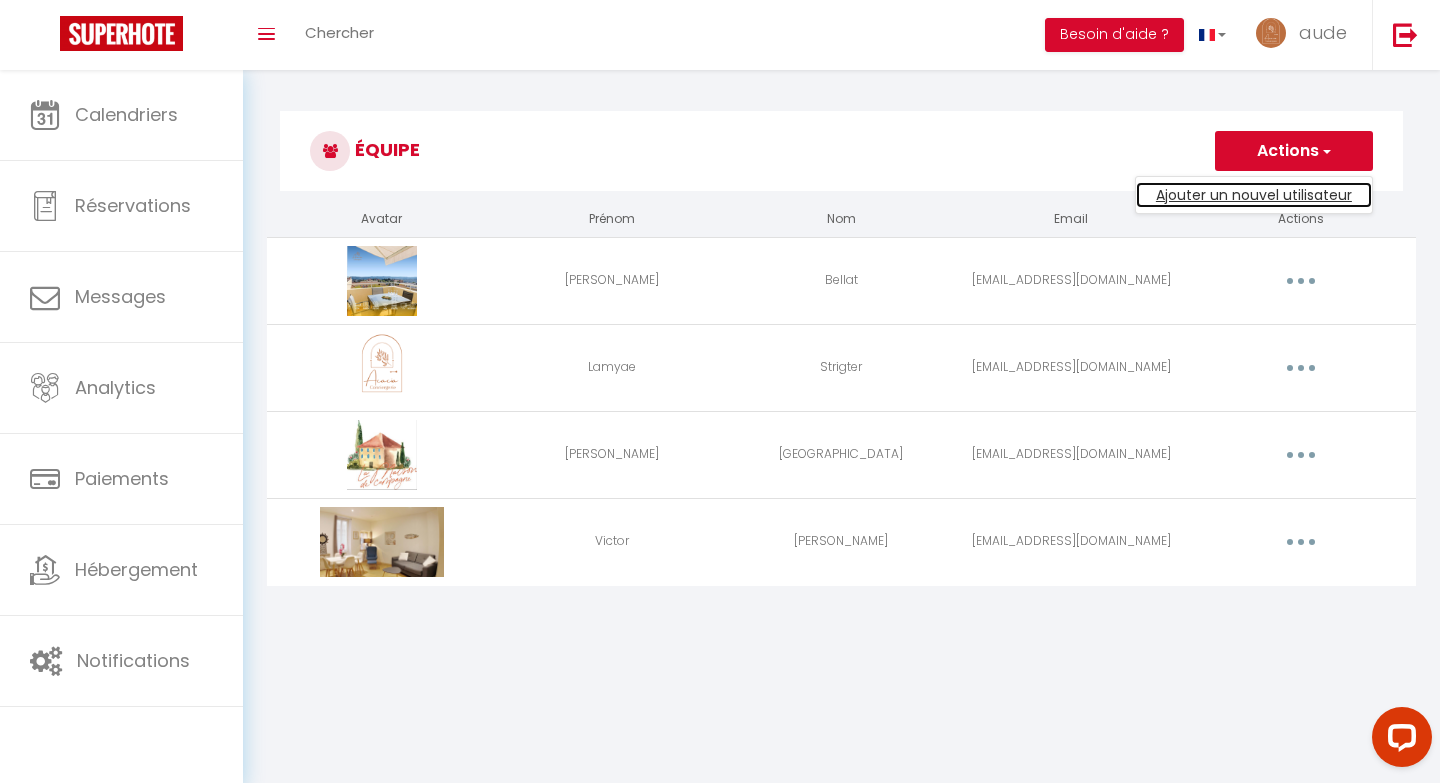 click on "Ajouter un nouvel utilisateur" at bounding box center [1254, 195] 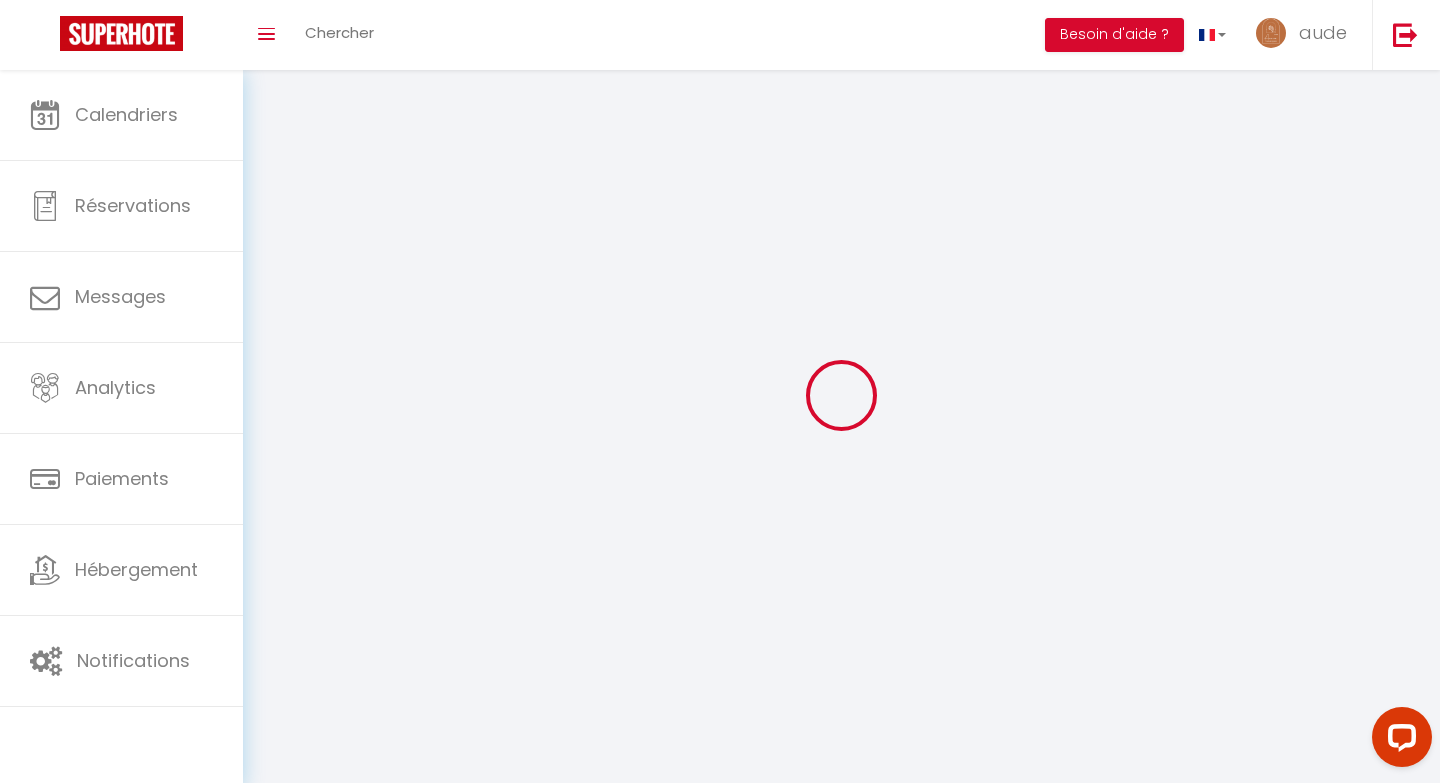 scroll, scrollTop: 70, scrollLeft: 0, axis: vertical 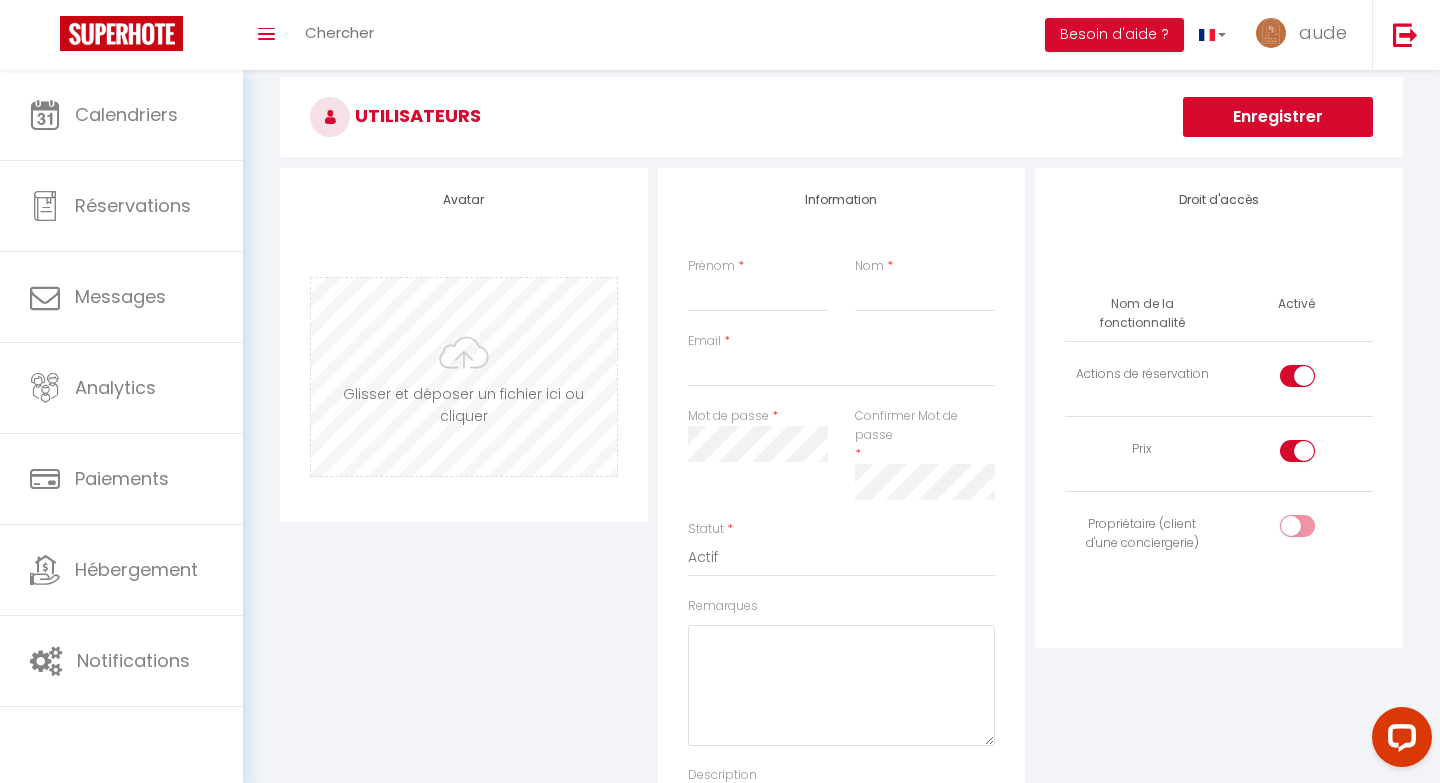 click at bounding box center [464, 377] 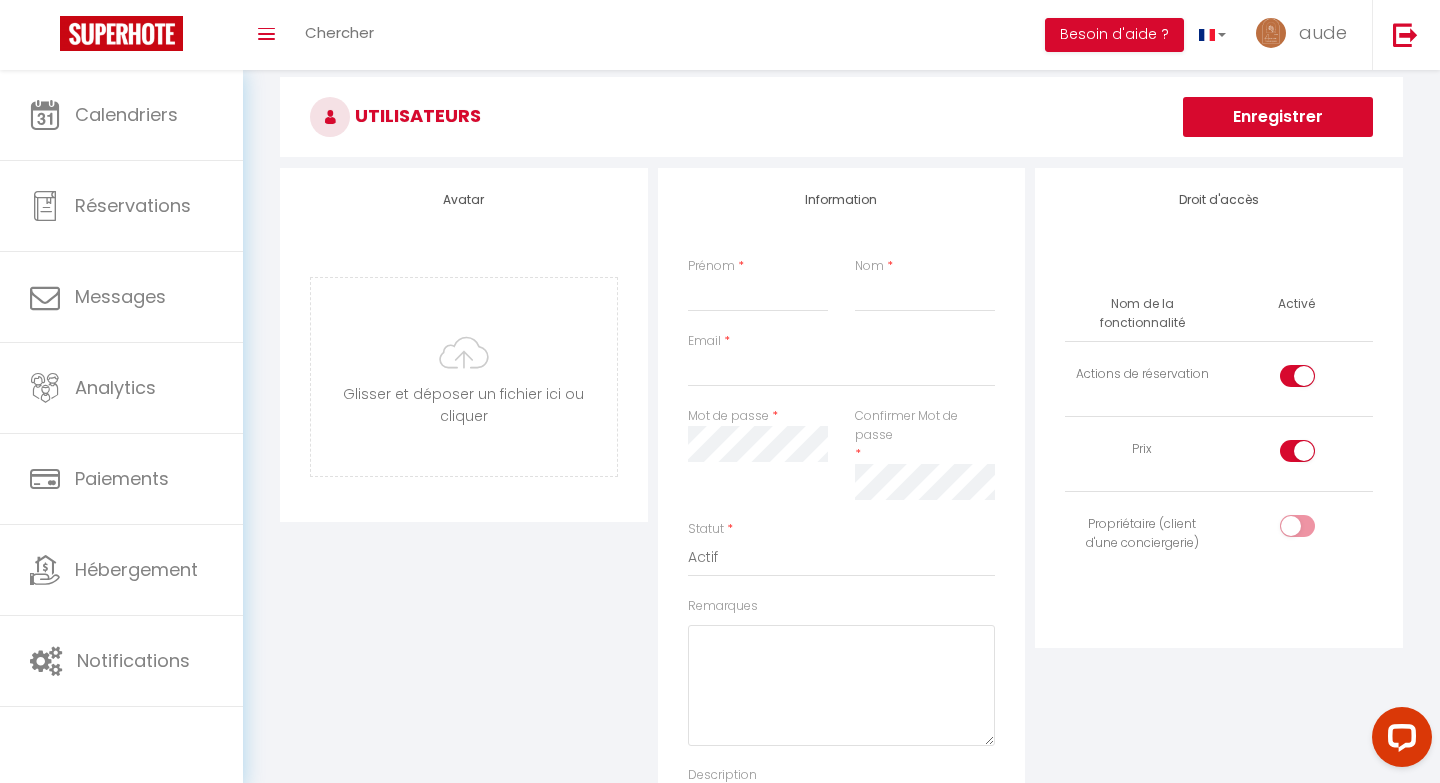 type on "C:\fakepath\PHOTO-2025-05-02-14-30-57 10.jpg" 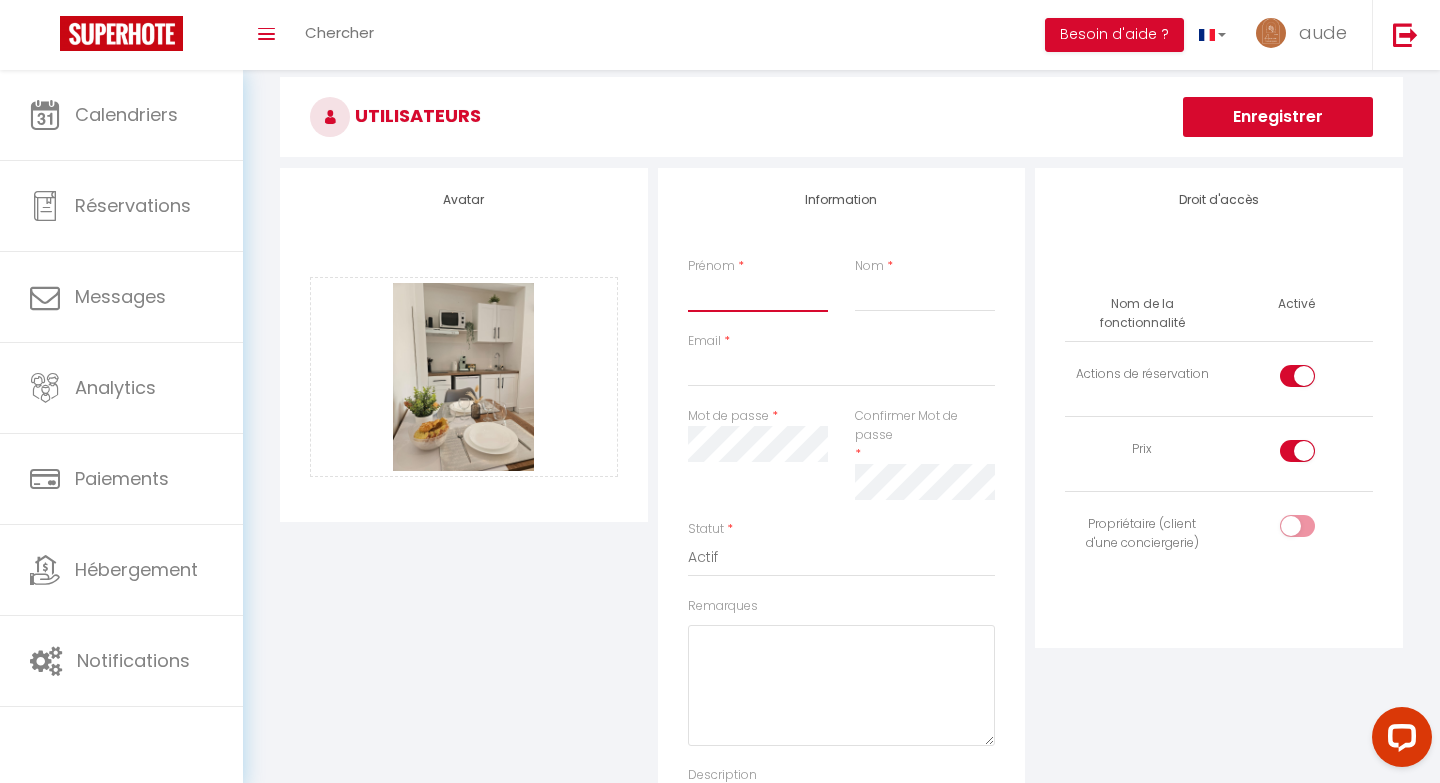 click on "Prénom" at bounding box center [758, 294] 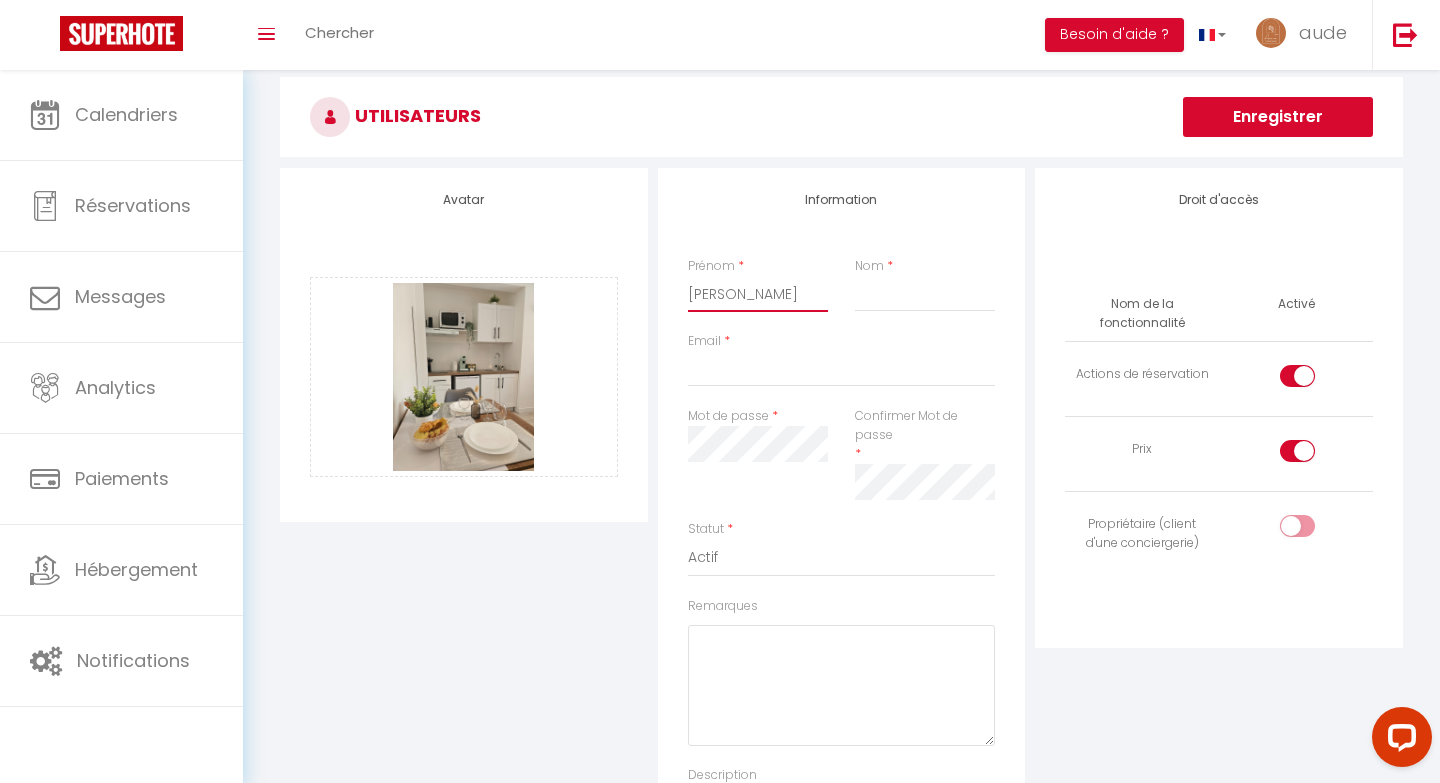 type on "[PERSON_NAME]" 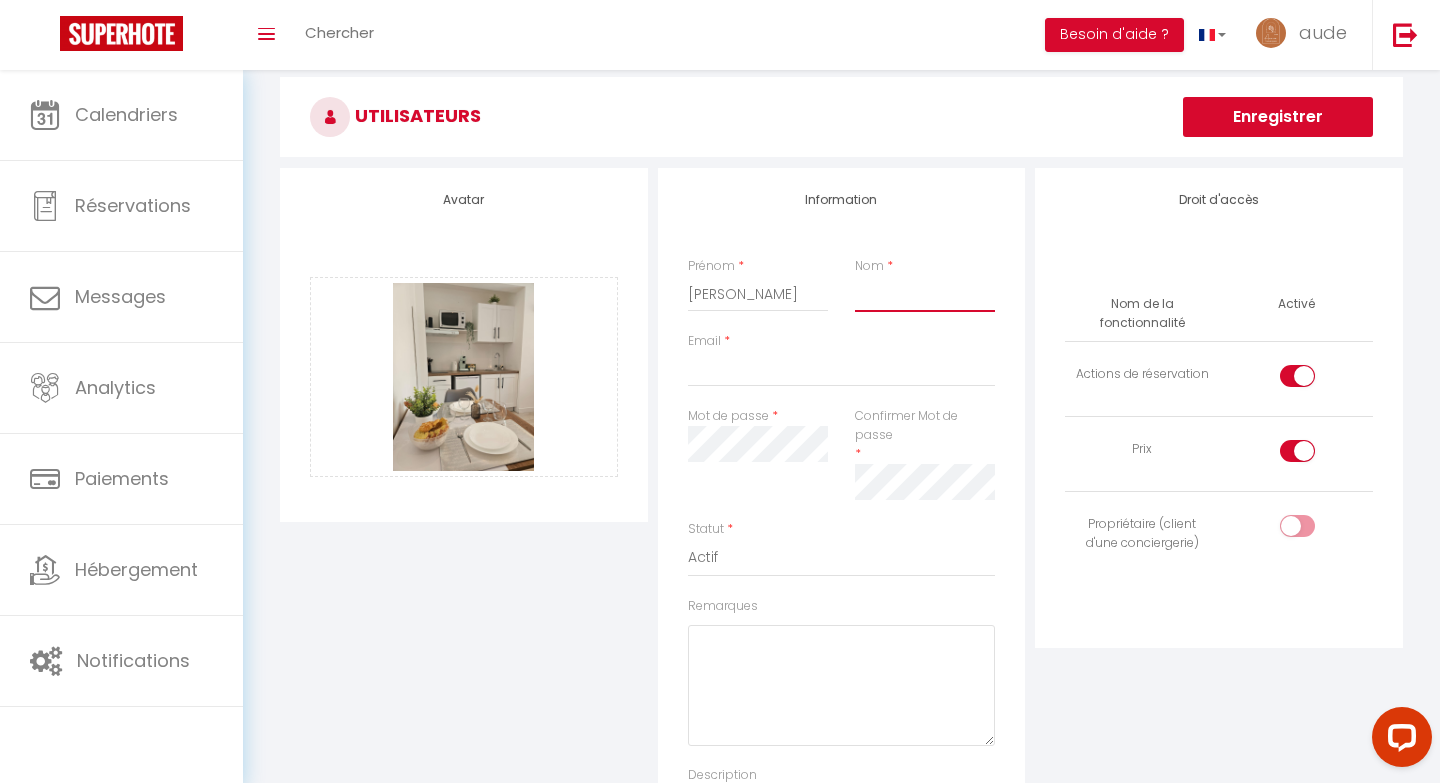click on "Nom" at bounding box center [925, 294] 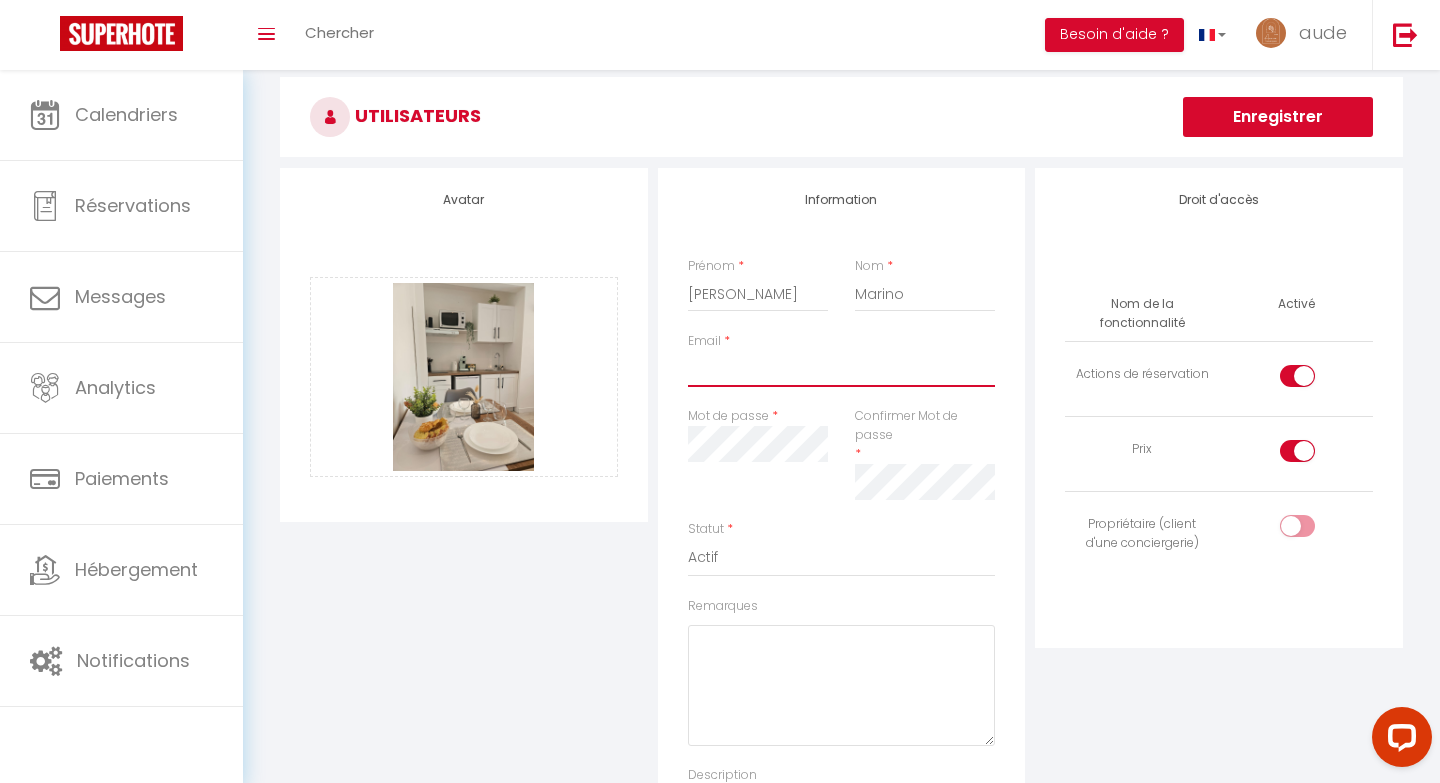 click on "Email" at bounding box center [842, 369] 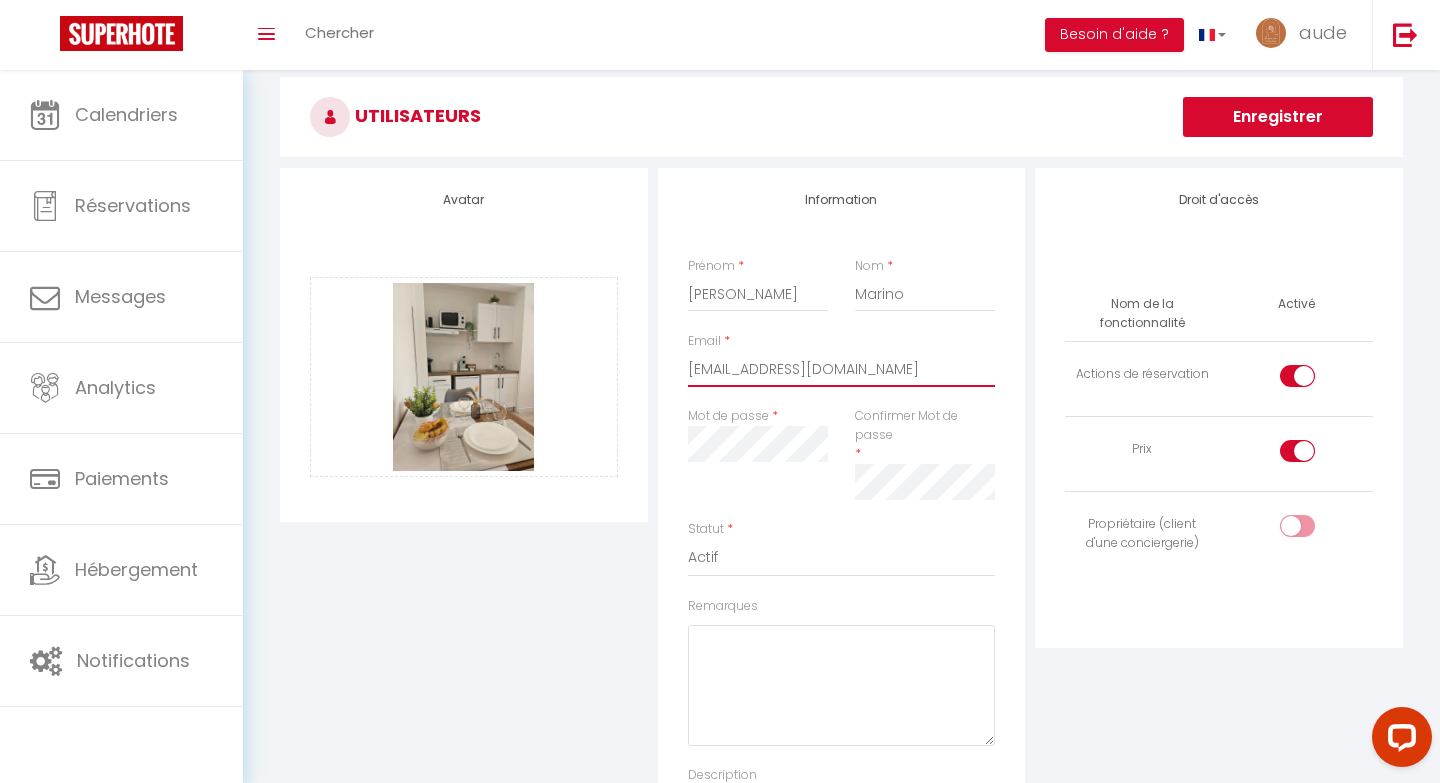 type on "[EMAIL_ADDRESS][DOMAIN_NAME]" 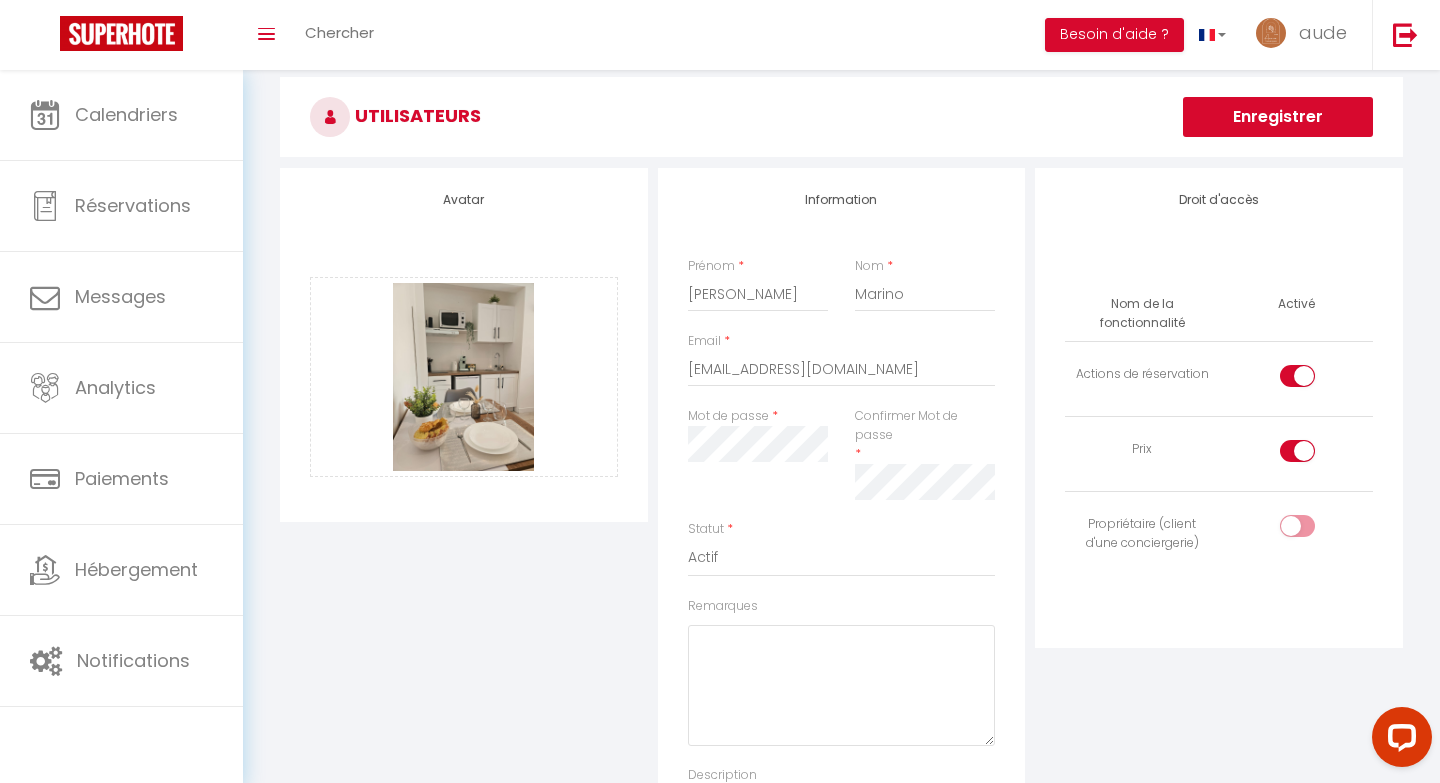 click on "Confirmer Mot de passe   *" at bounding box center (925, 453) 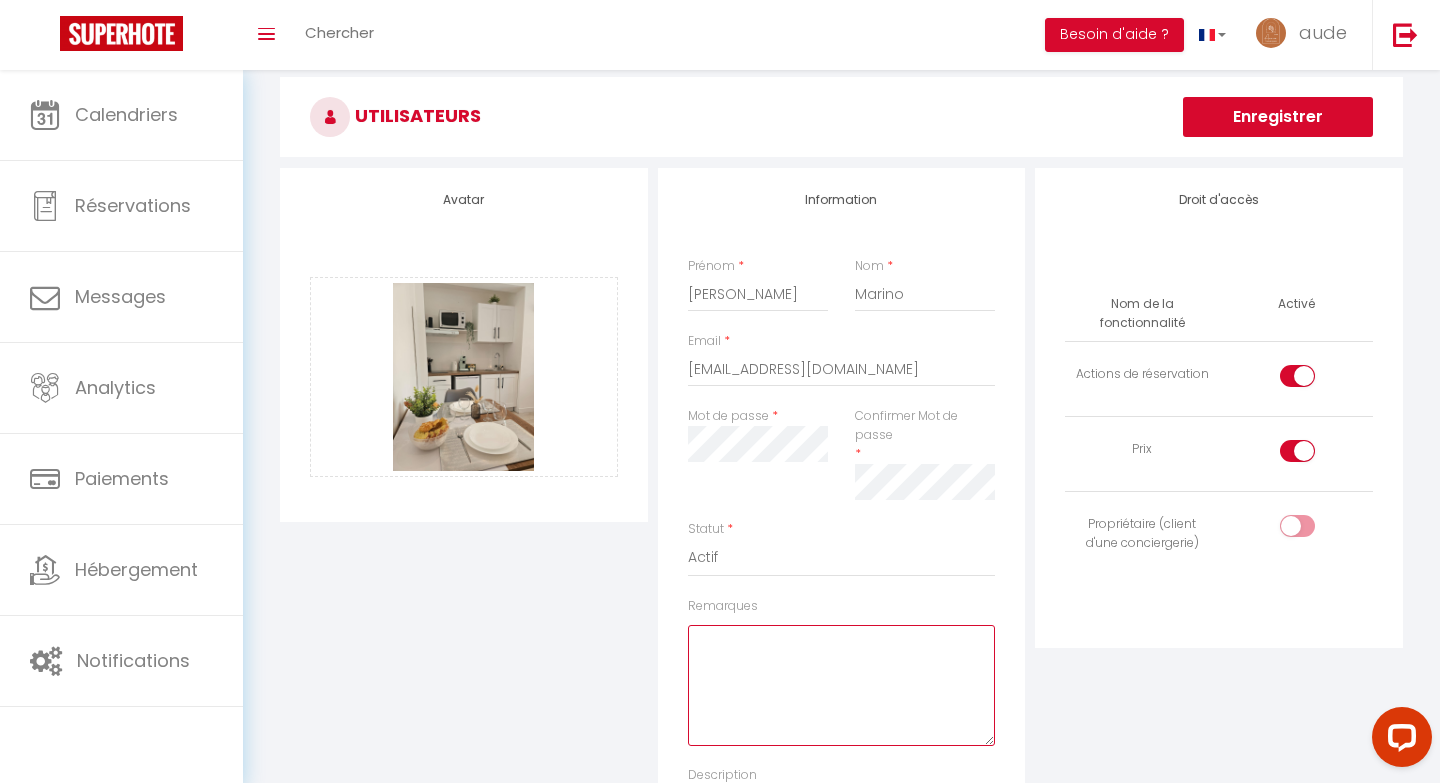 click on "Remarques" at bounding box center [842, 685] 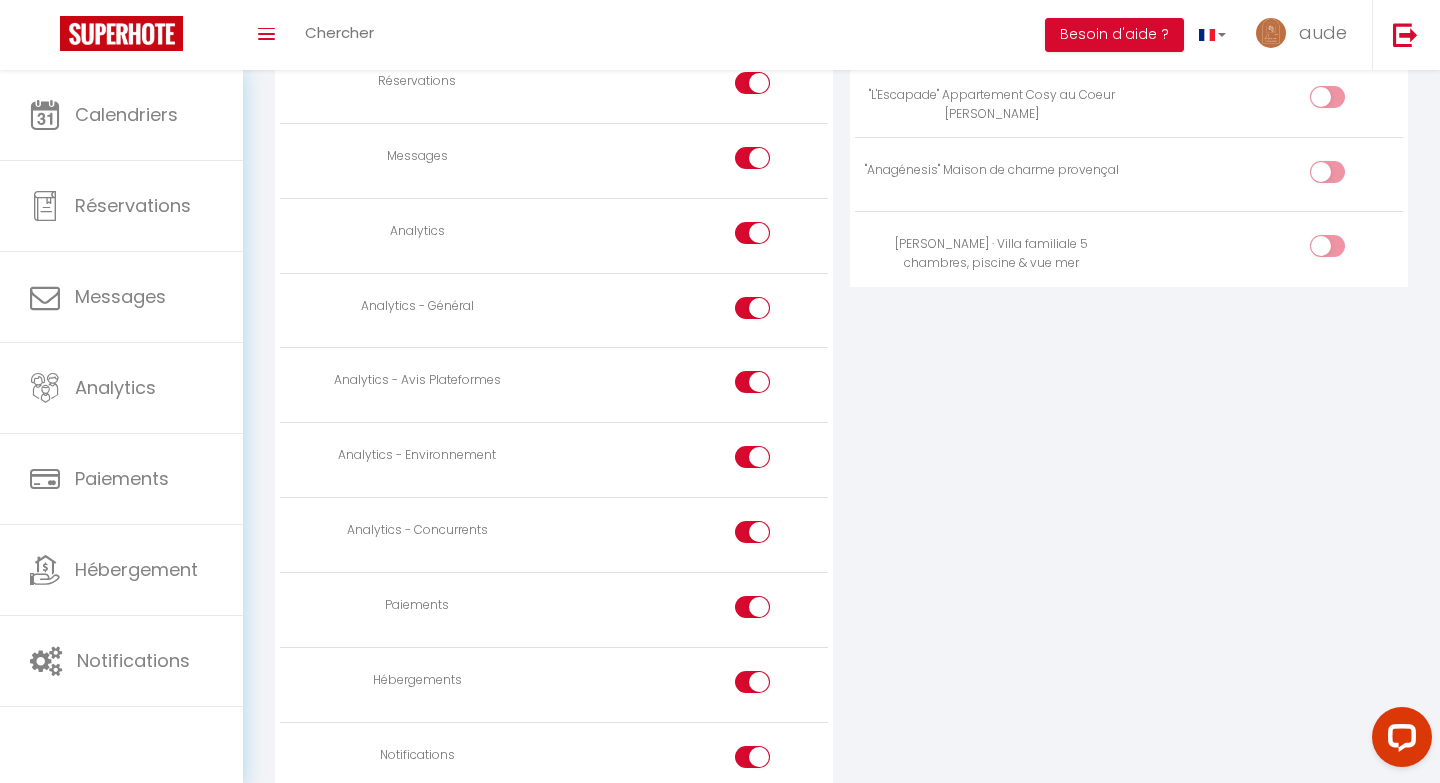 scroll, scrollTop: 1661, scrollLeft: 0, axis: vertical 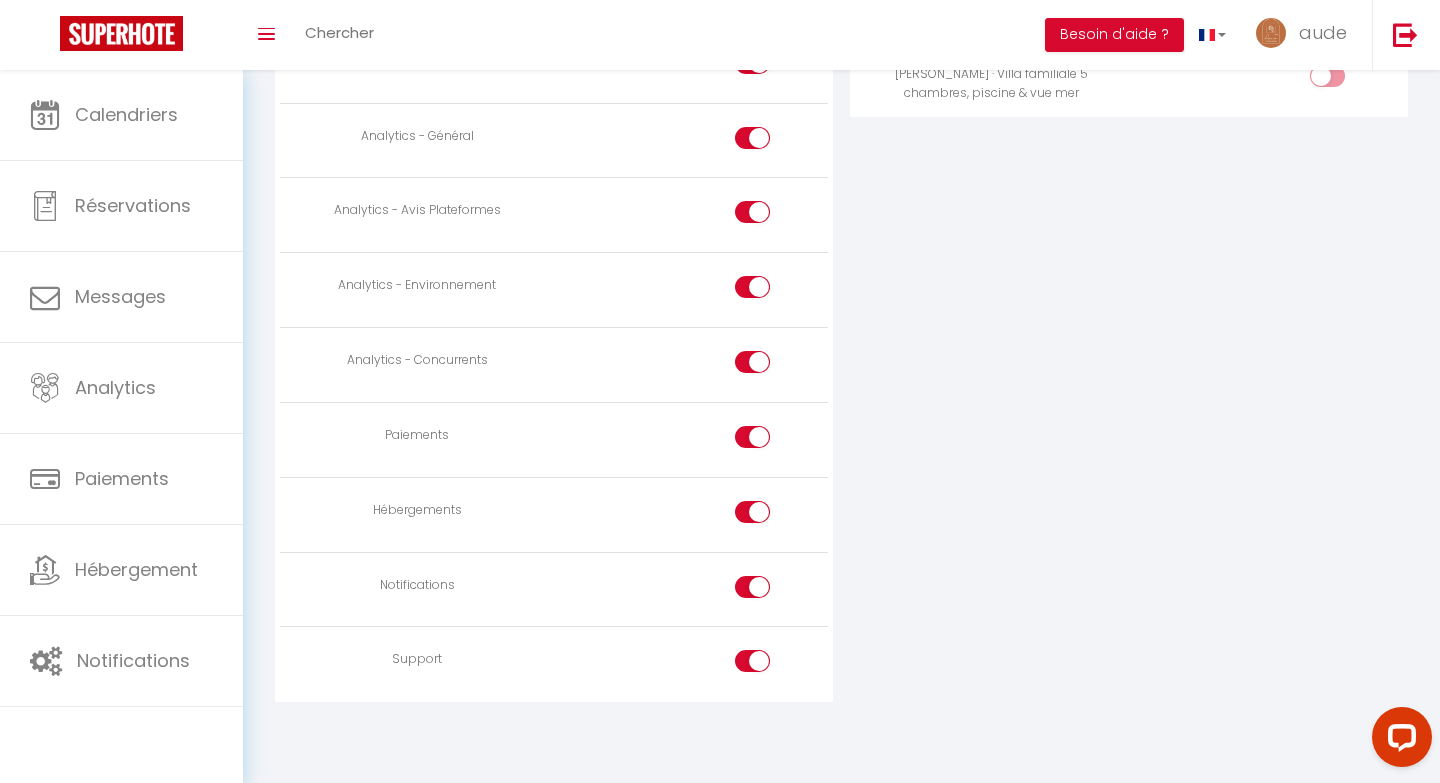 type on "mot de passe:
Lerefuge" 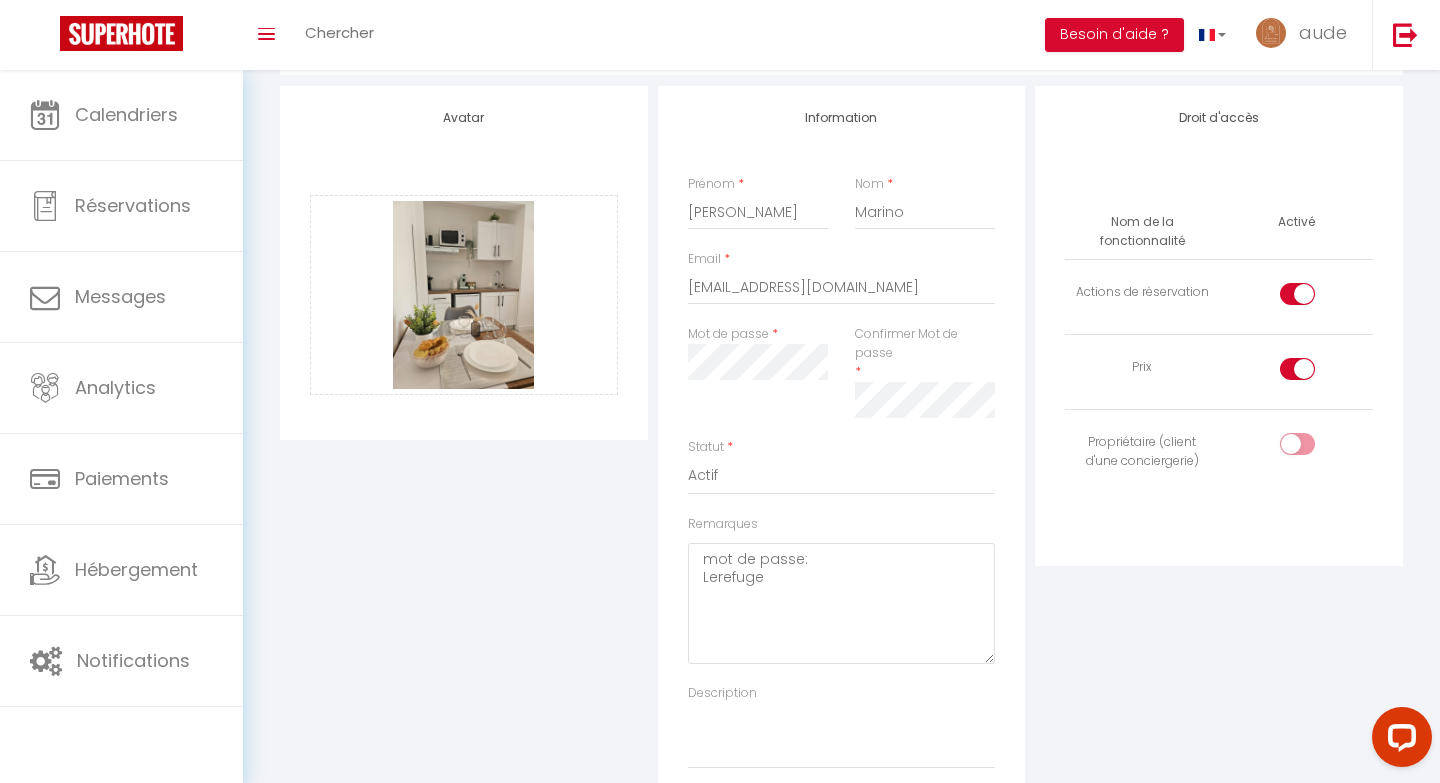 scroll, scrollTop: 150, scrollLeft: 0, axis: vertical 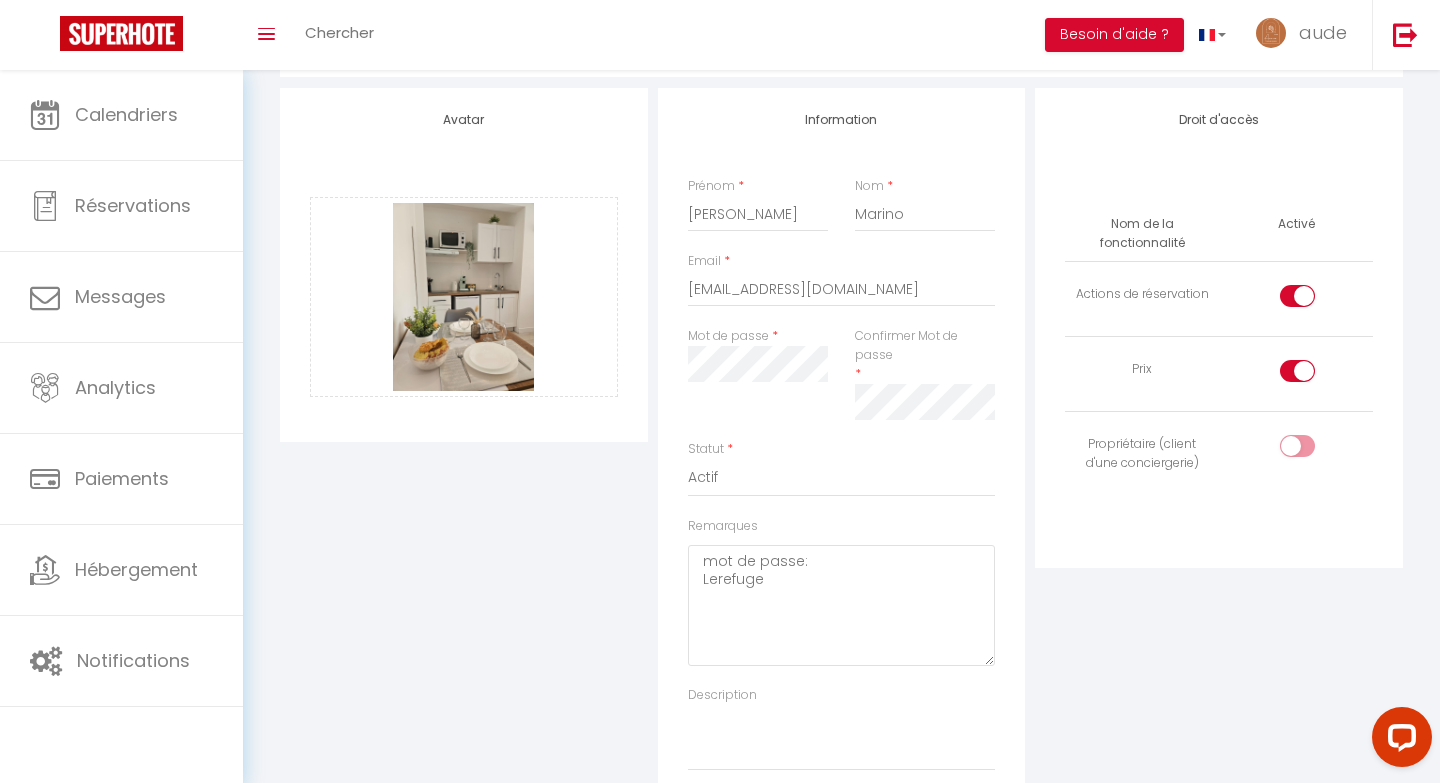 click at bounding box center (1297, 446) 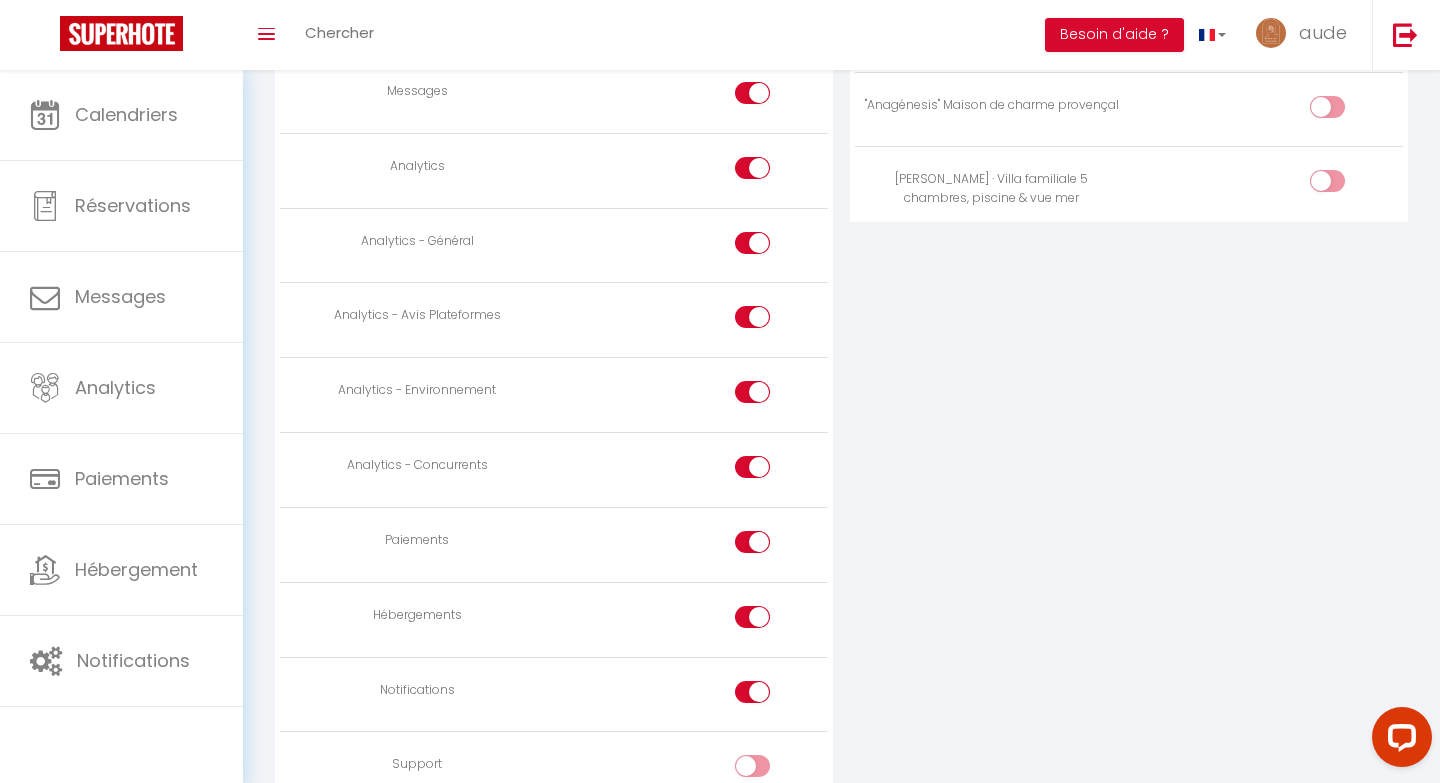 scroll, scrollTop: 1561, scrollLeft: 0, axis: vertical 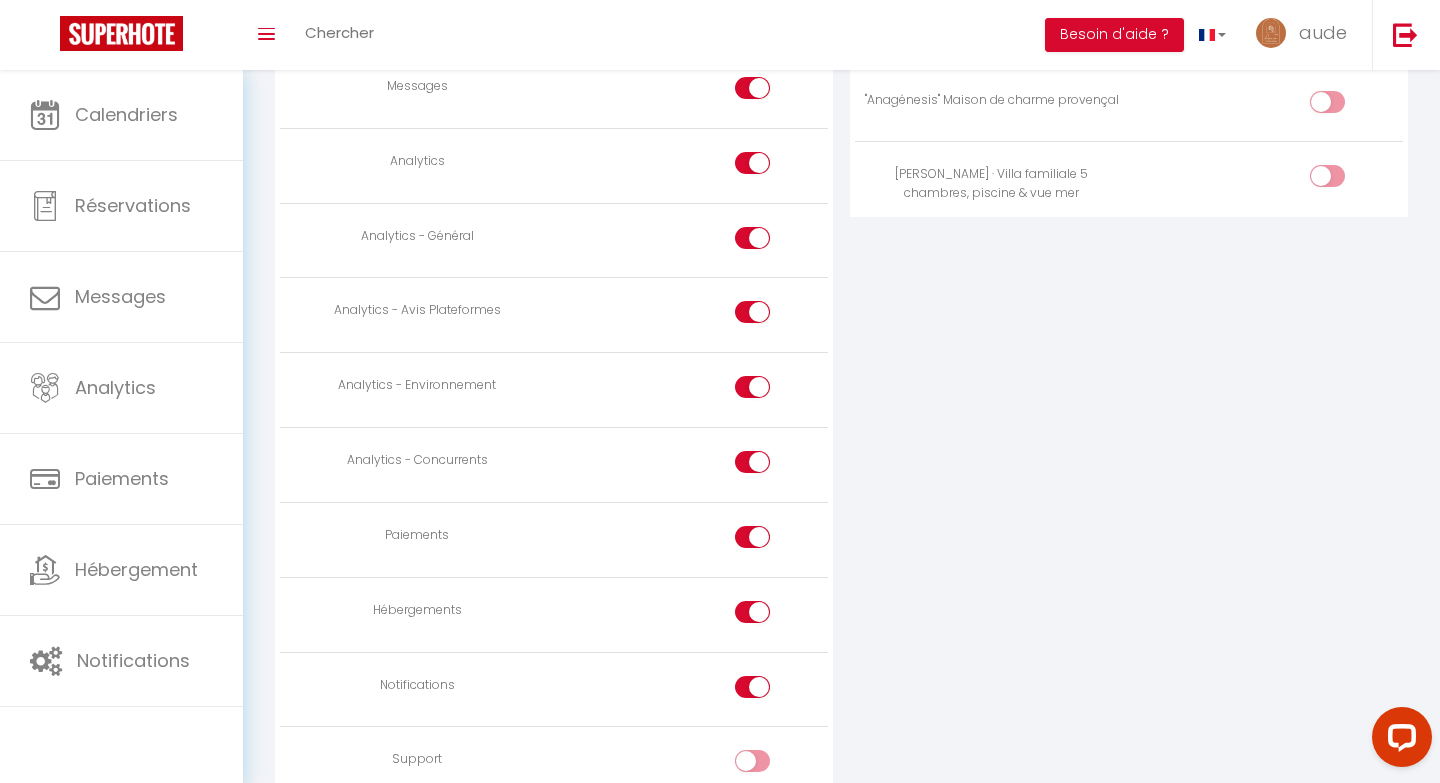 click at bounding box center [770, 316] 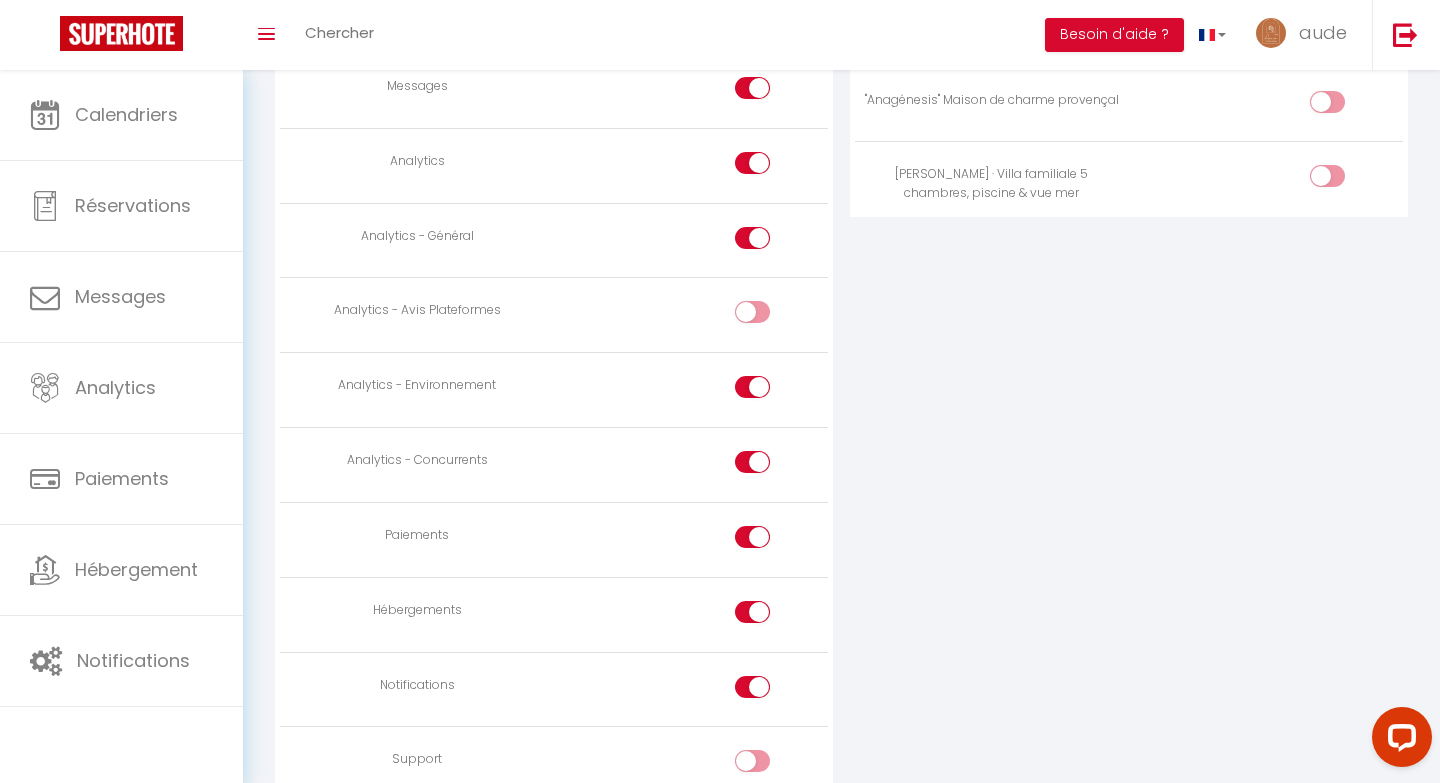 click at bounding box center (752, 312) 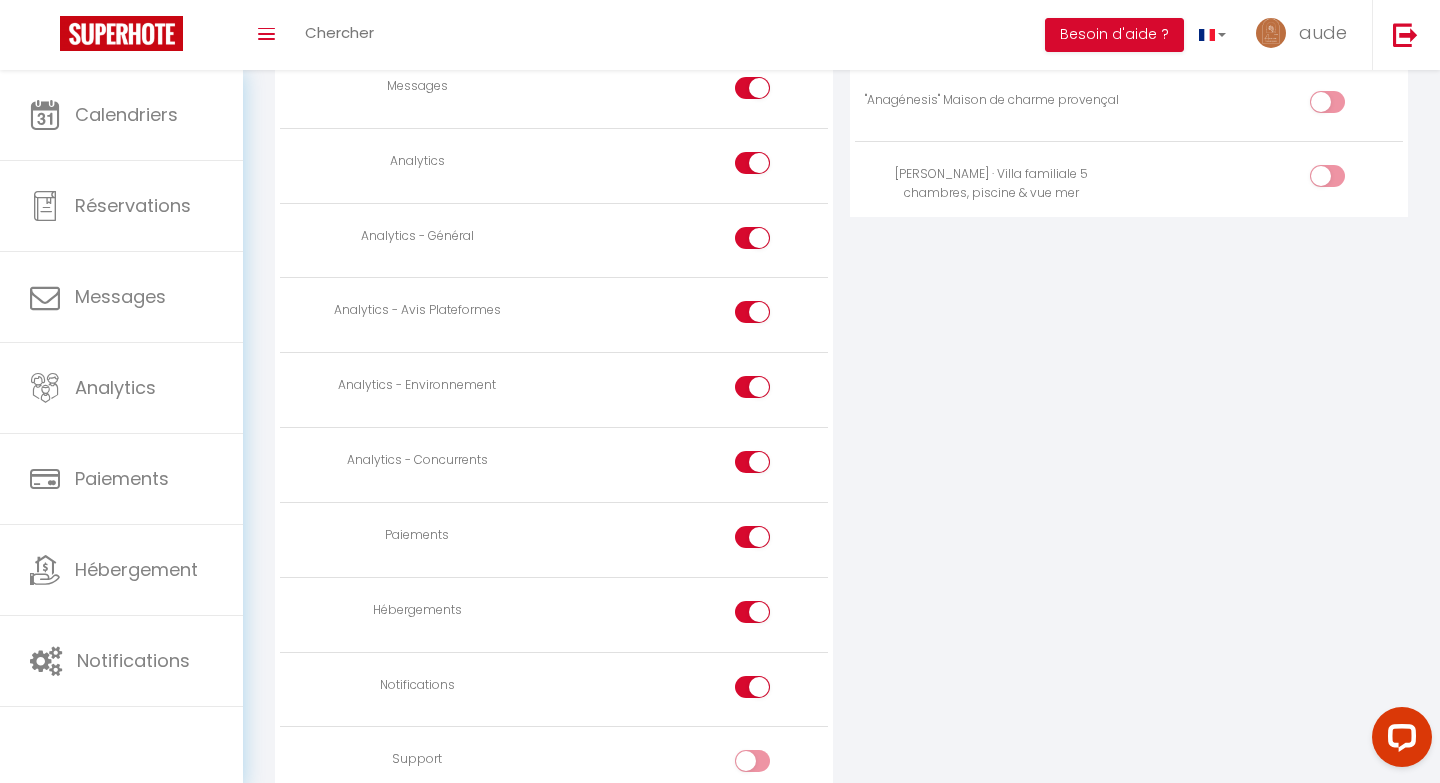 click at bounding box center [770, 316] 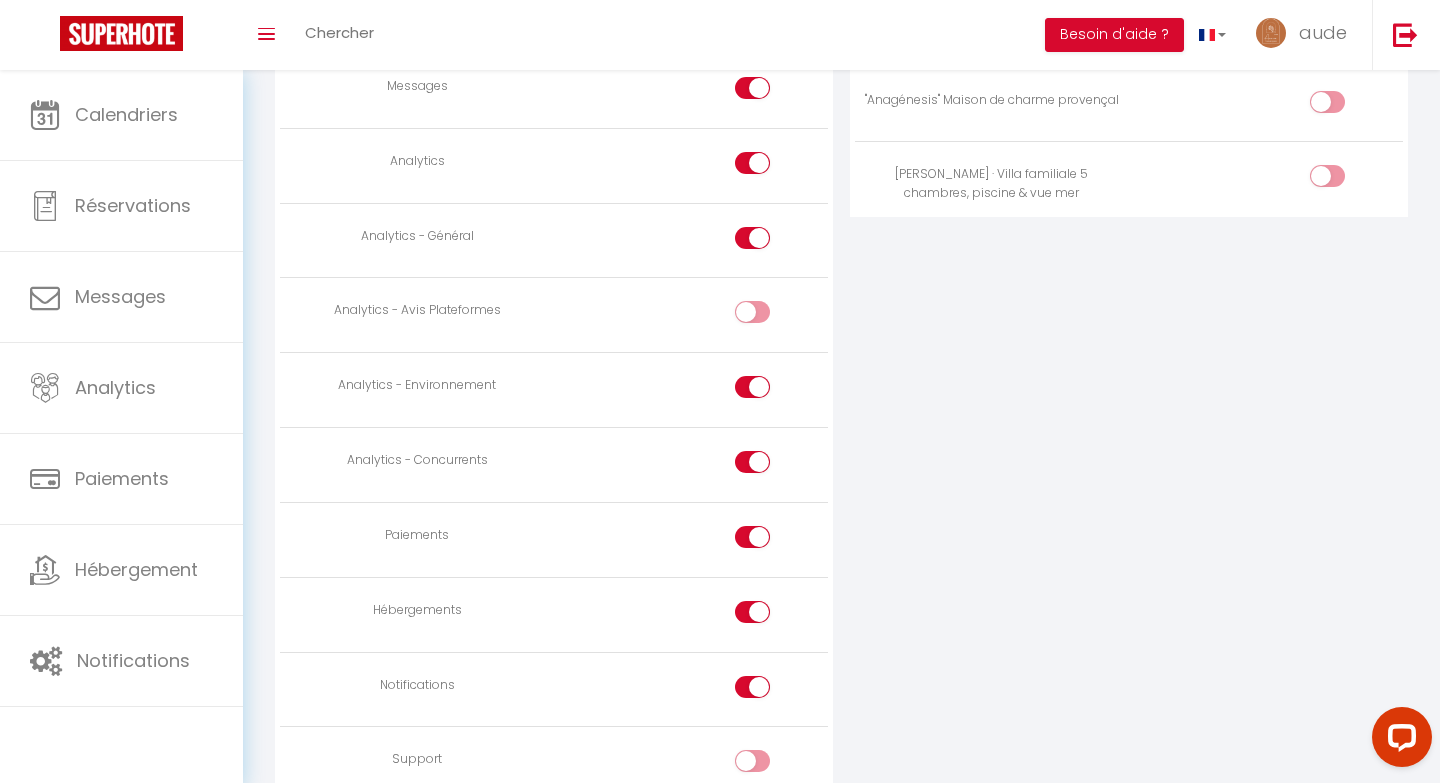 click at bounding box center [770, 242] 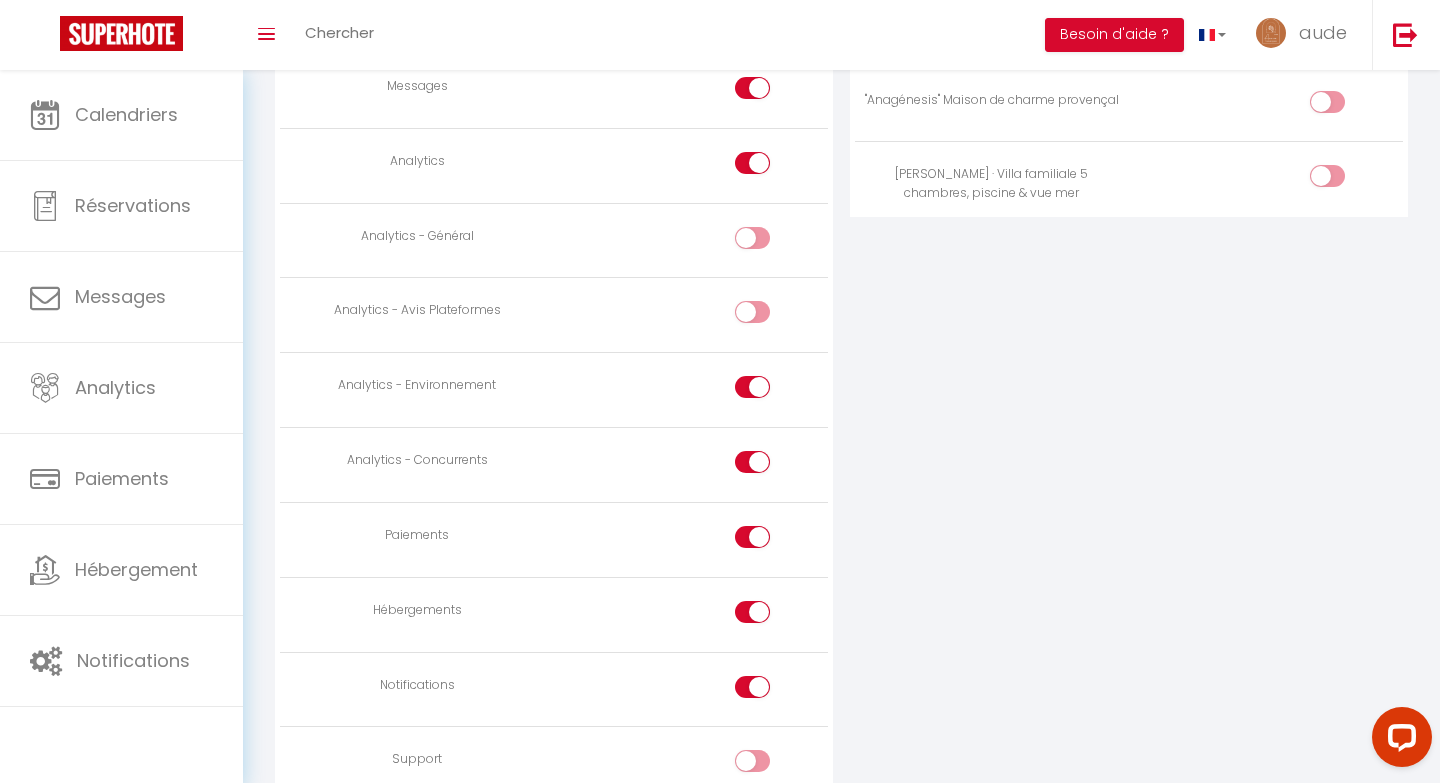 click at bounding box center (770, 391) 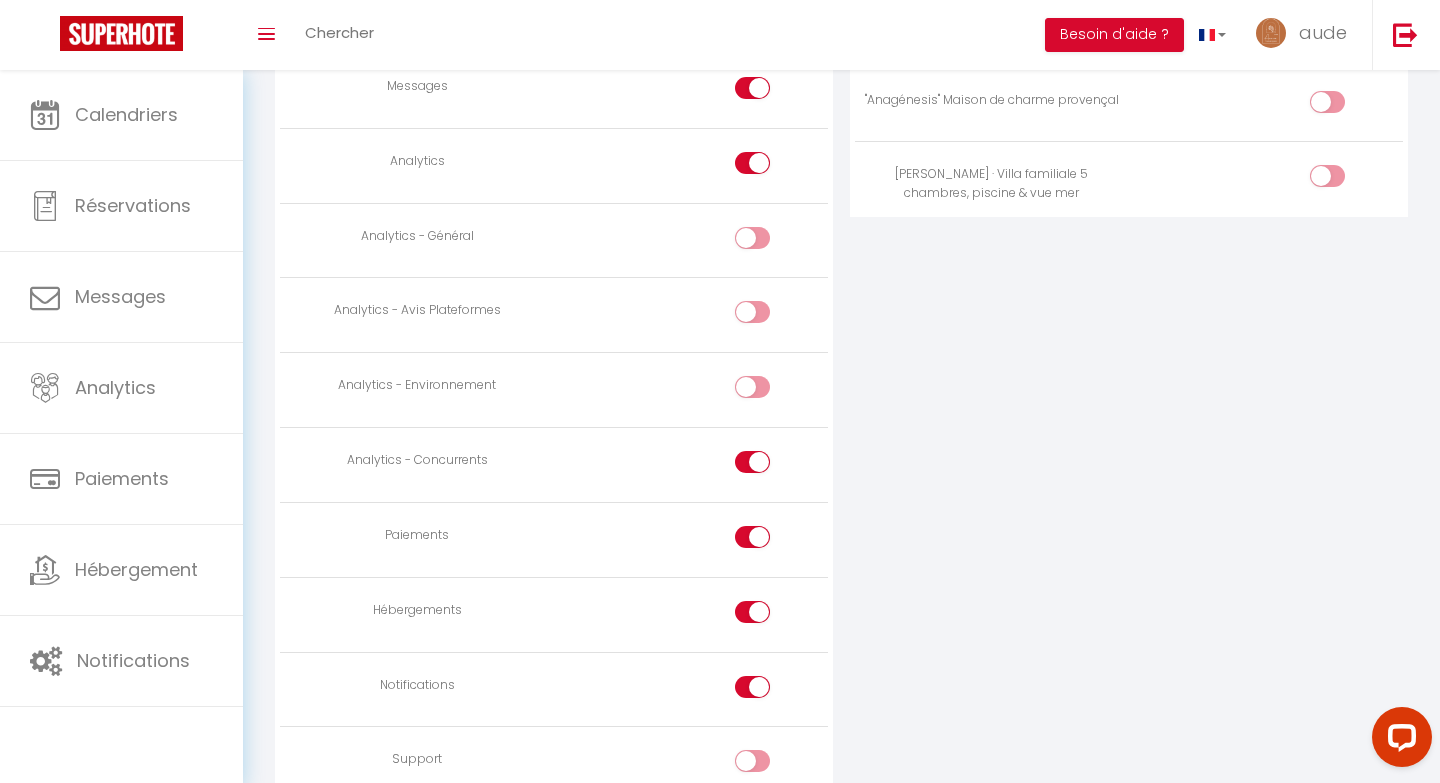 click at bounding box center [770, 466] 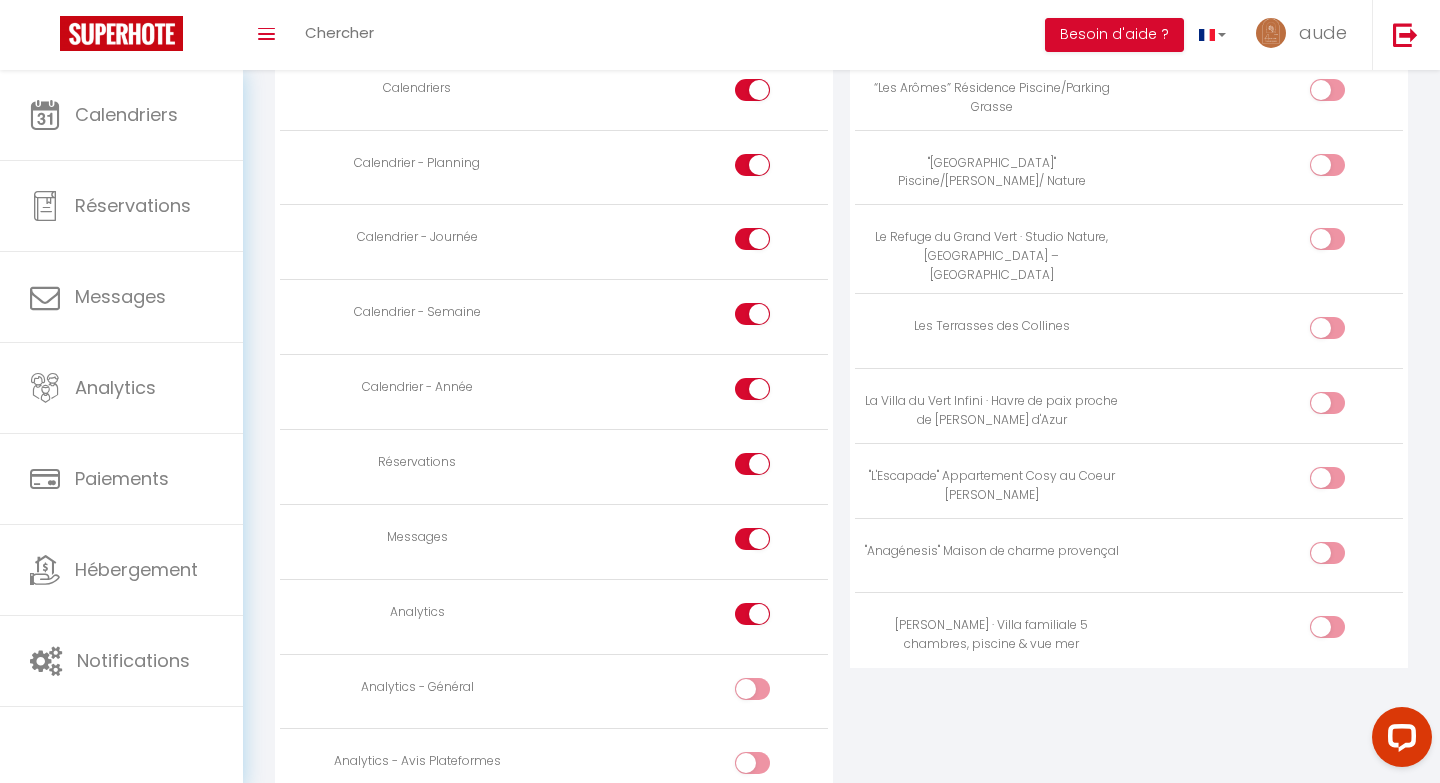 scroll, scrollTop: 1106, scrollLeft: 0, axis: vertical 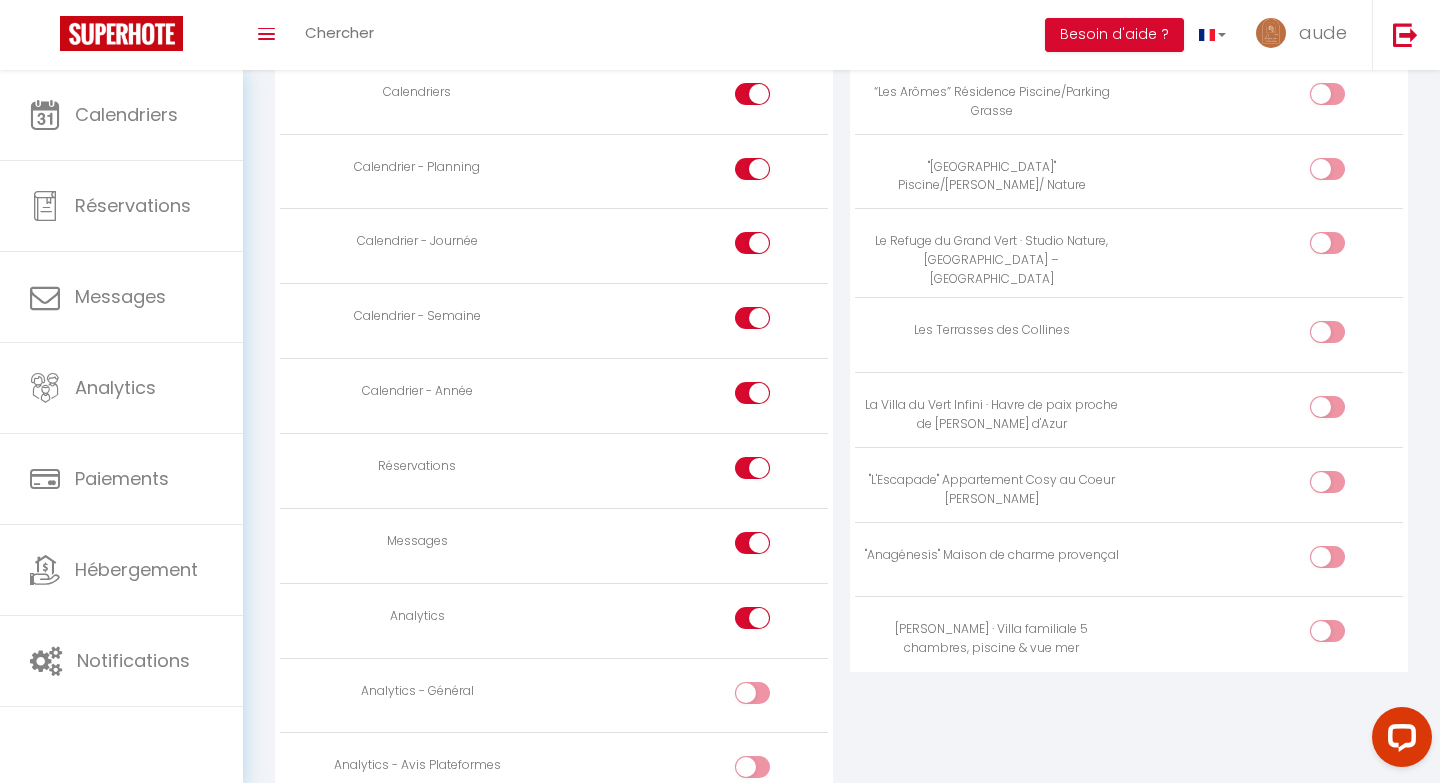 click at bounding box center [1327, 243] 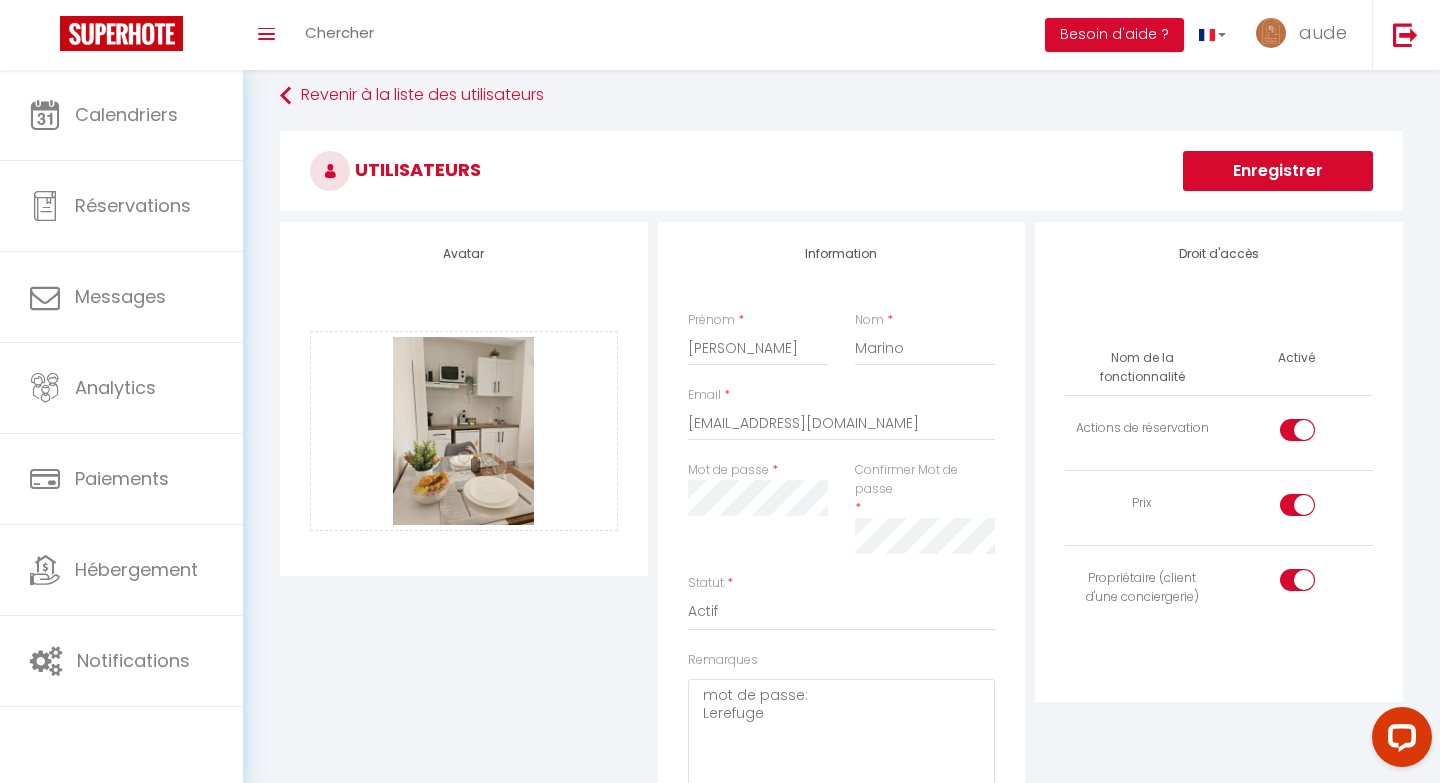 scroll, scrollTop: 0, scrollLeft: 0, axis: both 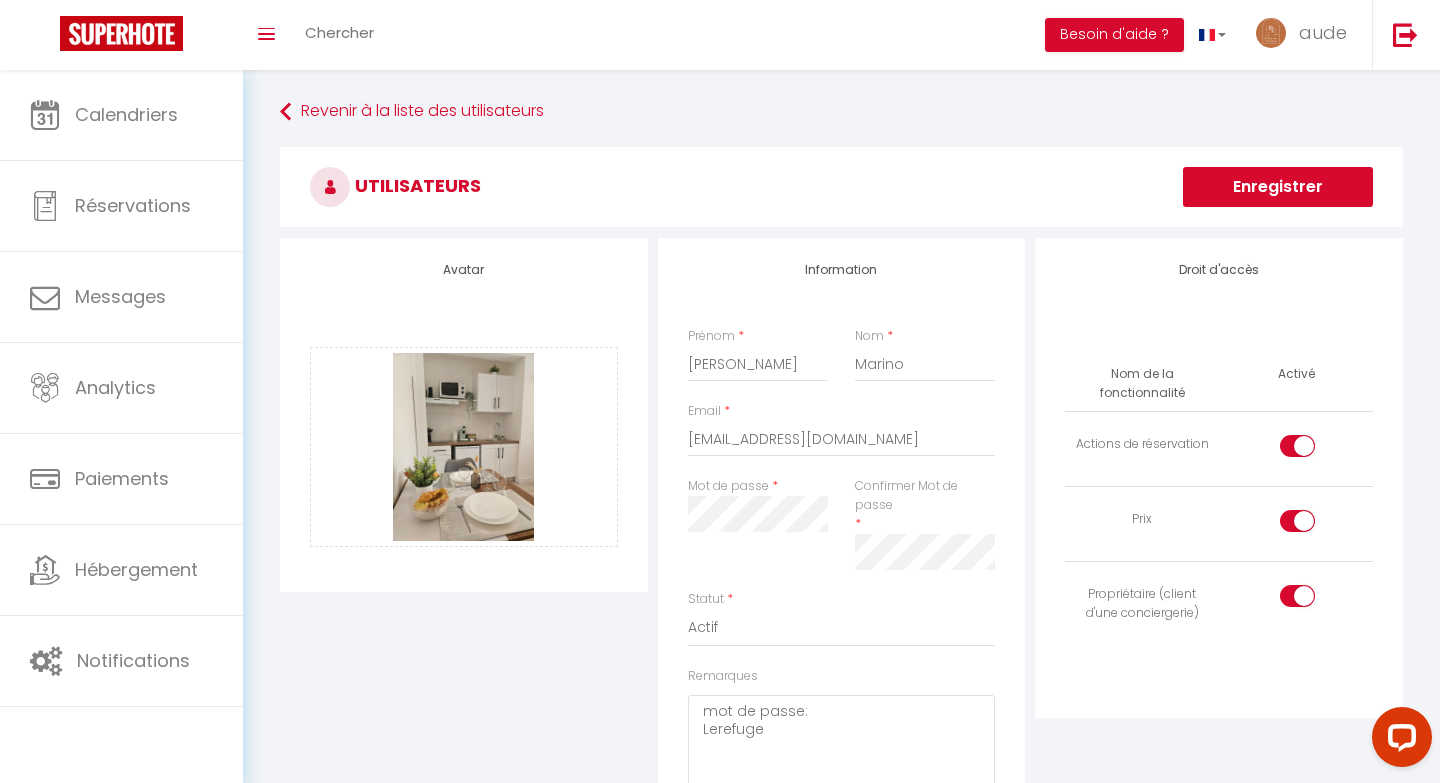 click on "Enregistrer" at bounding box center (1278, 187) 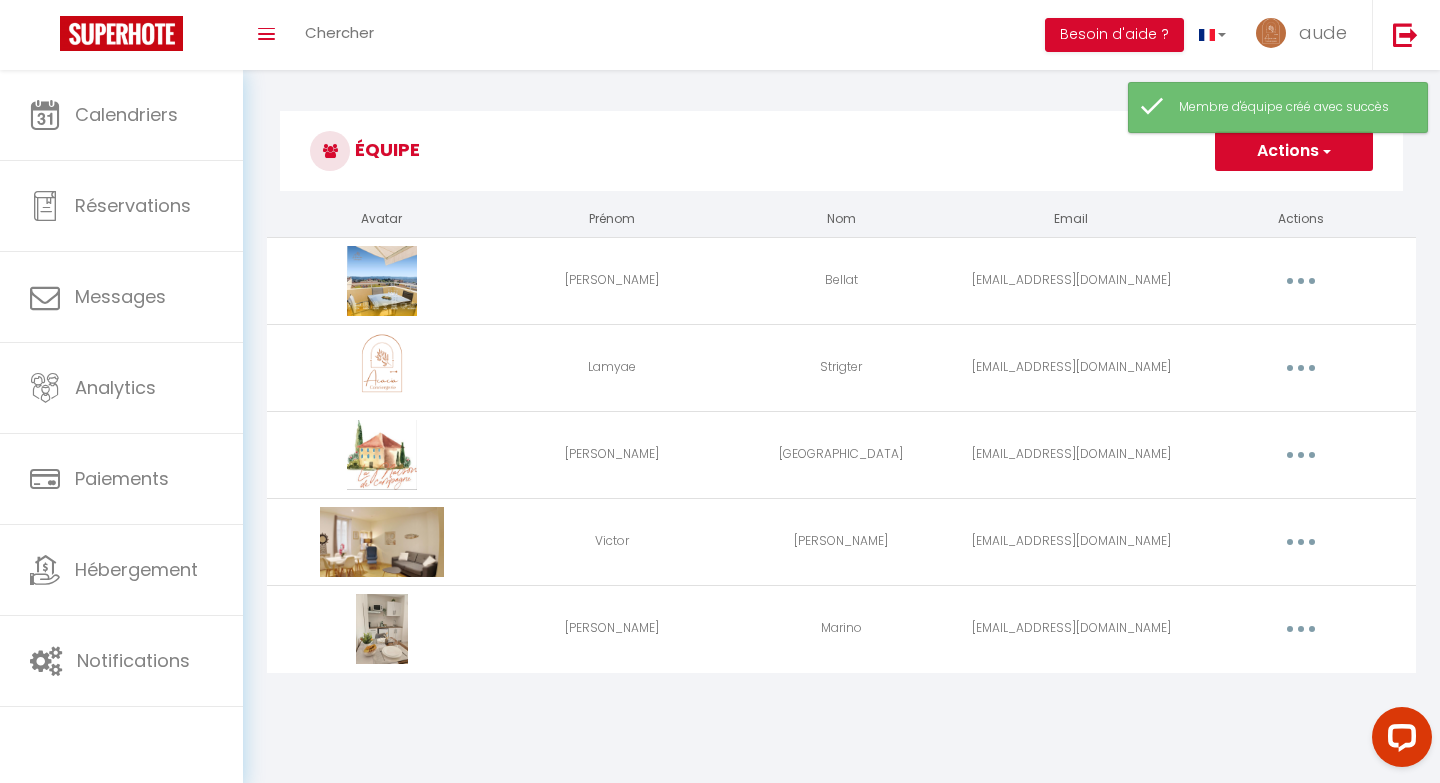 click at bounding box center [1301, 629] 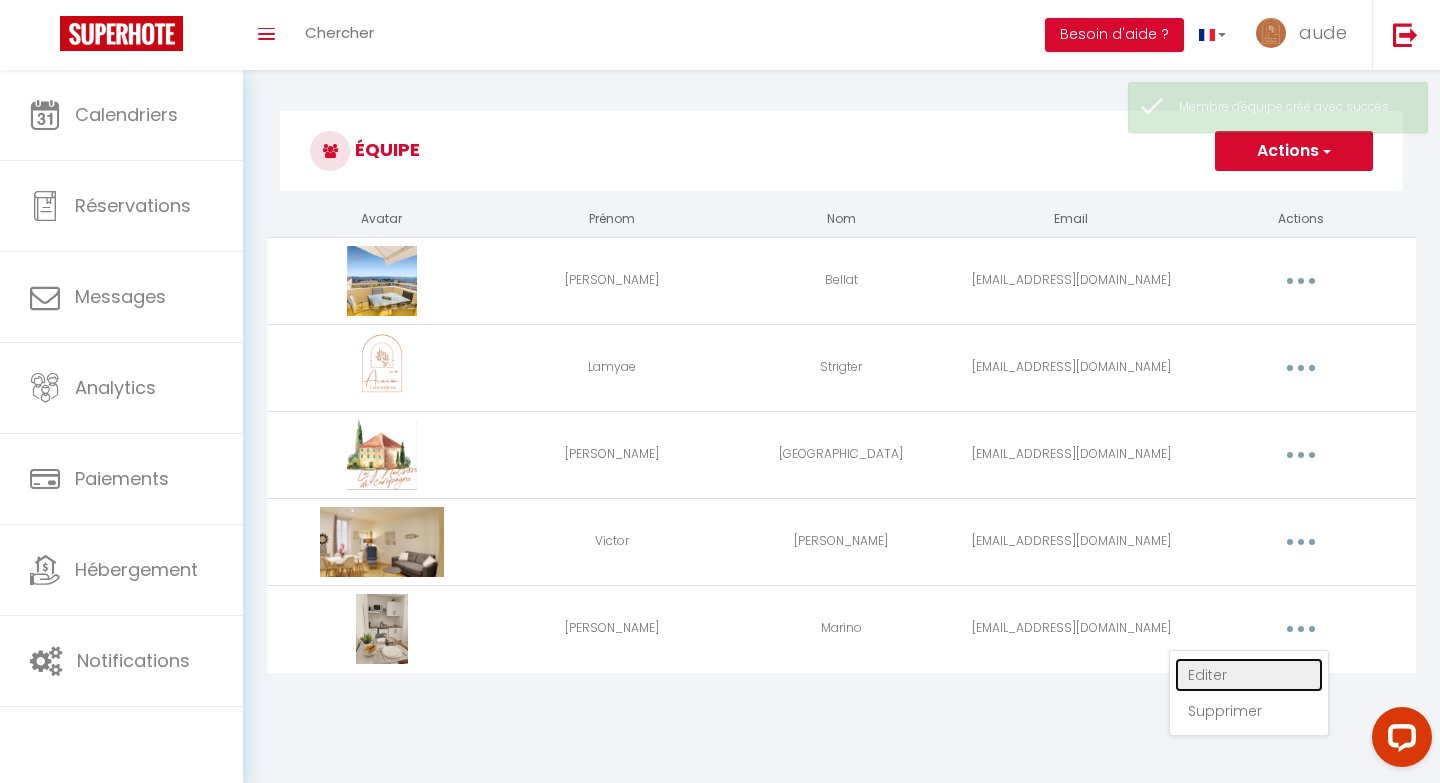 click on "Editer" at bounding box center (1249, 675) 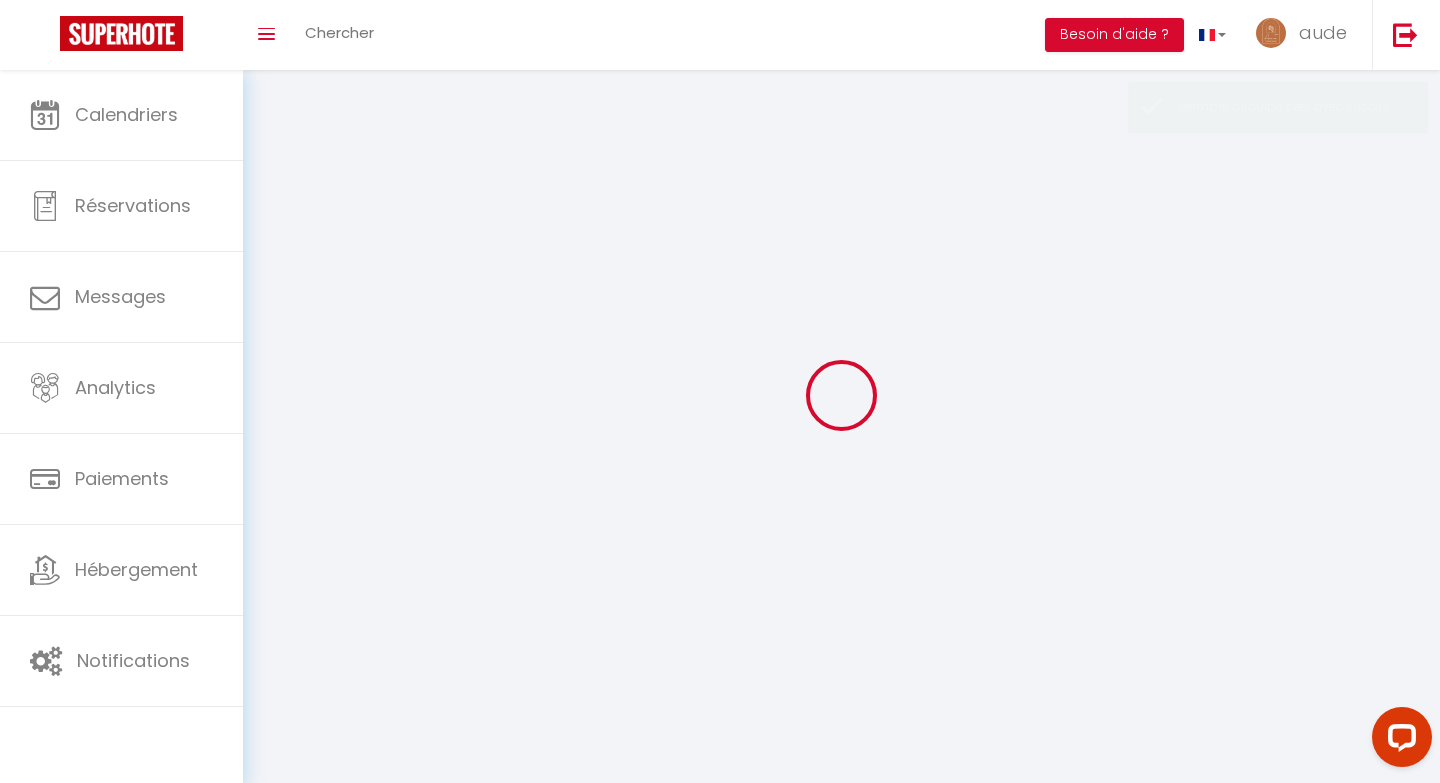 type on "[EMAIL_ADDRESS][DOMAIN_NAME]" 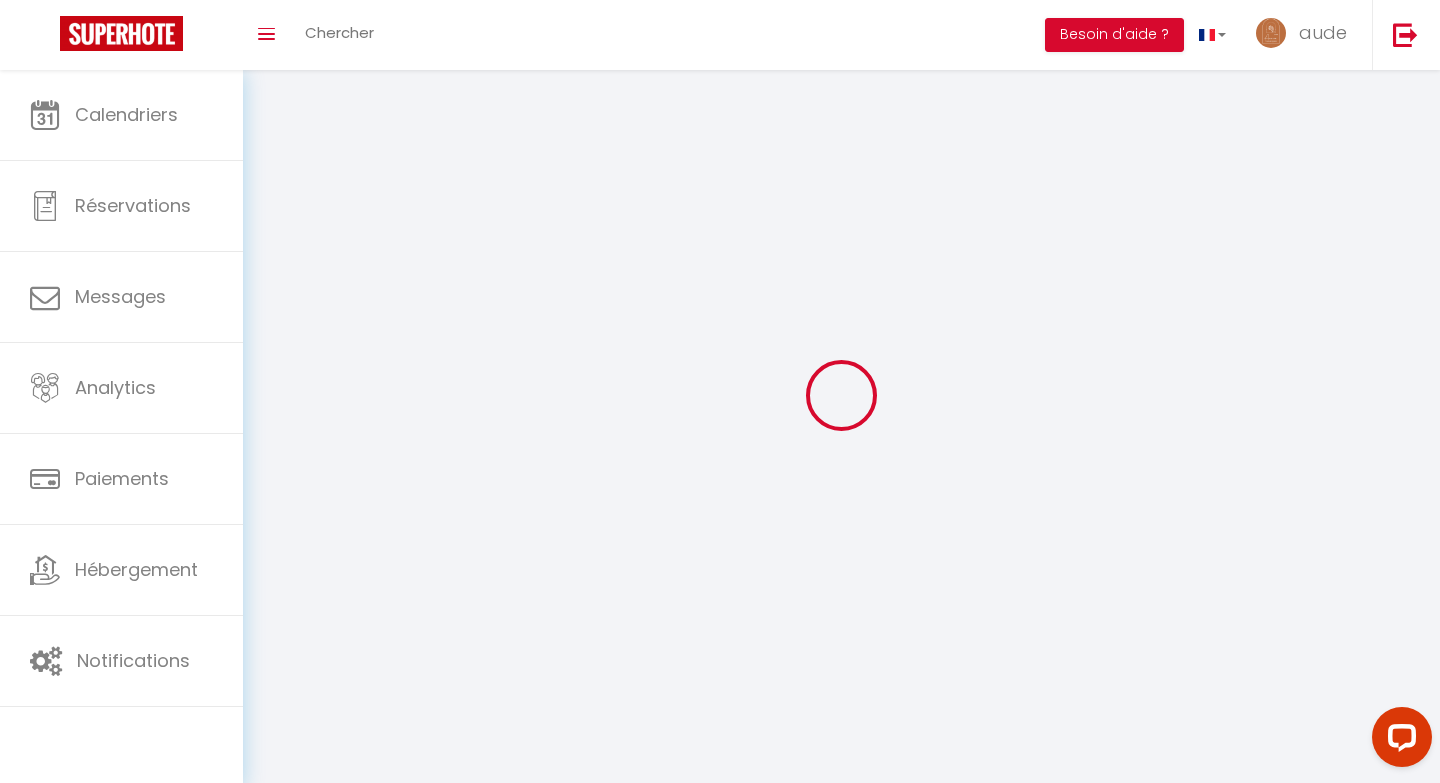 type on "[PERSON_NAME]" 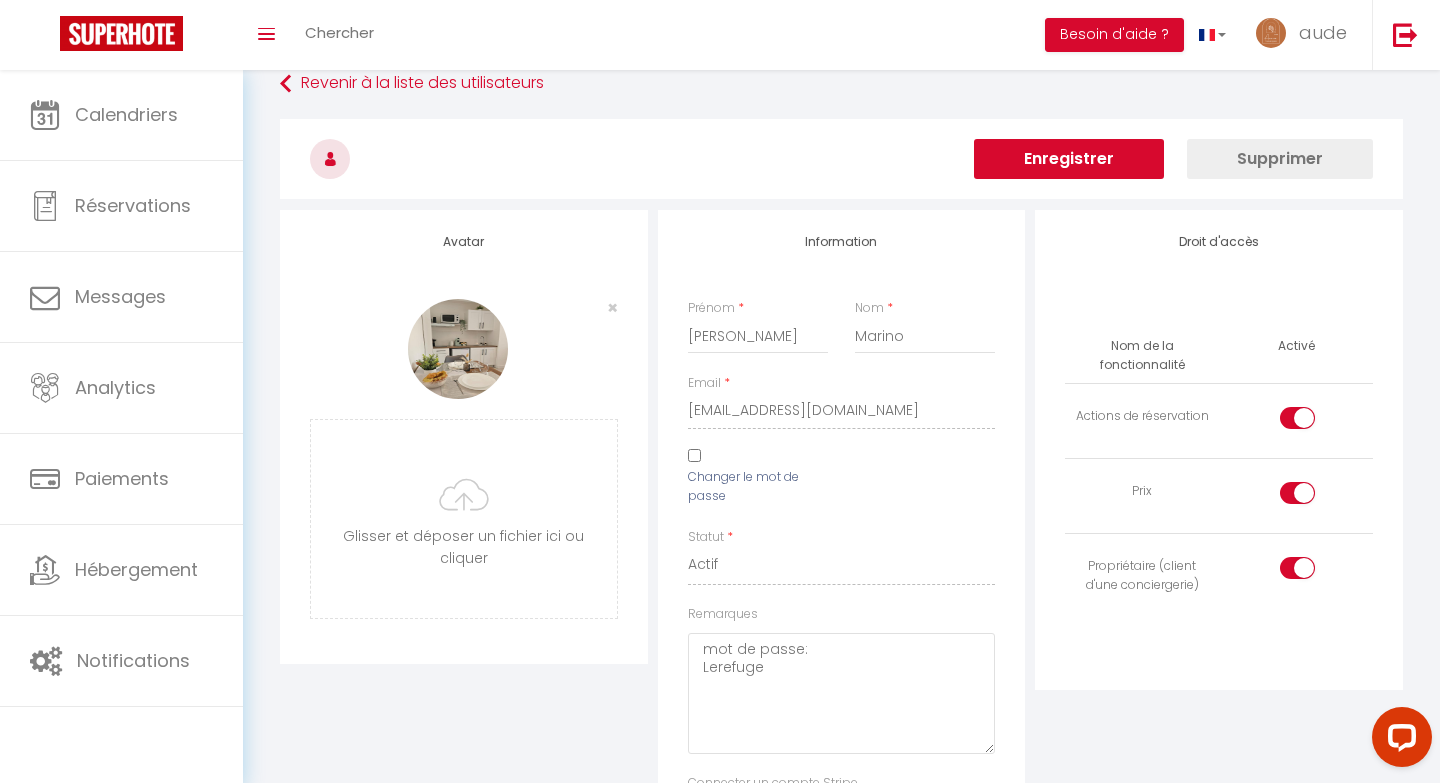 scroll, scrollTop: 24, scrollLeft: 0, axis: vertical 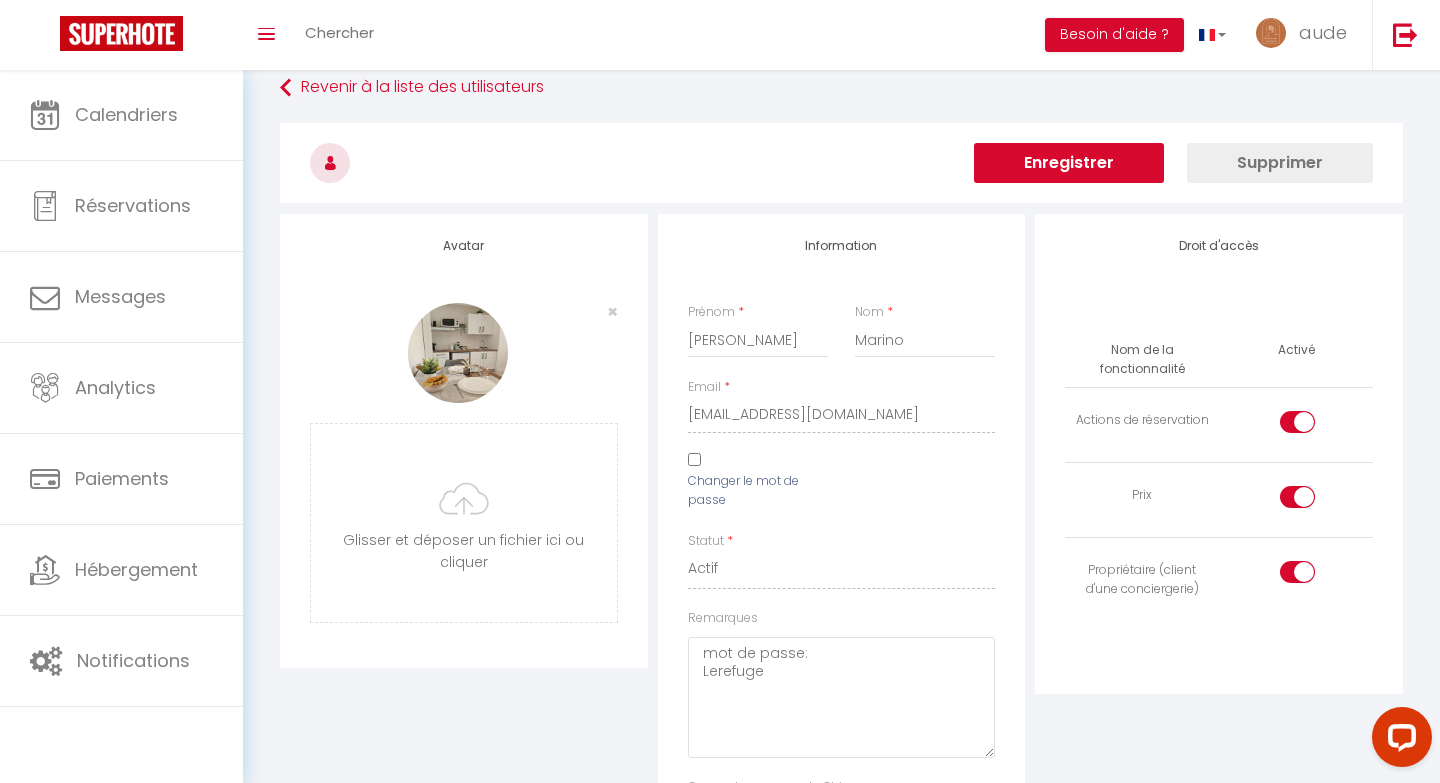 click on "Enregistrer" at bounding box center (1069, 163) 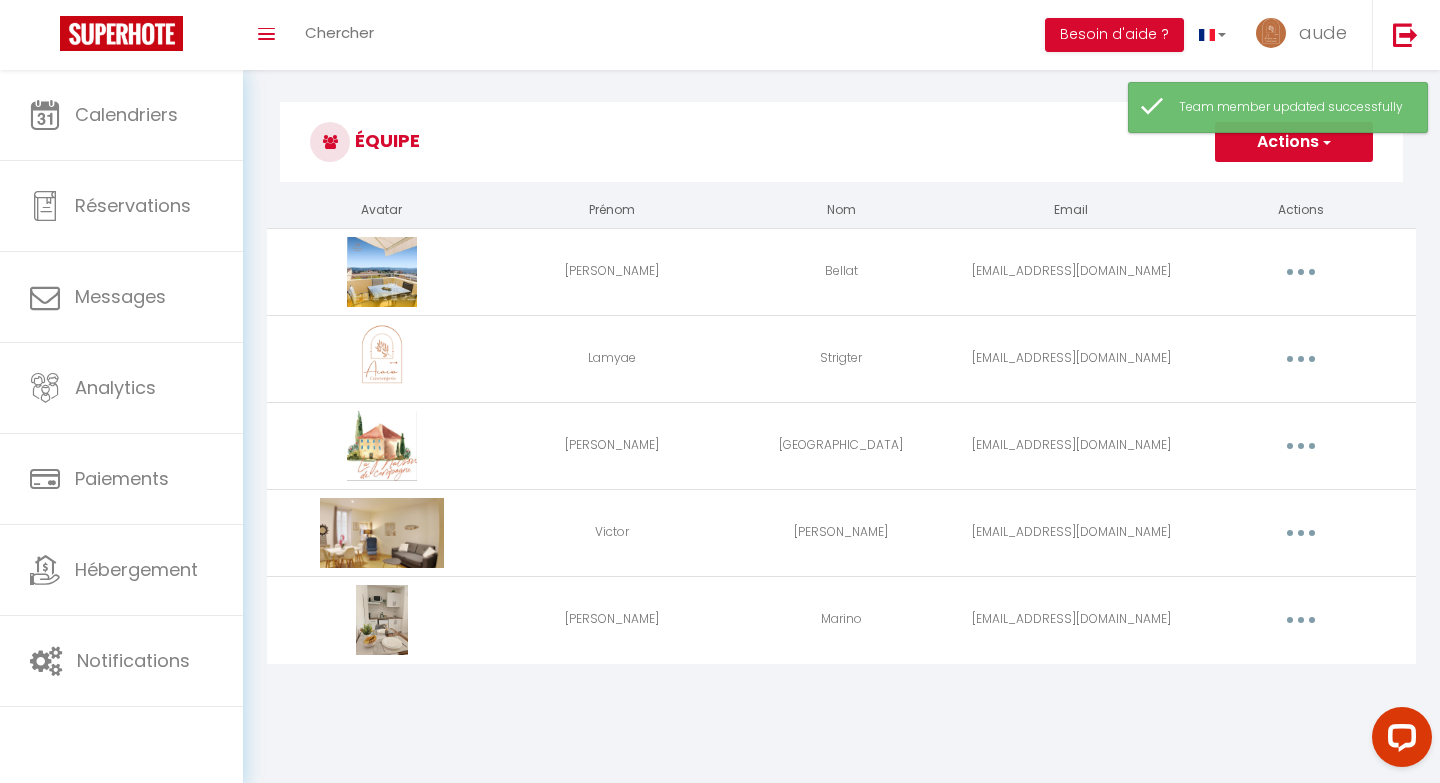 scroll, scrollTop: 0, scrollLeft: 0, axis: both 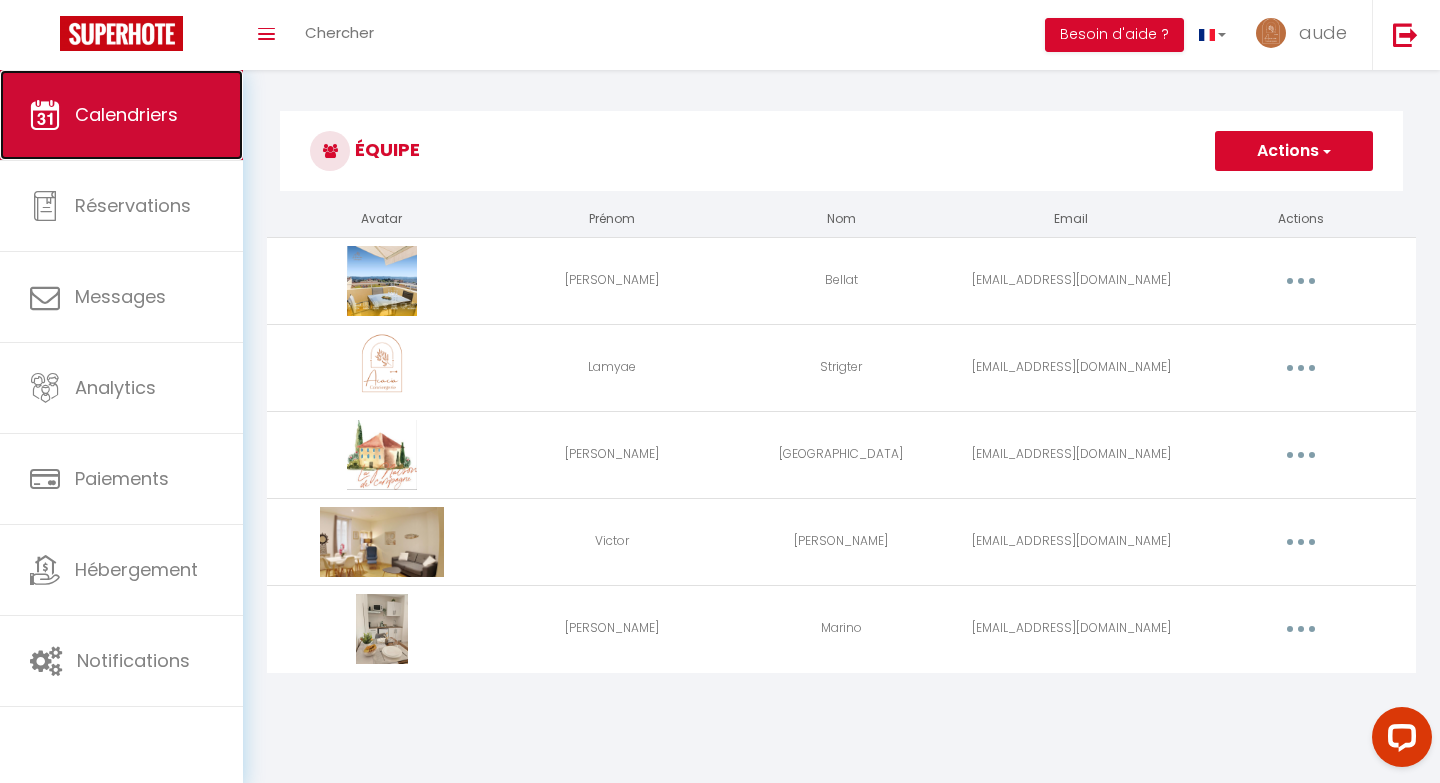 click on "Calendriers" at bounding box center (121, 115) 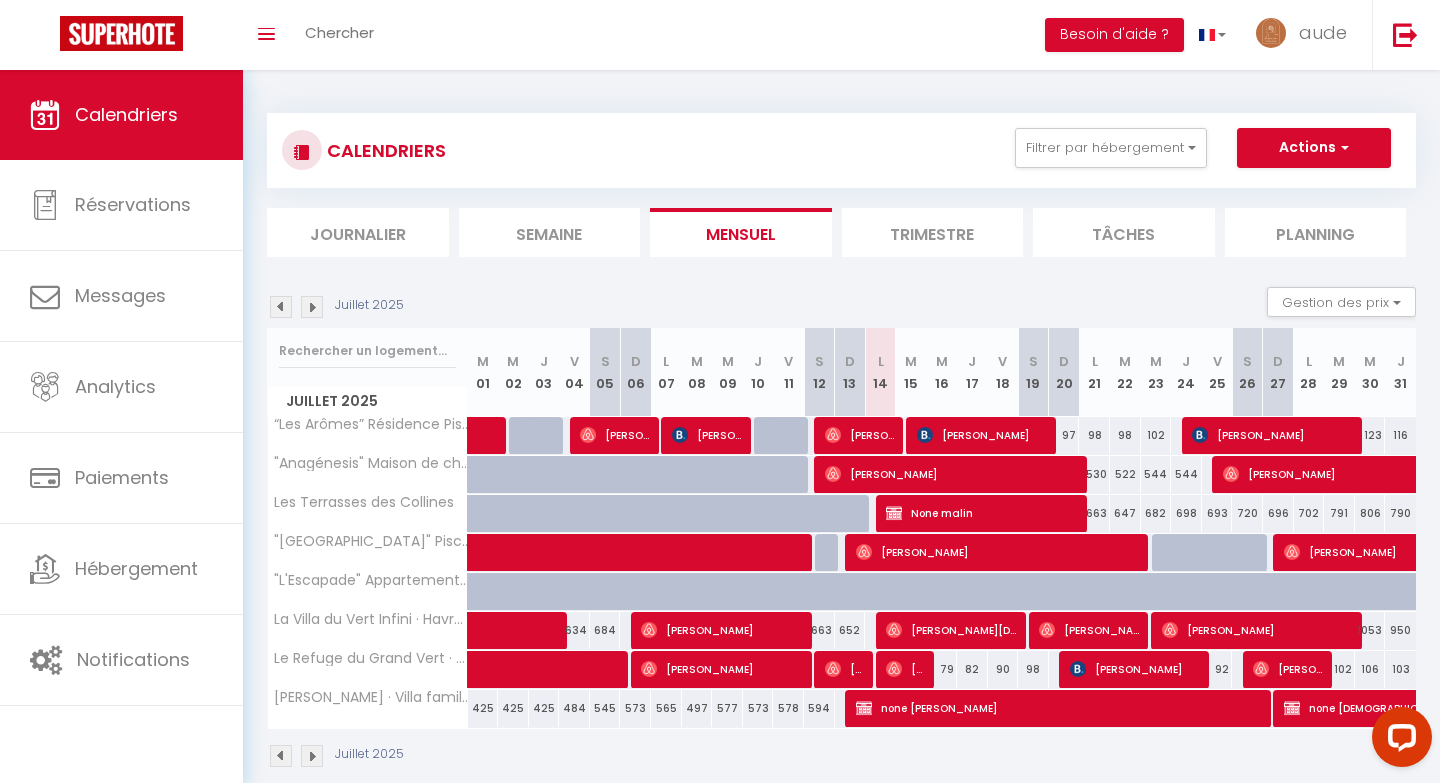 click at bounding box center (312, 307) 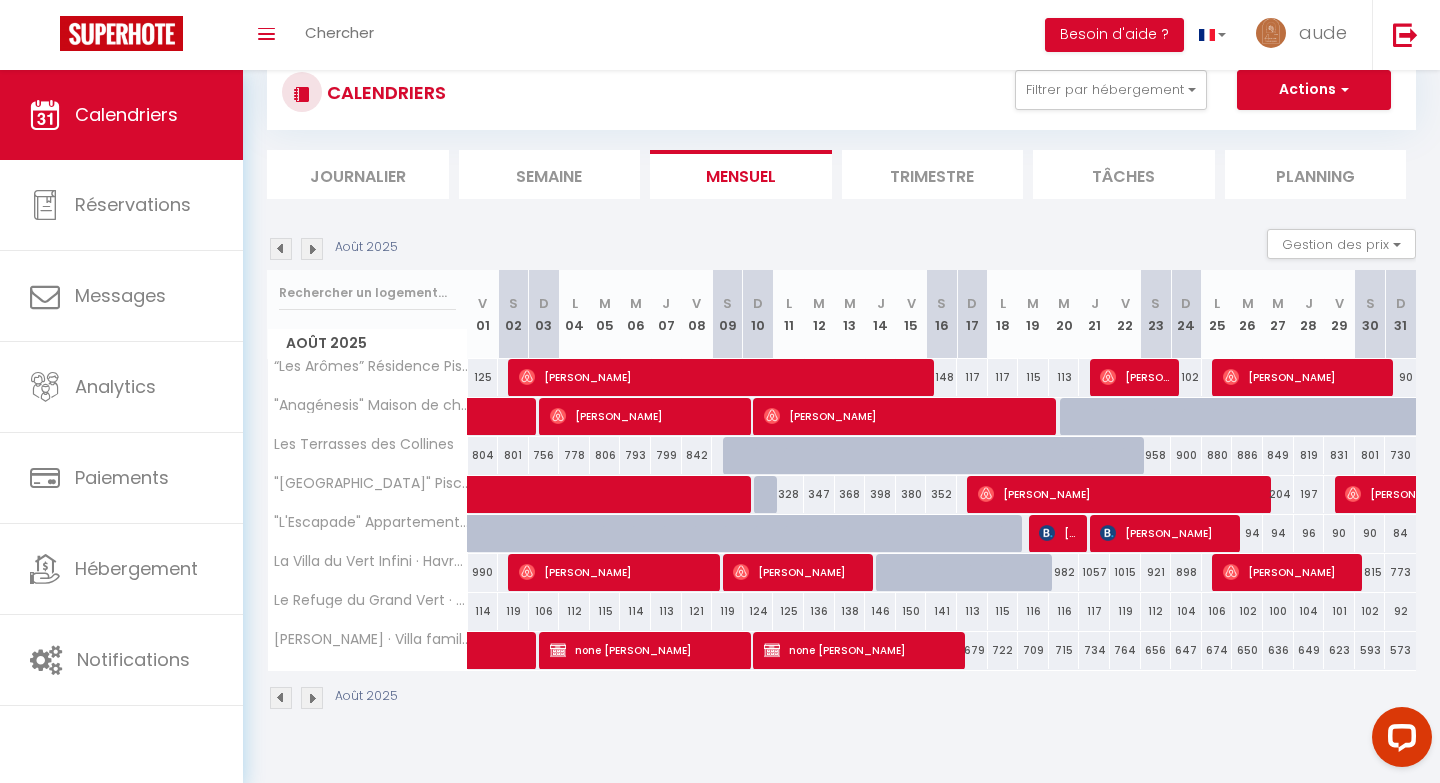 scroll, scrollTop: 70, scrollLeft: 0, axis: vertical 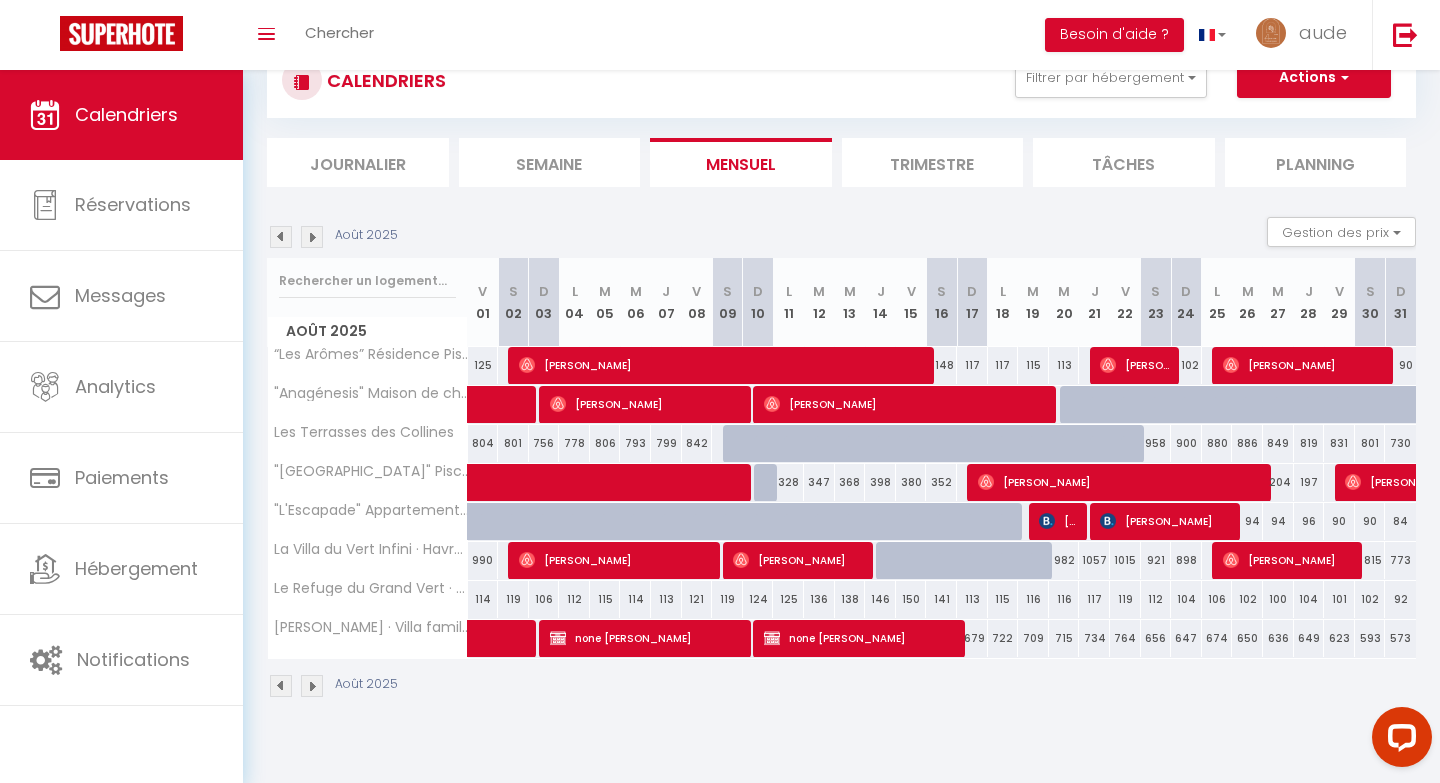 click at bounding box center (281, 237) 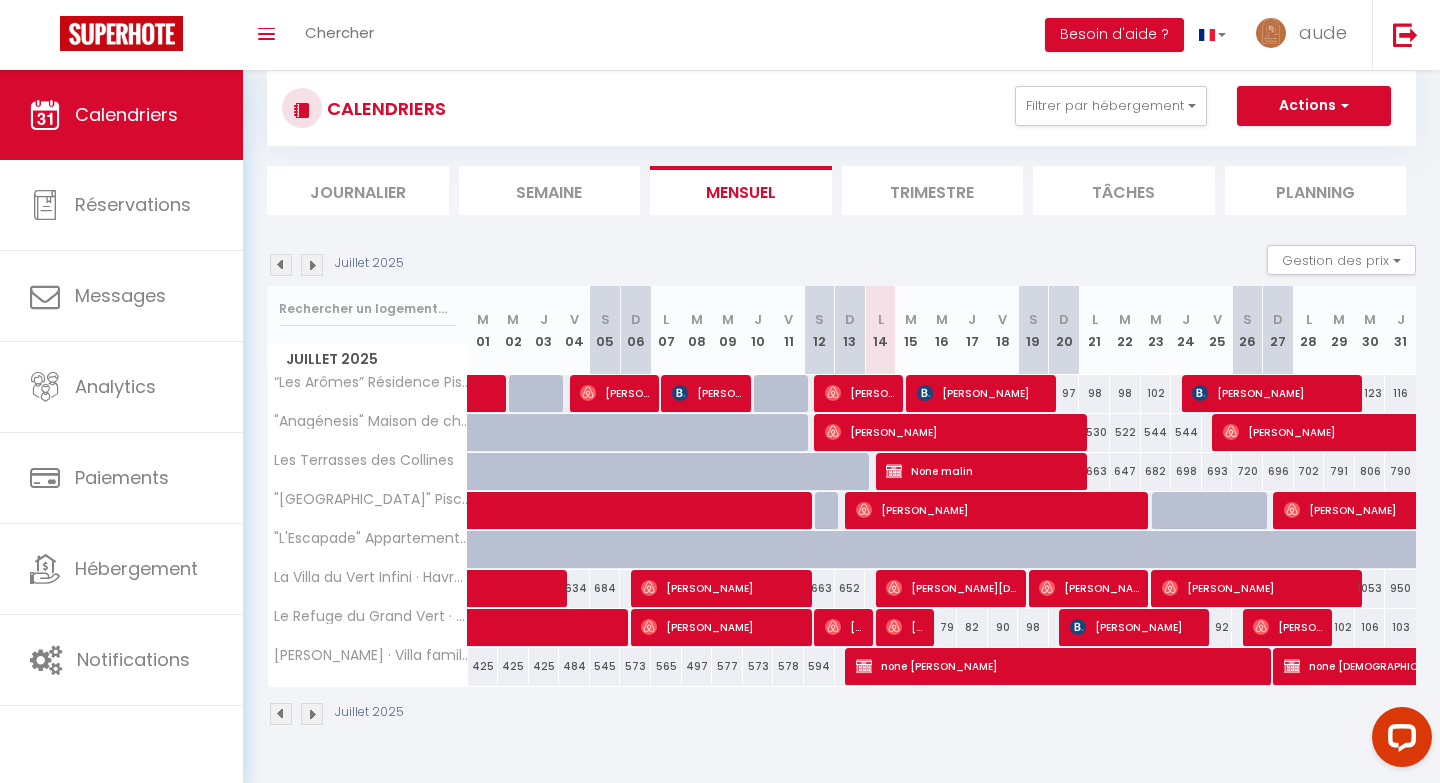 scroll, scrollTop: 70, scrollLeft: 0, axis: vertical 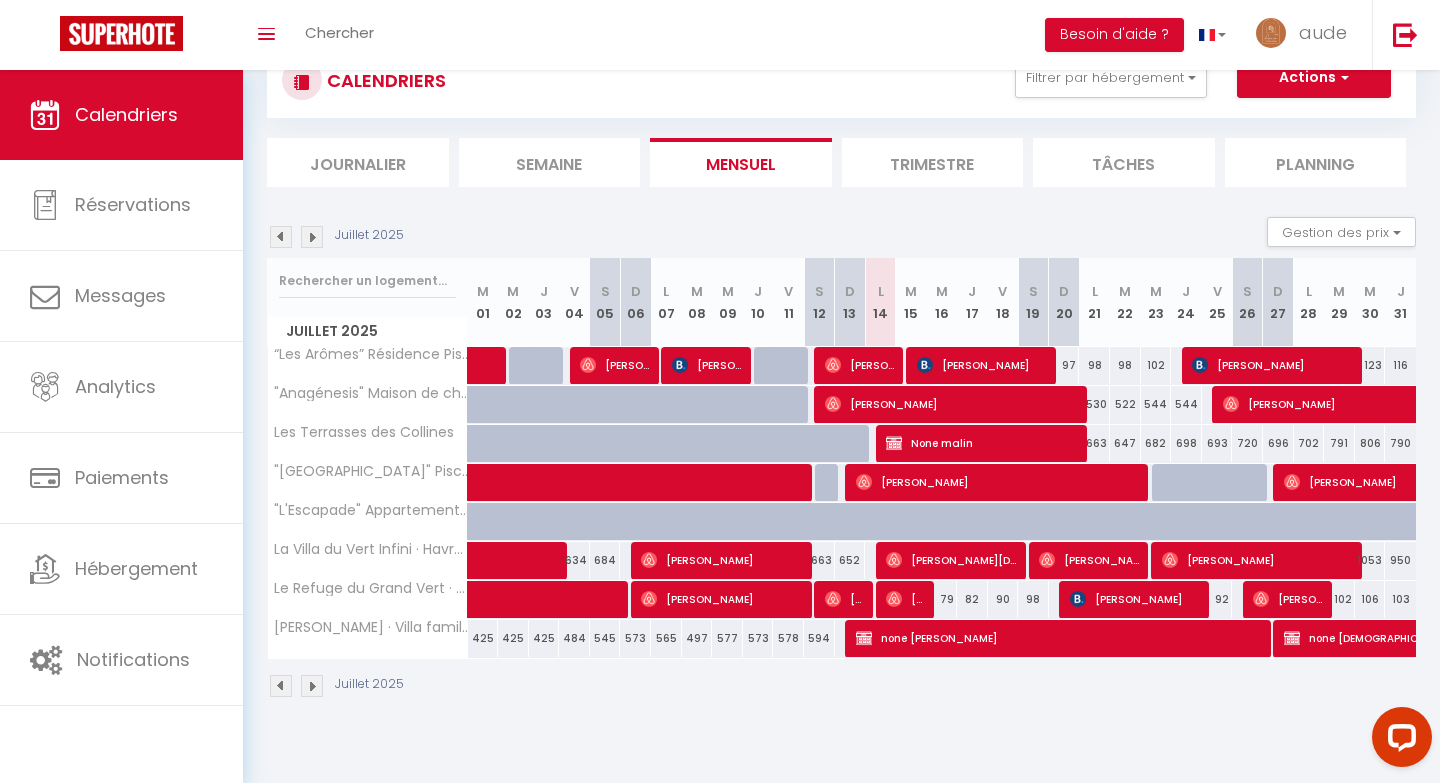 click at bounding box center [312, 237] 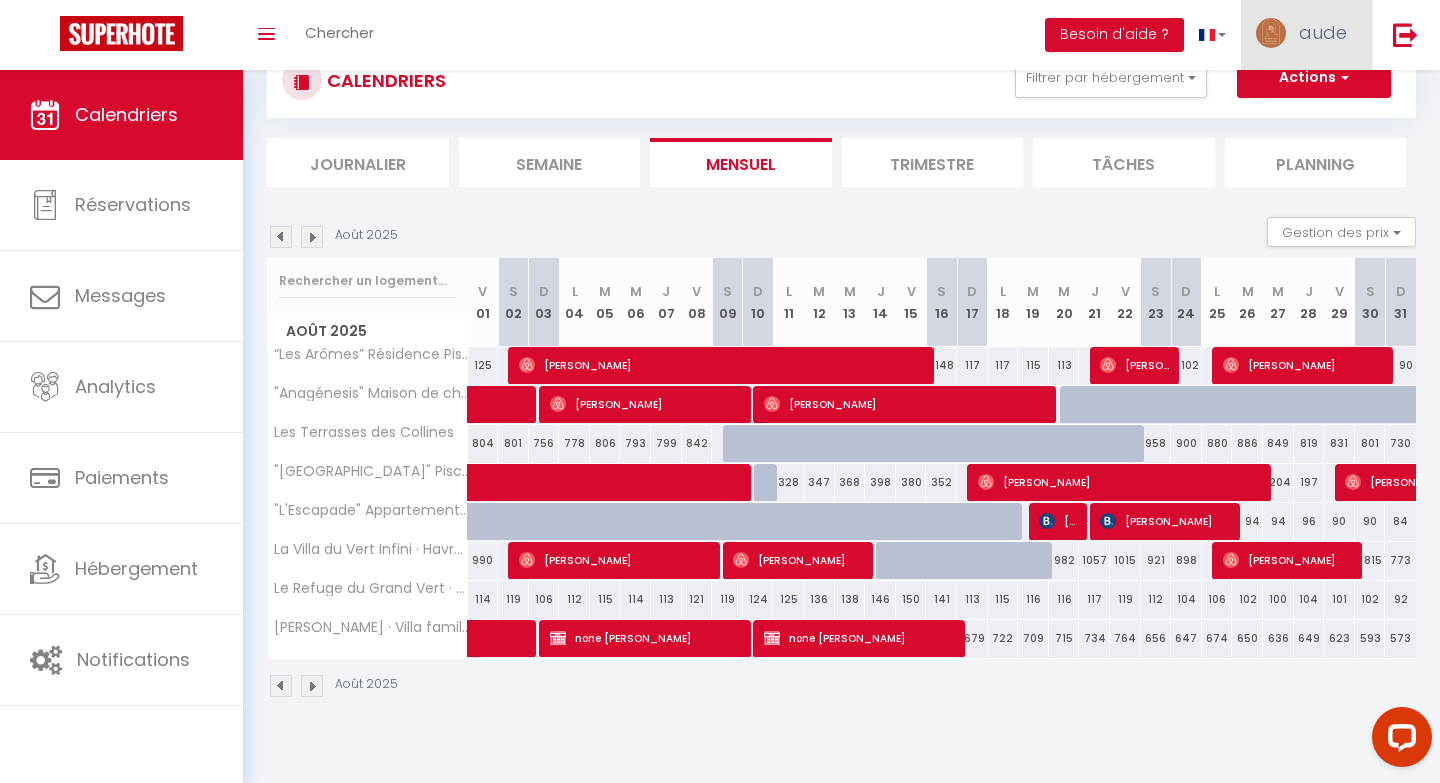 click at bounding box center [1271, 33] 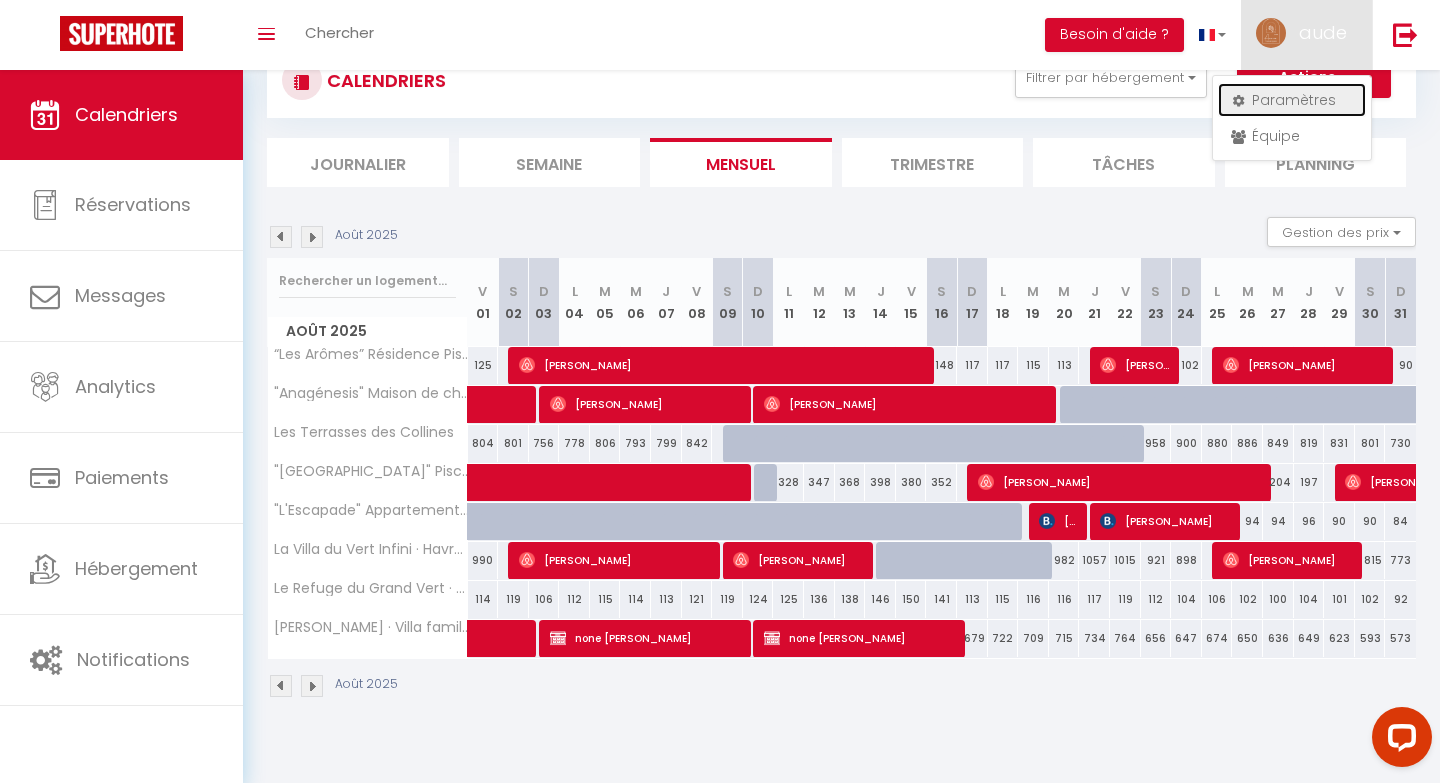 click on "Paramètres" at bounding box center [1292, 100] 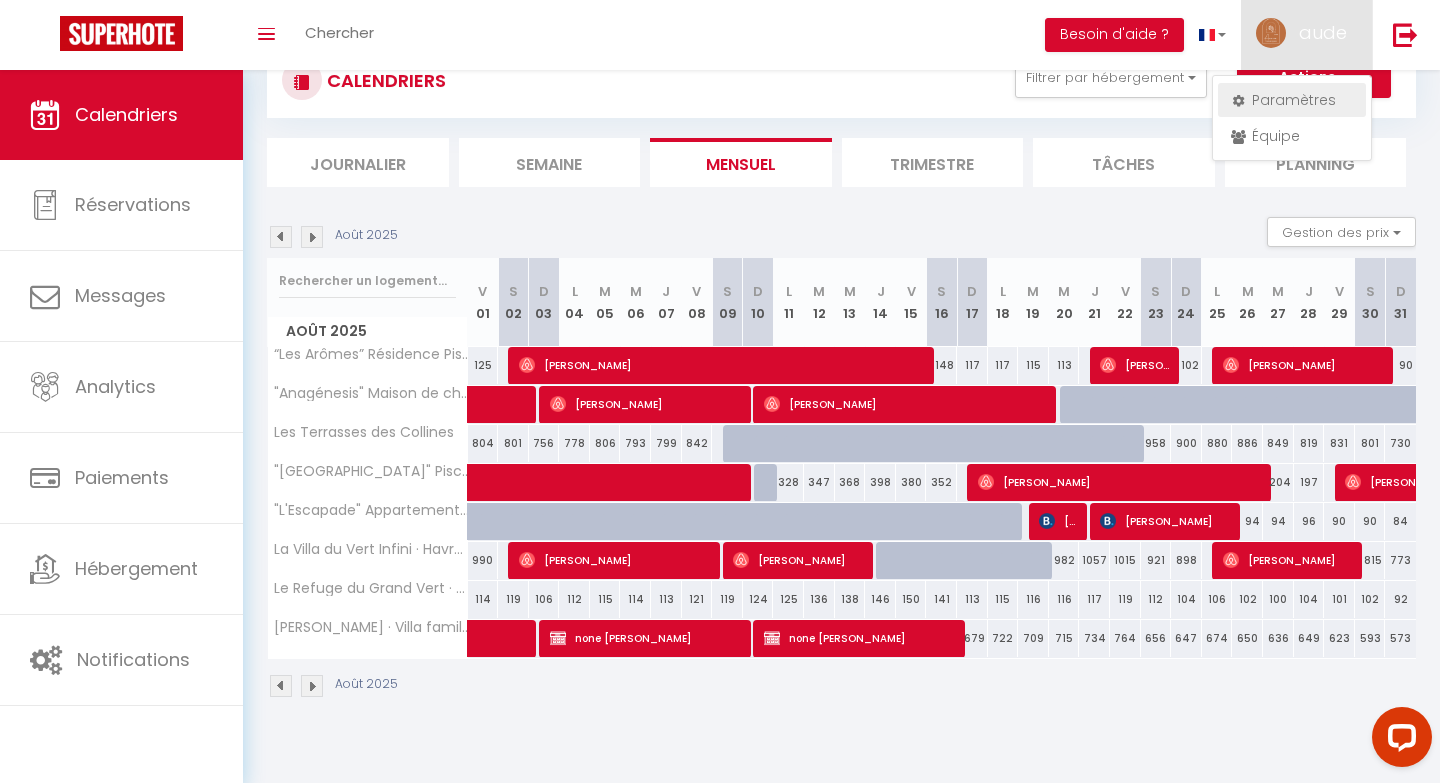scroll, scrollTop: 0, scrollLeft: 0, axis: both 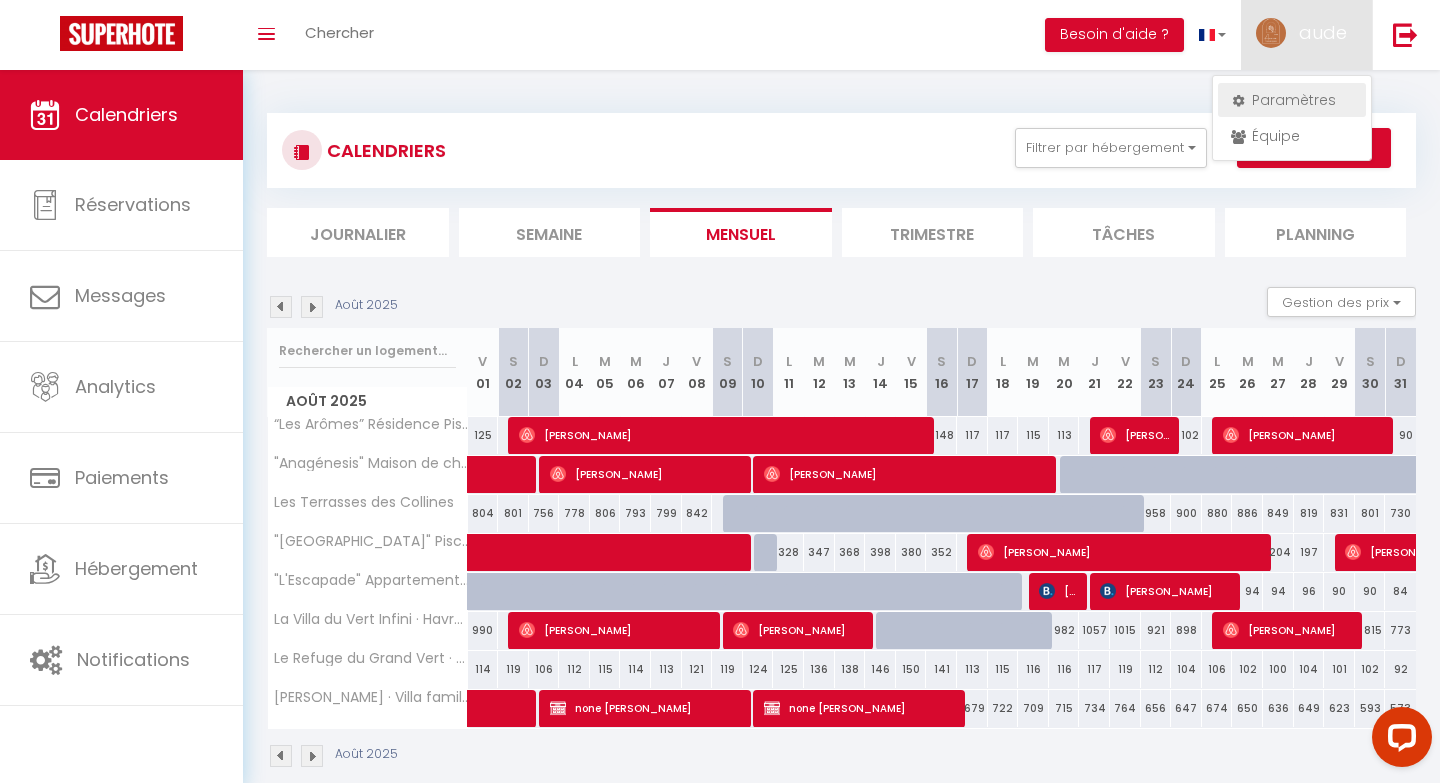 select on "fr" 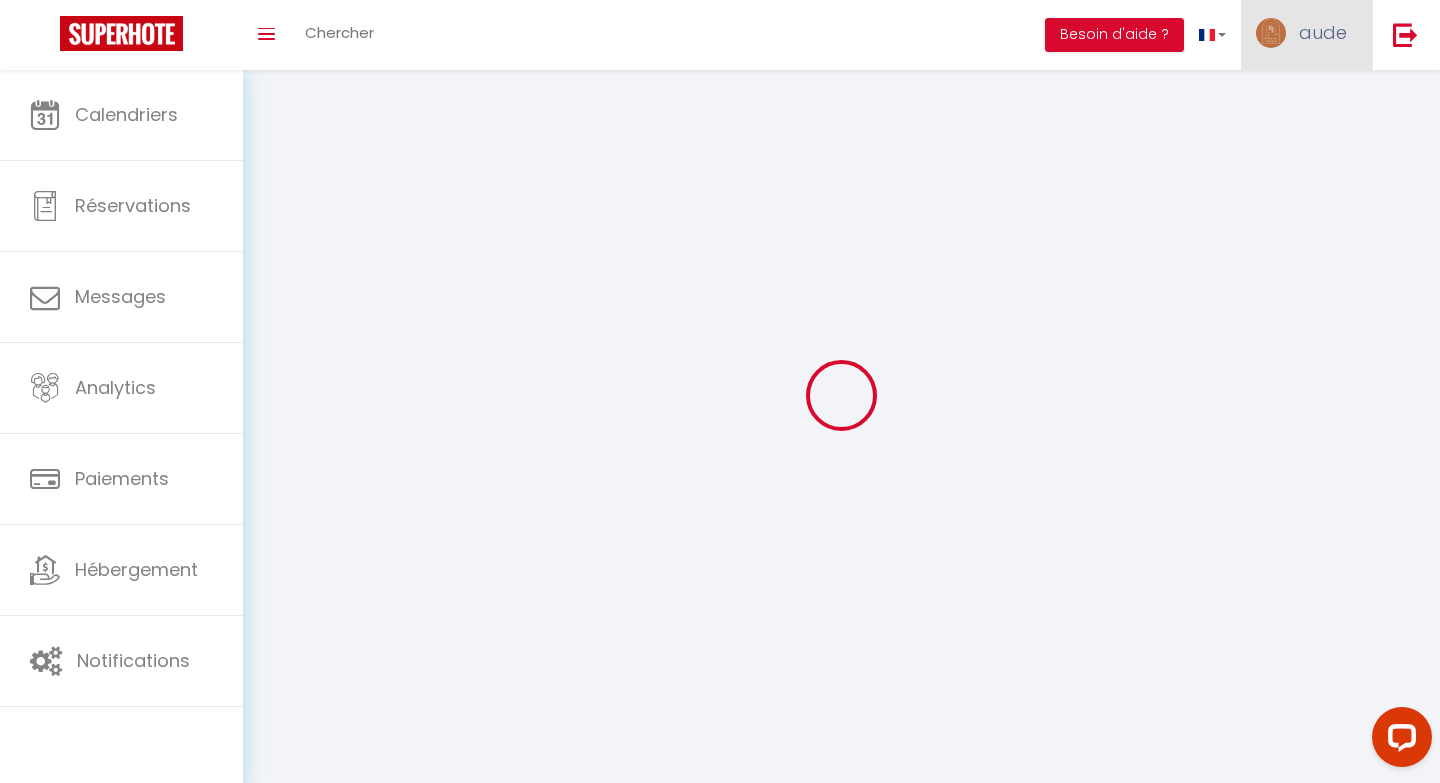 click on "aude" at bounding box center [1306, 35] 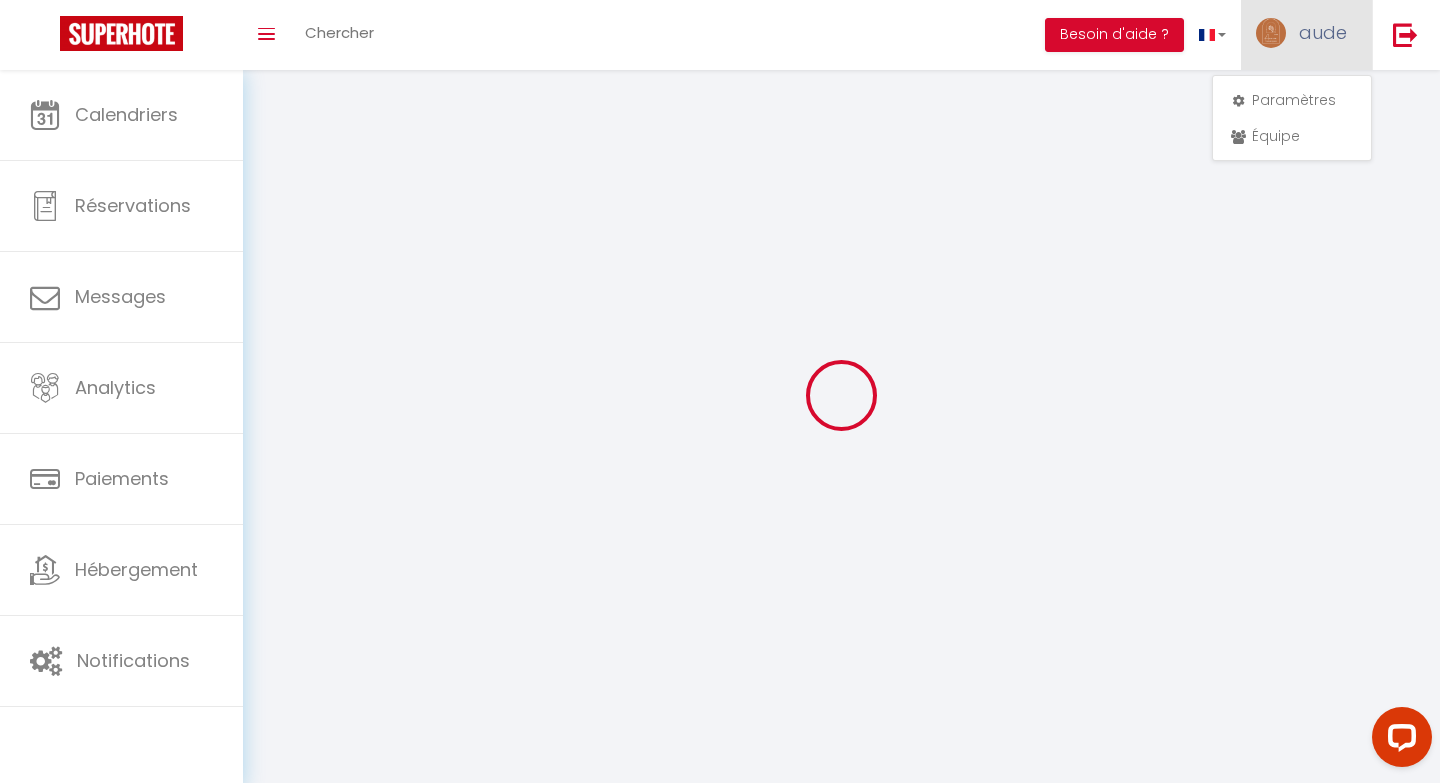 click on "aude" at bounding box center [1306, 35] 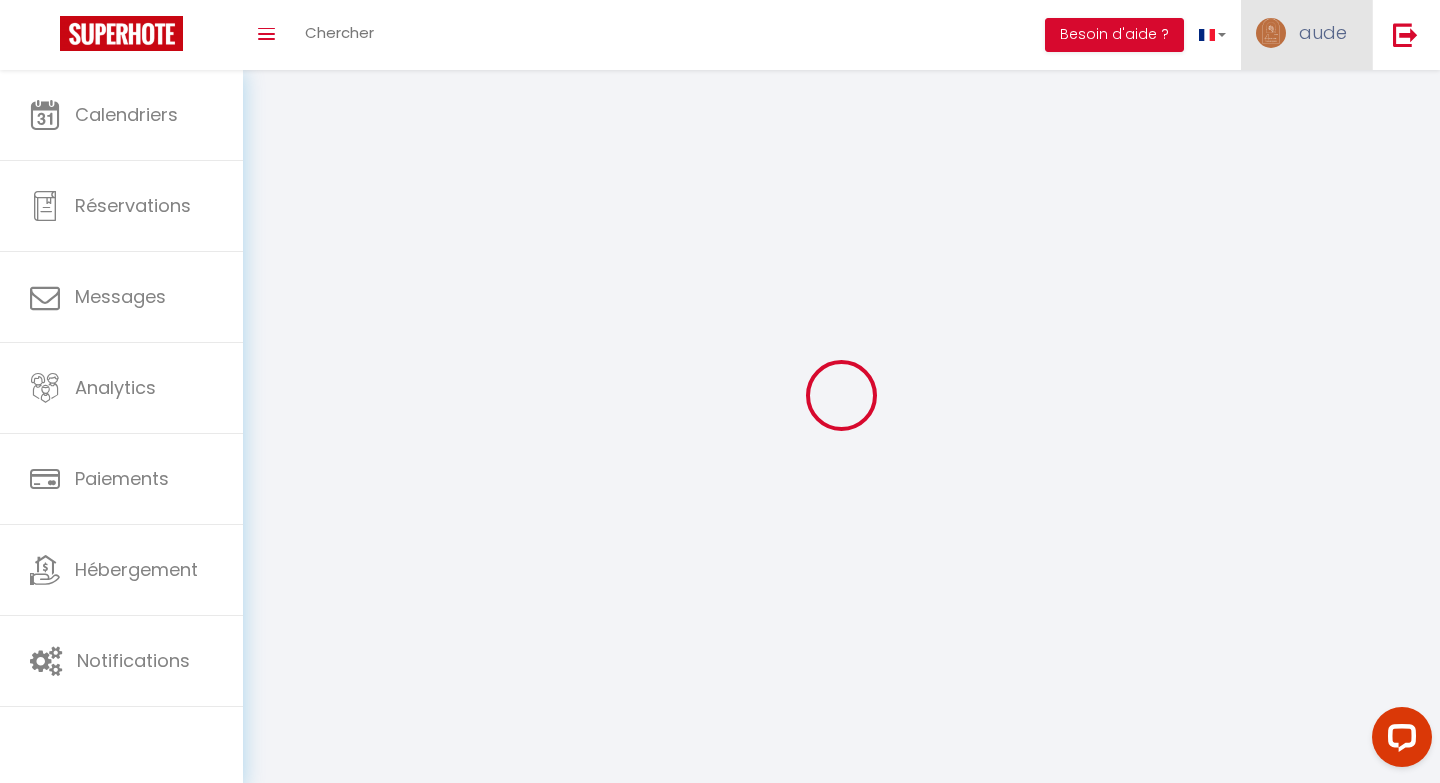 click on "aude" at bounding box center [1306, 35] 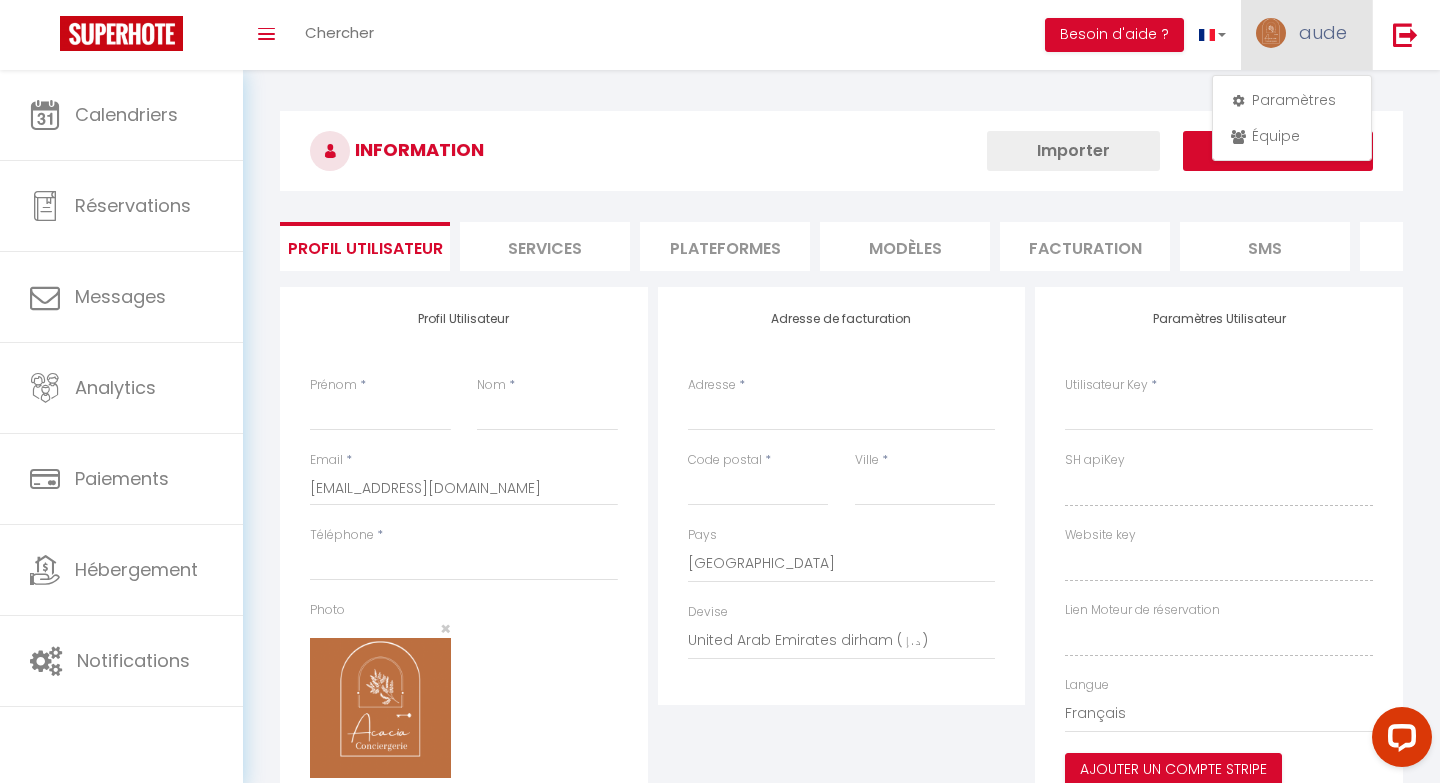 type on "aude" 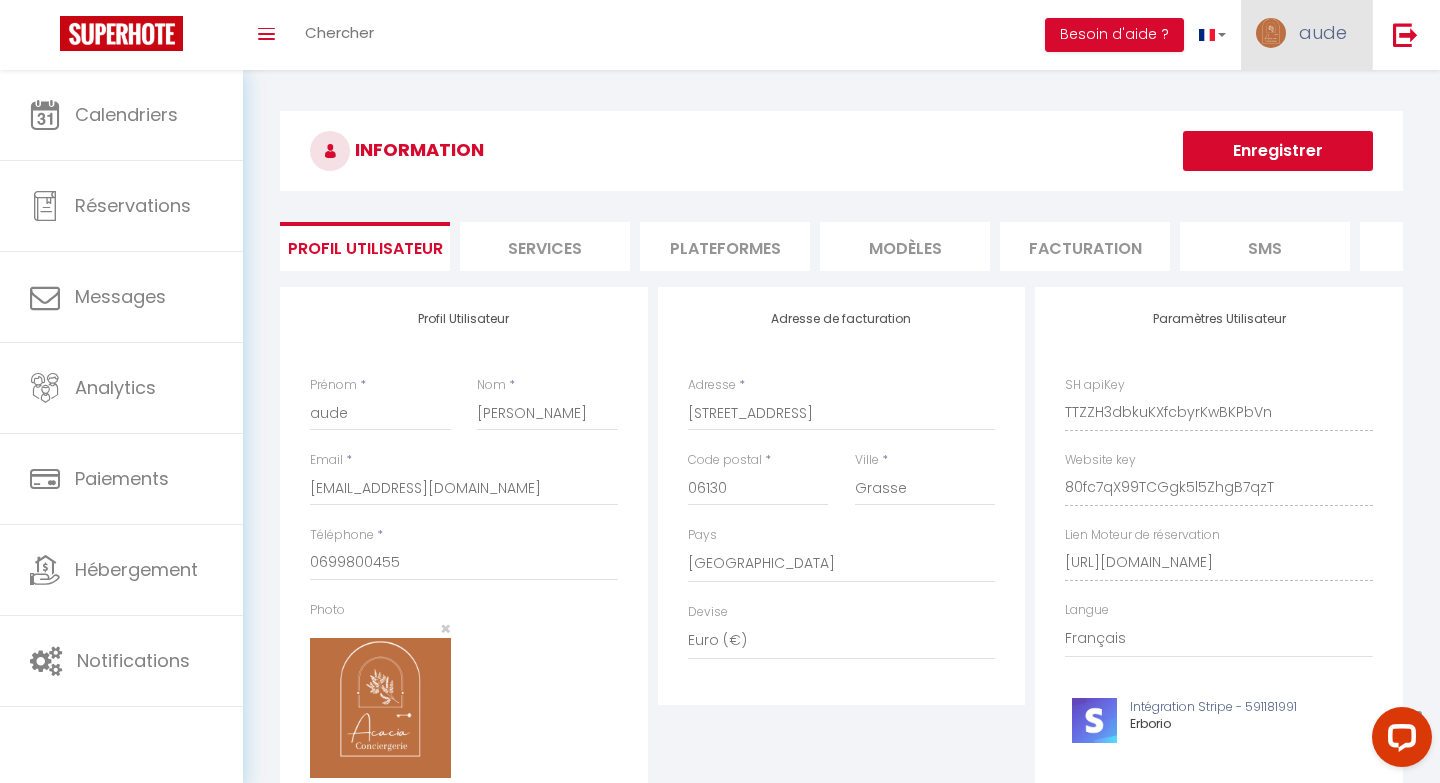 click on "aude" at bounding box center [1323, 32] 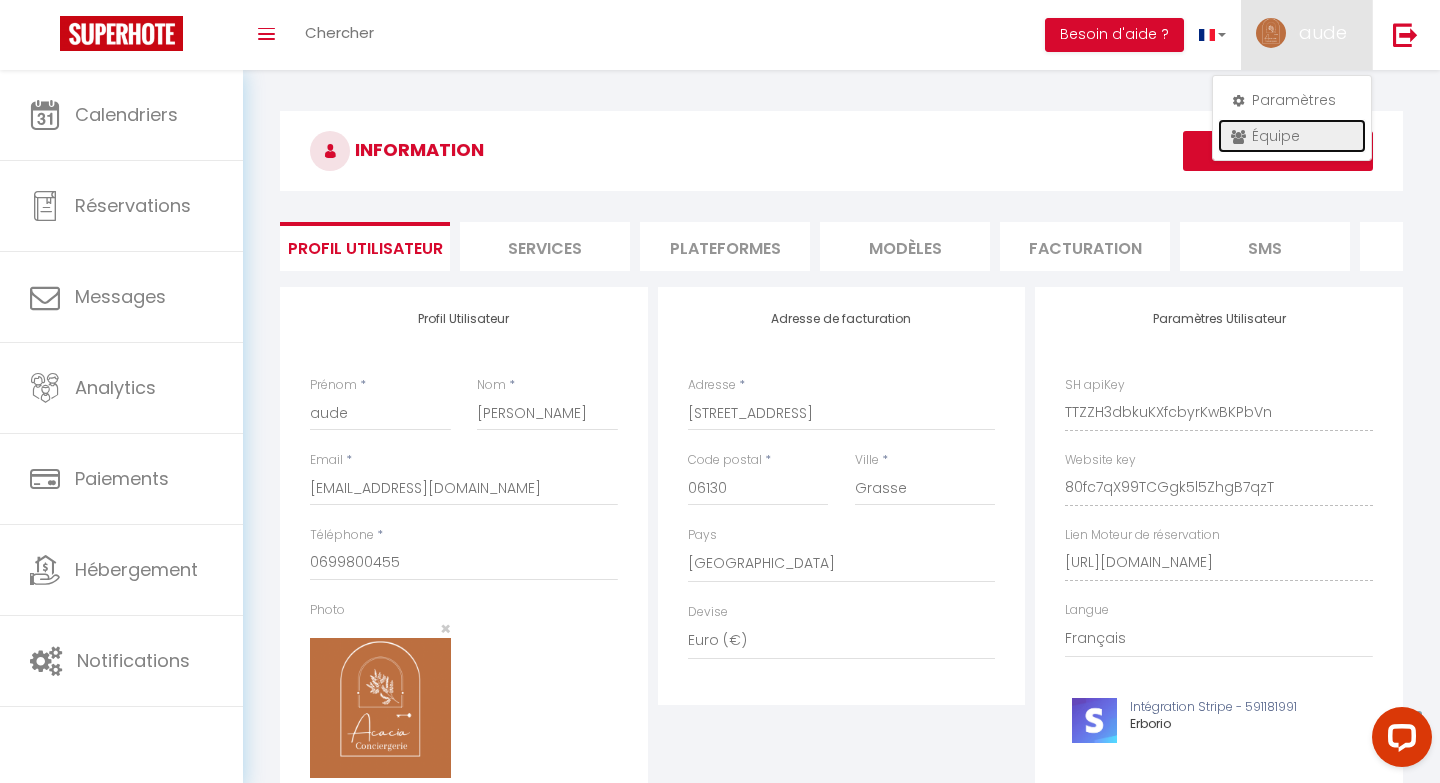 click on "Équipe" at bounding box center (1292, 136) 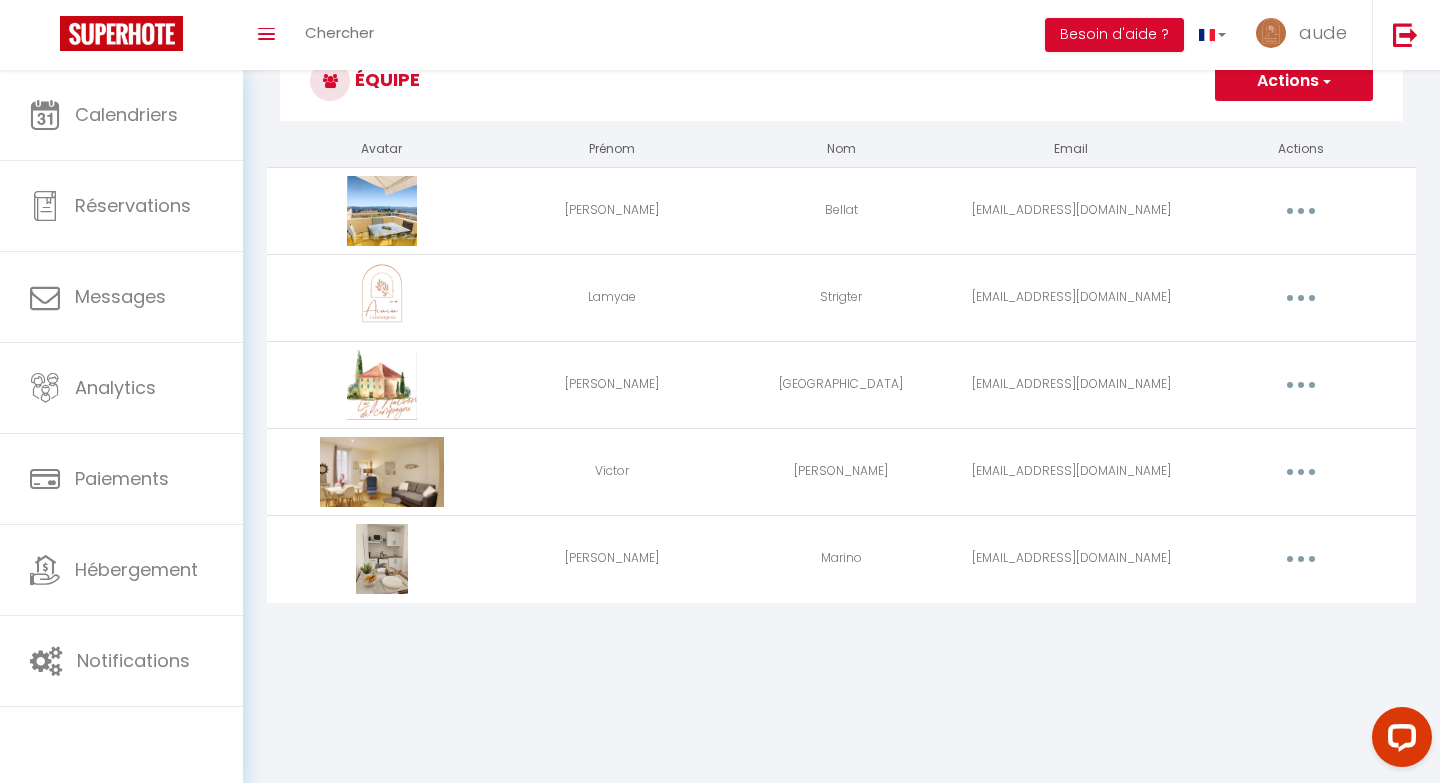scroll, scrollTop: 70, scrollLeft: 0, axis: vertical 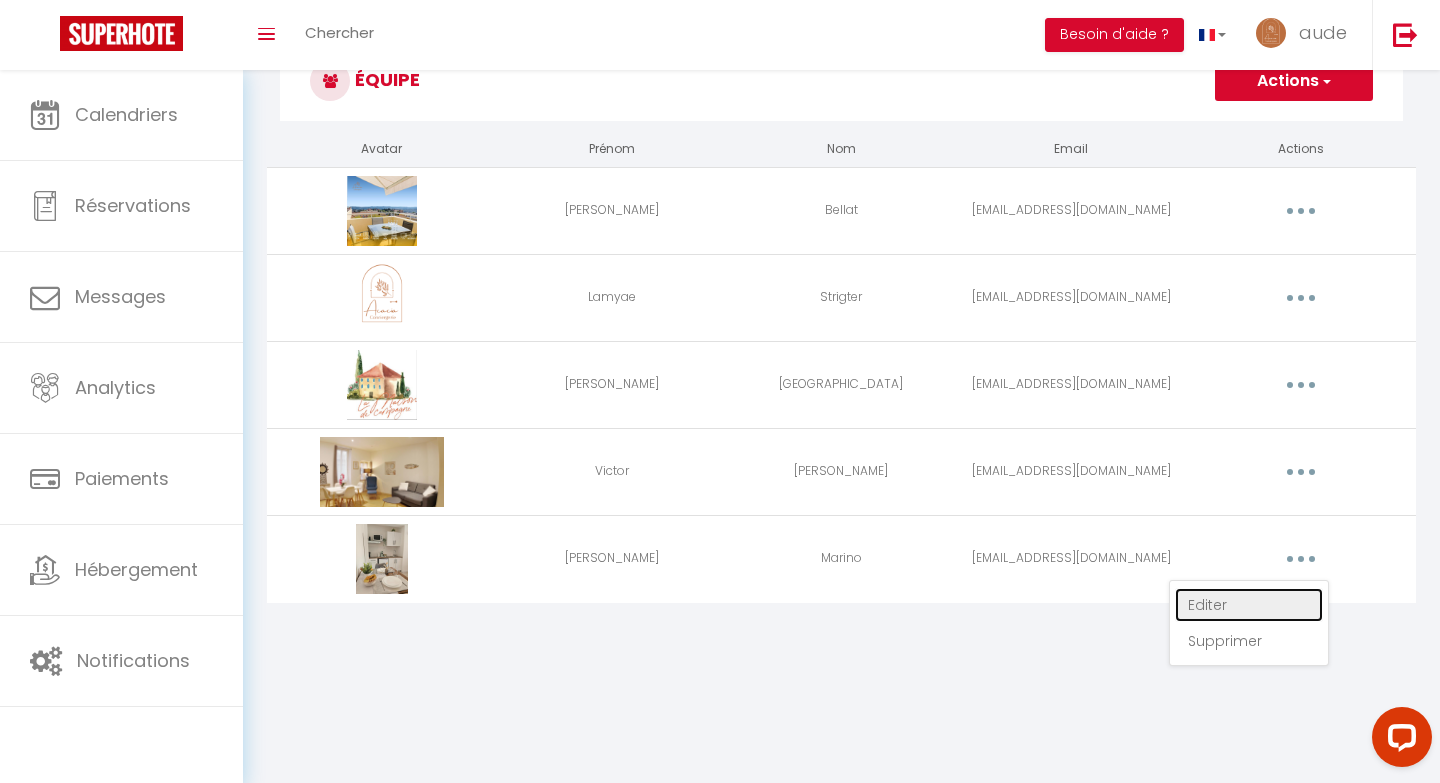 click on "Editer" at bounding box center [1249, 605] 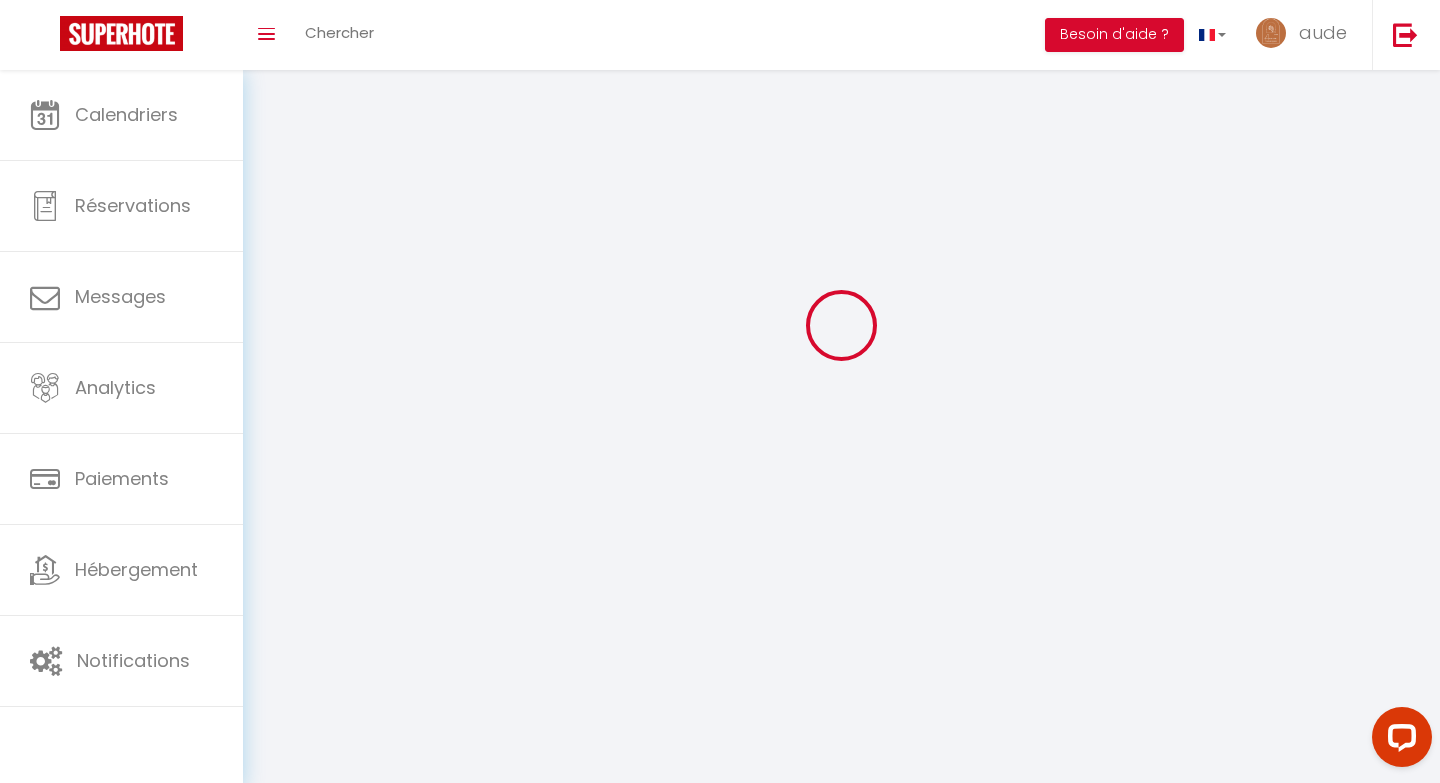 scroll, scrollTop: 0, scrollLeft: 0, axis: both 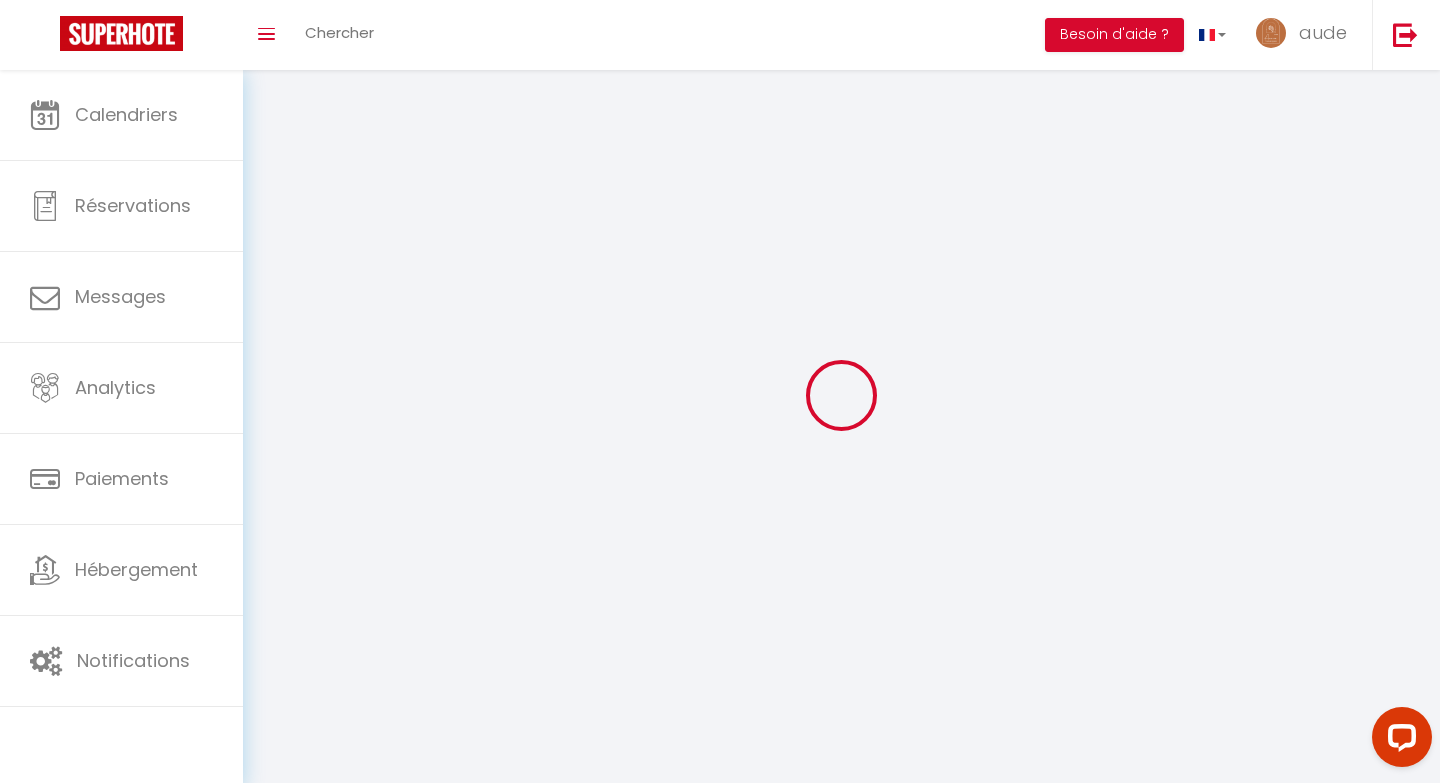 type on "[EMAIL_ADDRESS][DOMAIN_NAME]" 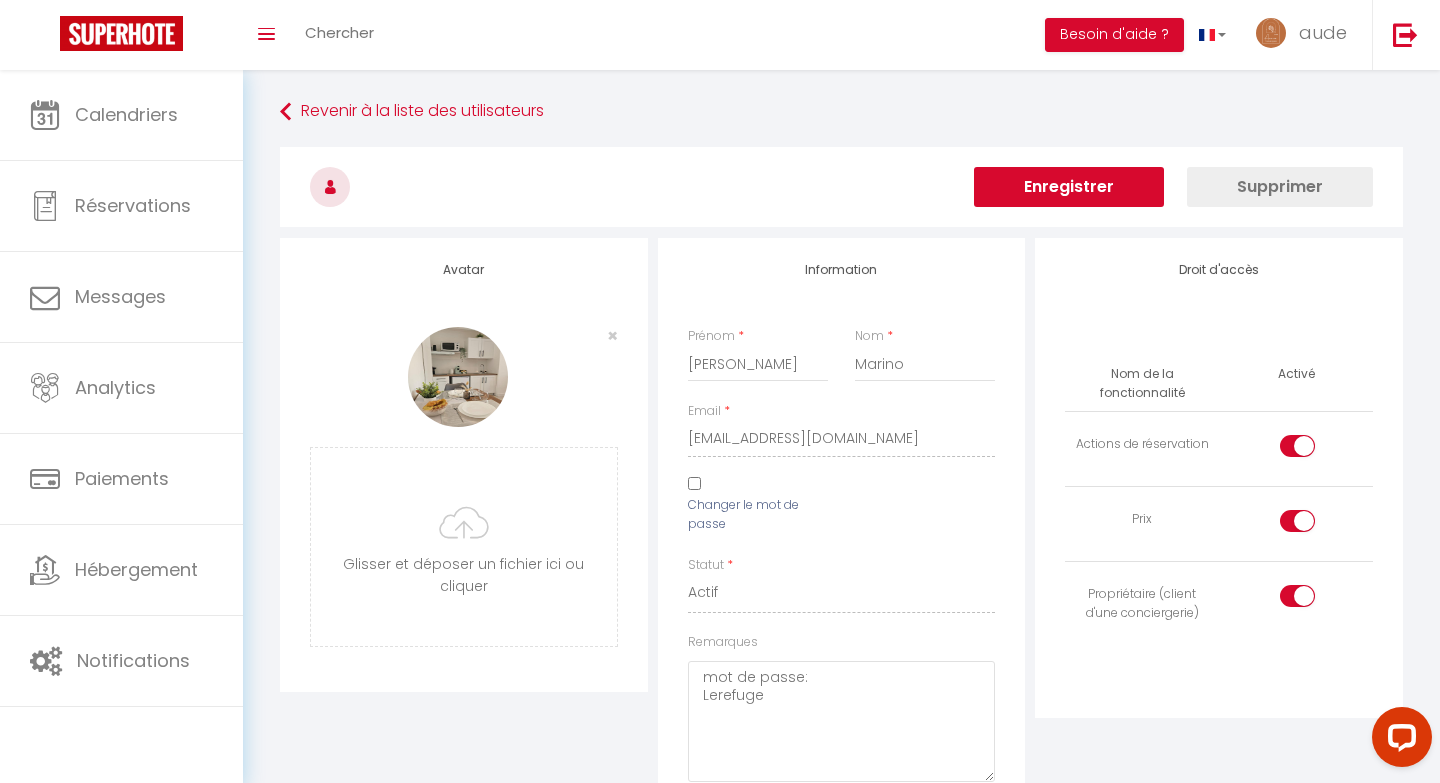 click on "Changer le mot de passe" at bounding box center (758, 509) 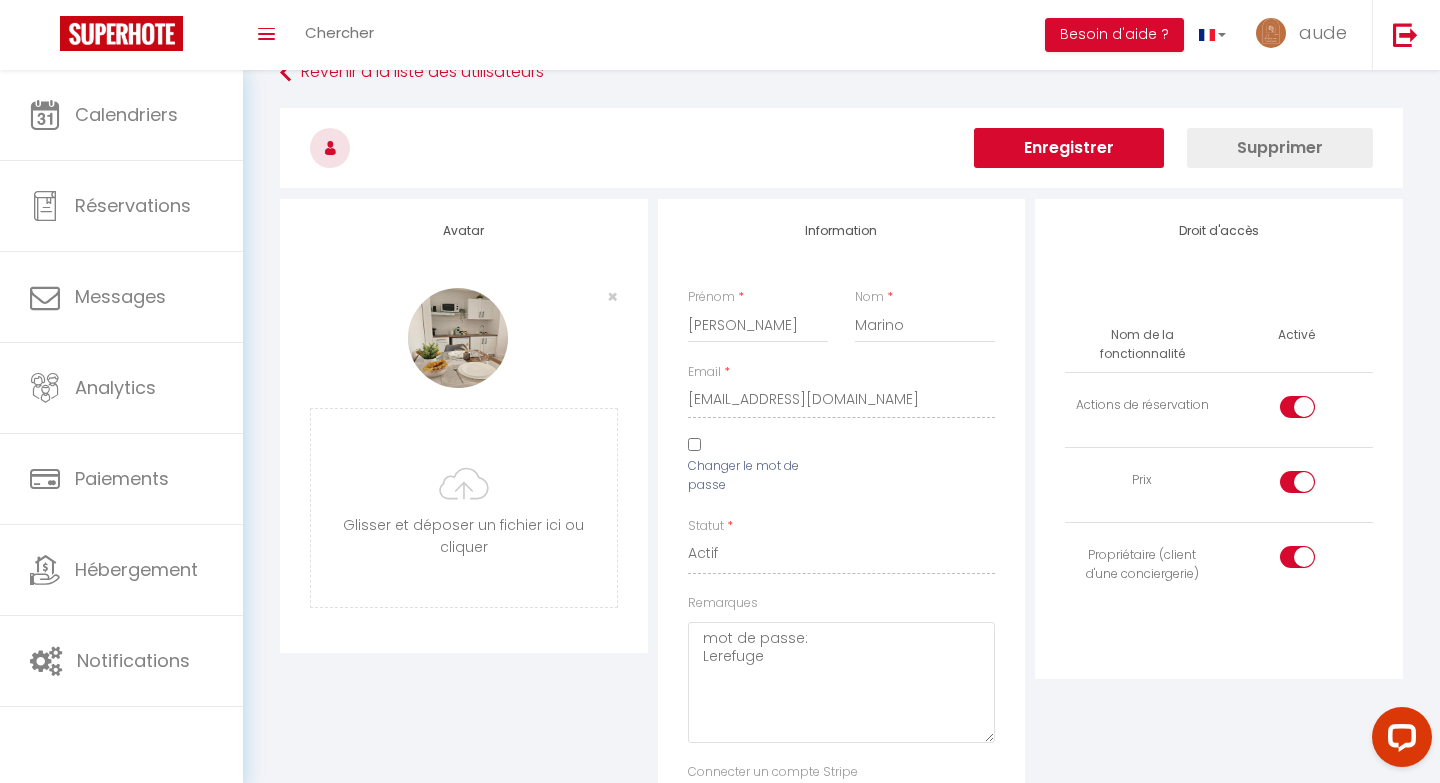 scroll, scrollTop: 0, scrollLeft: 0, axis: both 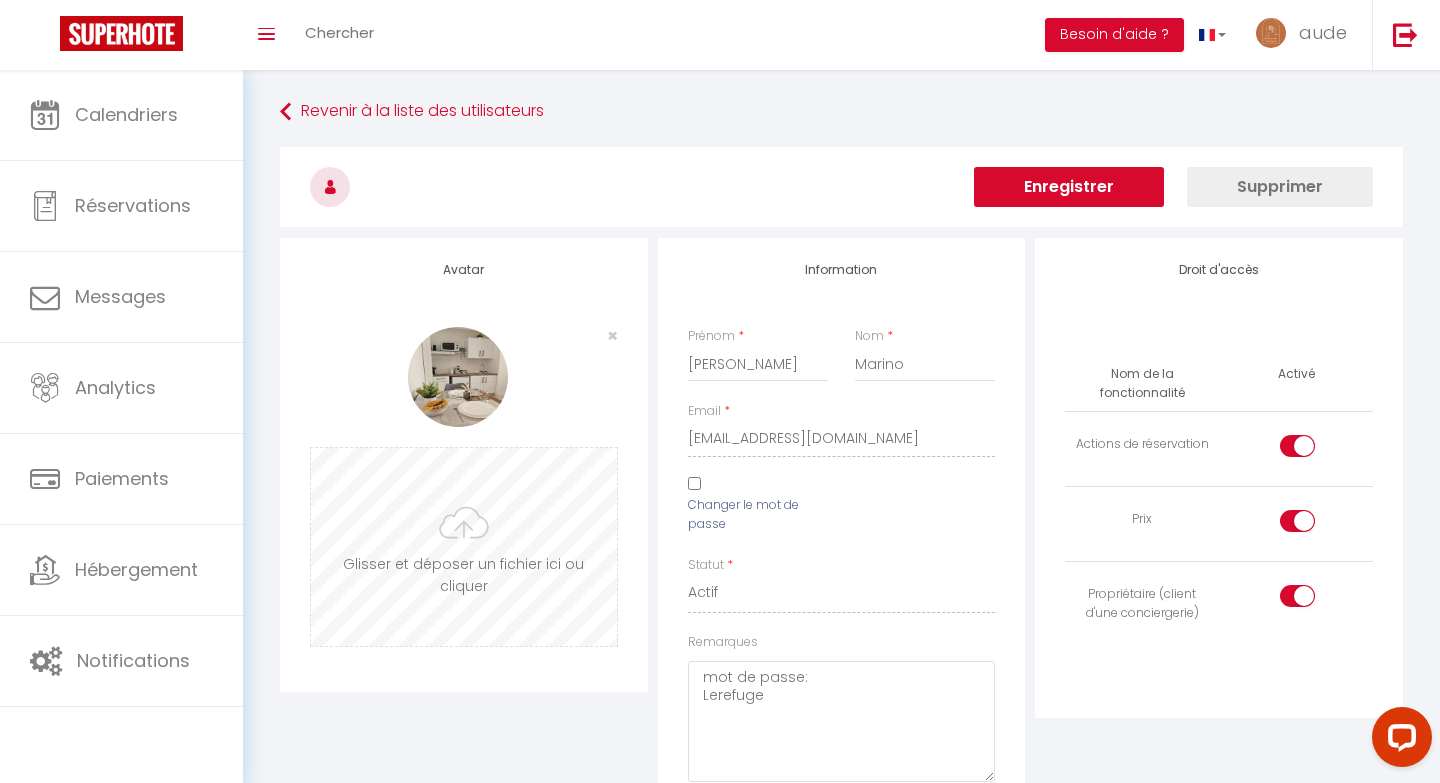 click at bounding box center [464, 547] 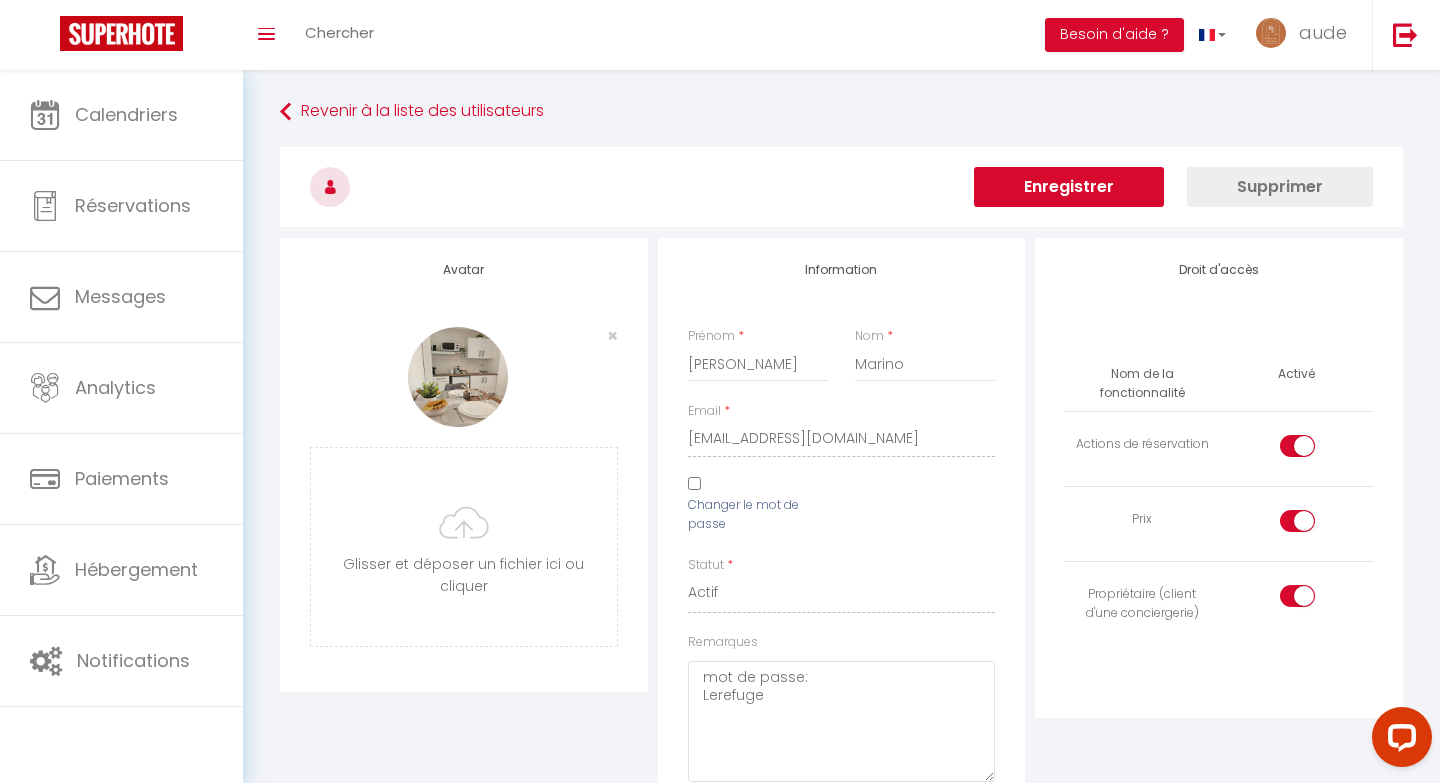 click on "Changer le mot de passe" at bounding box center [842, 516] 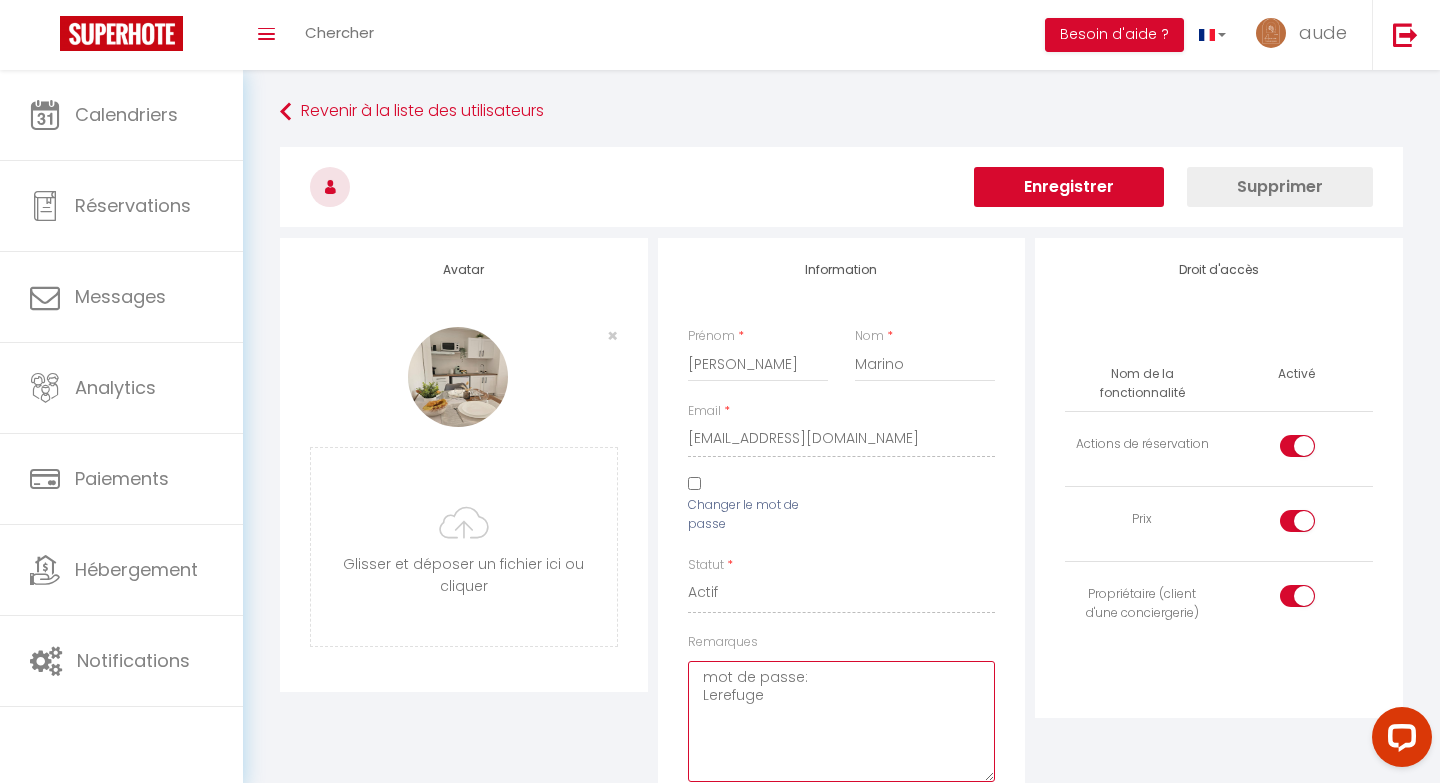 click on "mot de passe:
Lerefuge" at bounding box center [842, 721] 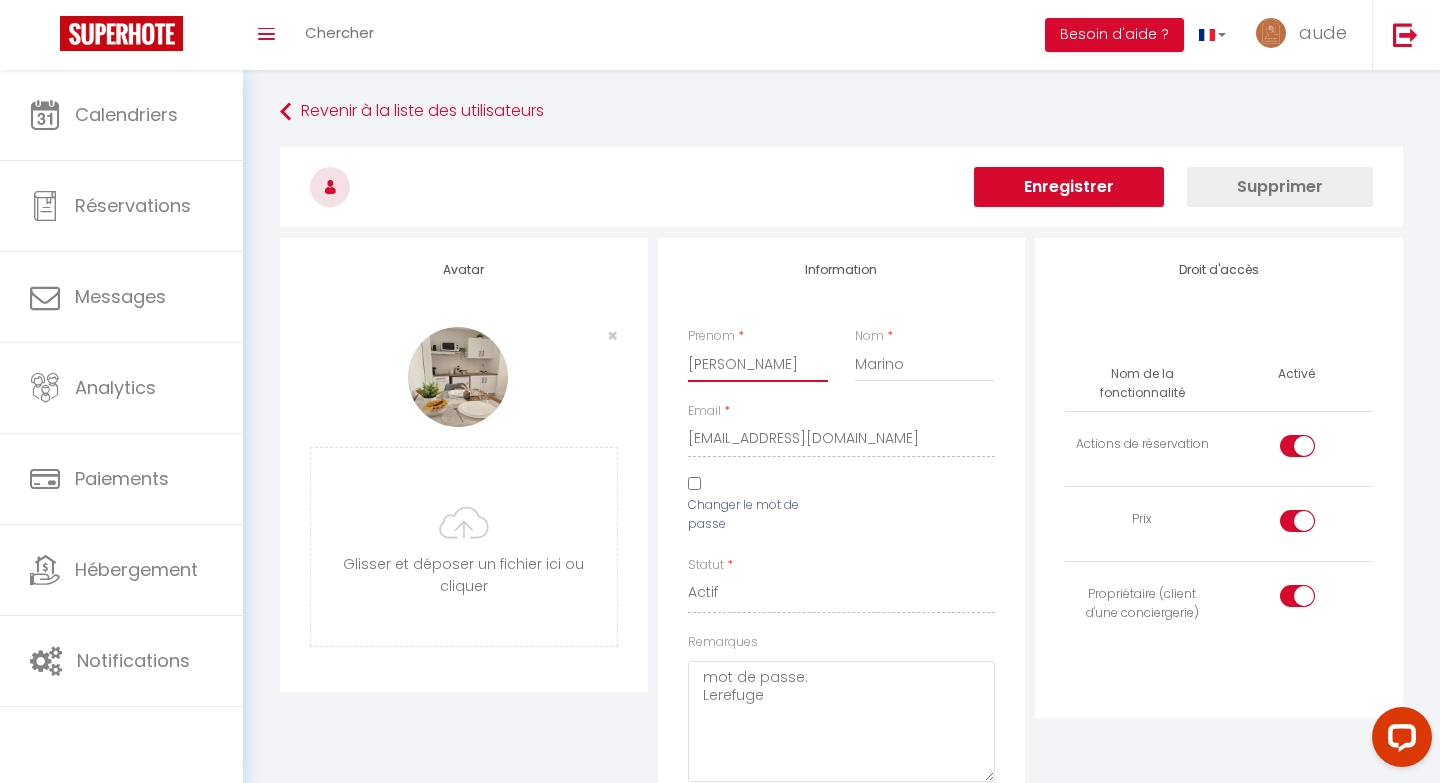 click on "[PERSON_NAME]" at bounding box center [758, 364] 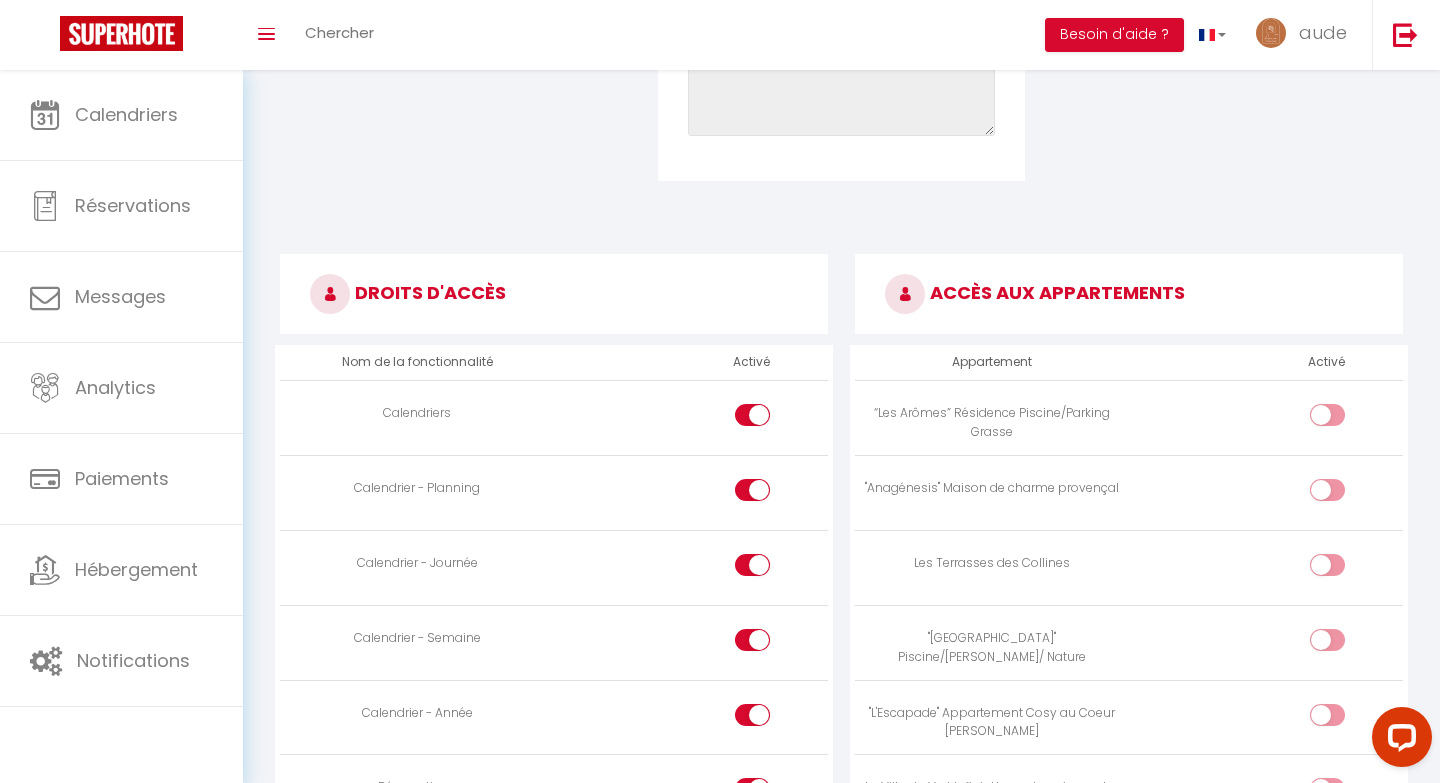 scroll, scrollTop: 0, scrollLeft: 0, axis: both 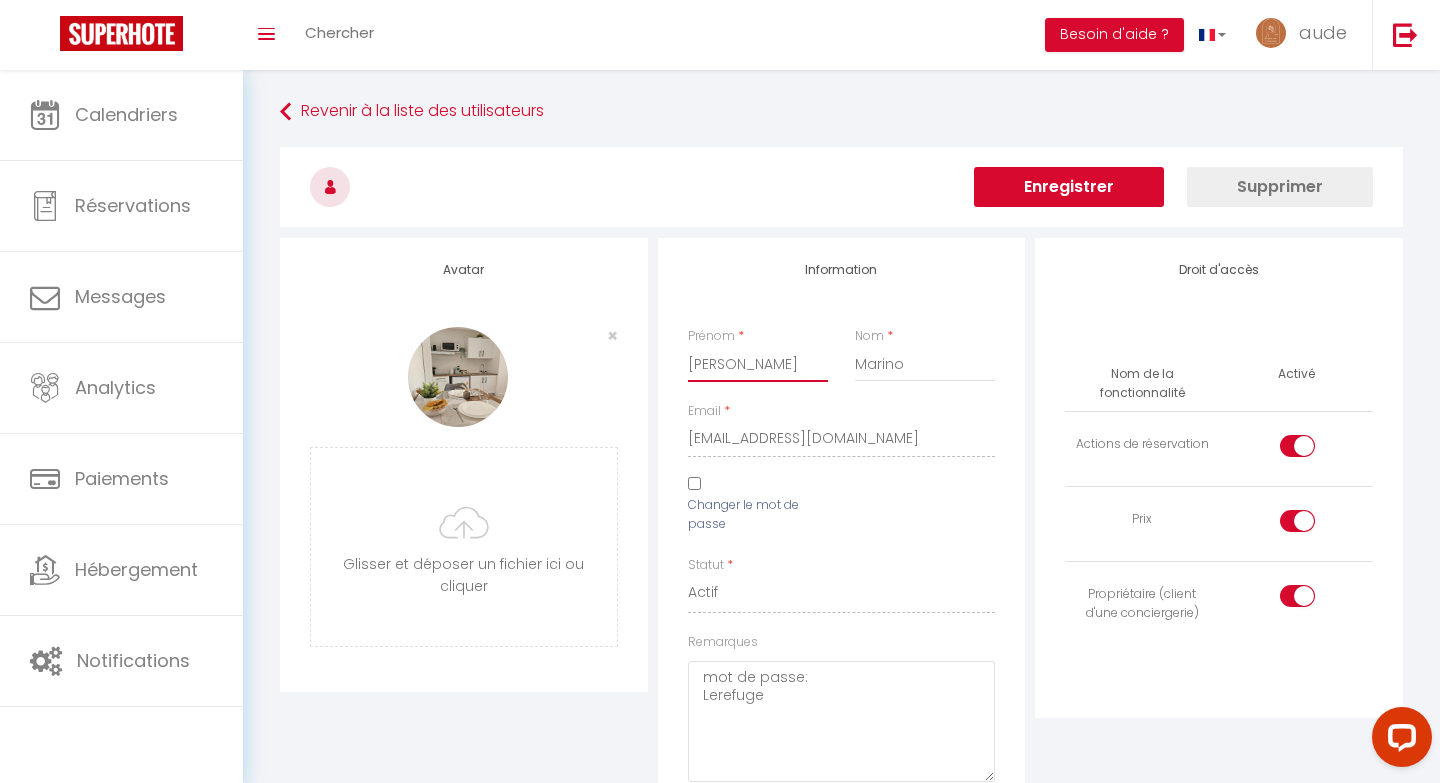 click on "[PERSON_NAME]" at bounding box center [758, 364] 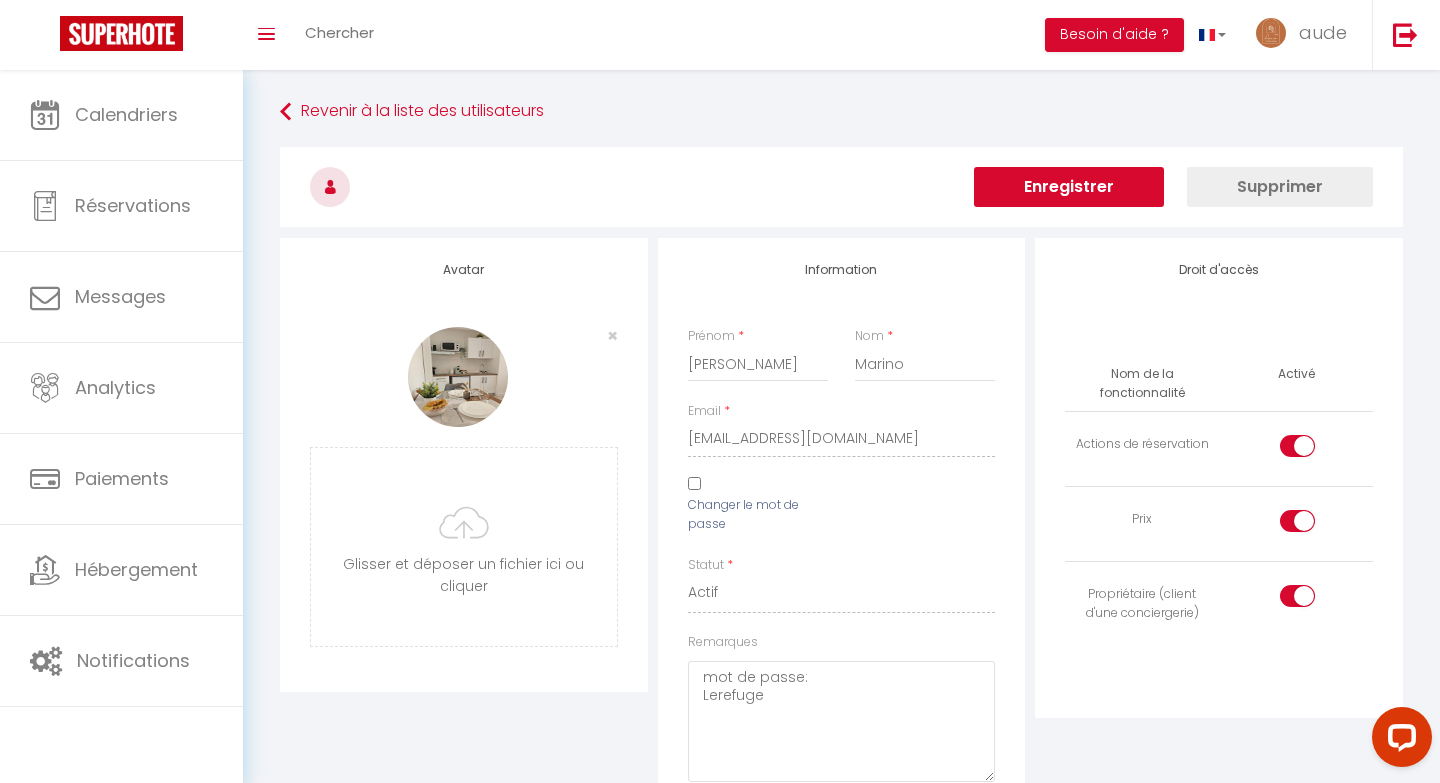 click on "Supprimer" at bounding box center (1280, 187) 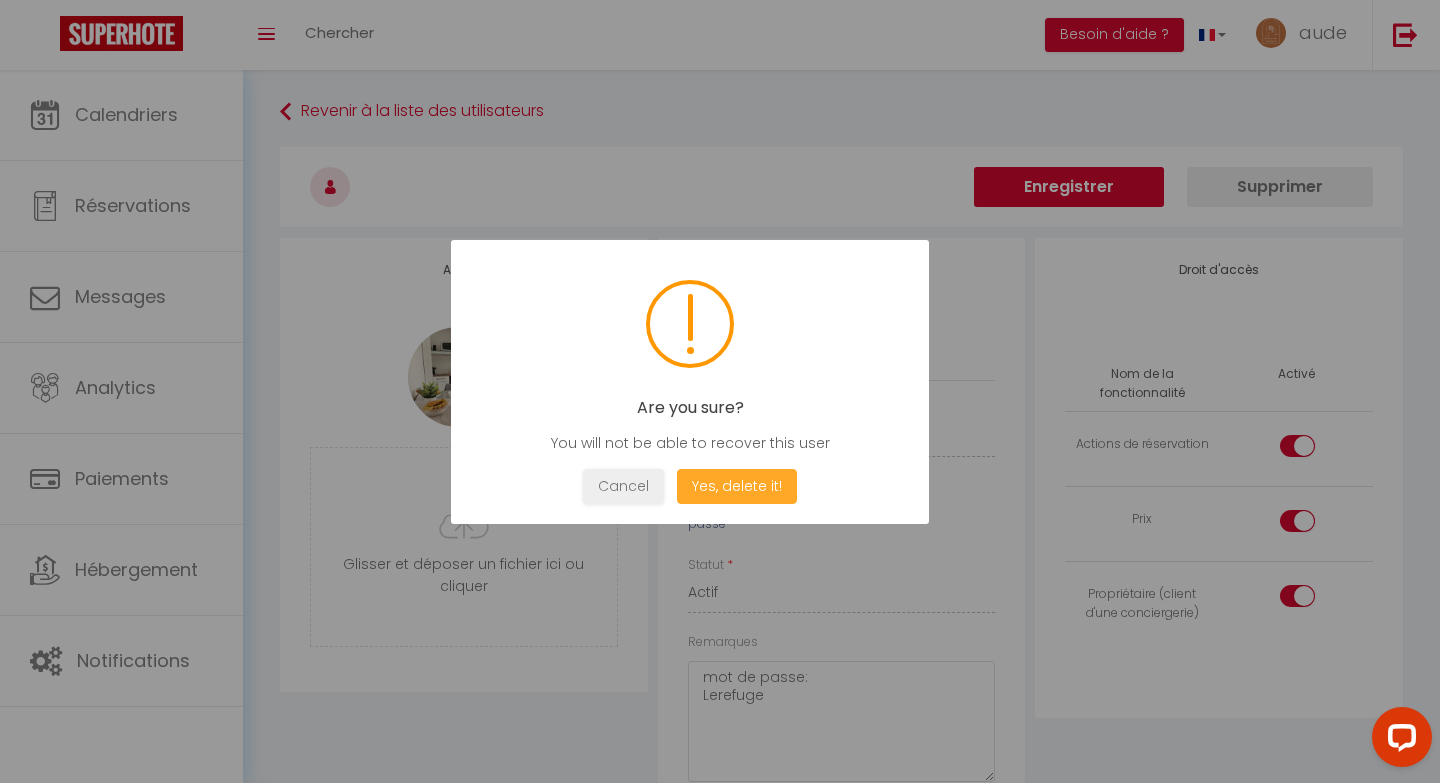 click on "Yes, delete it!" at bounding box center (737, 486) 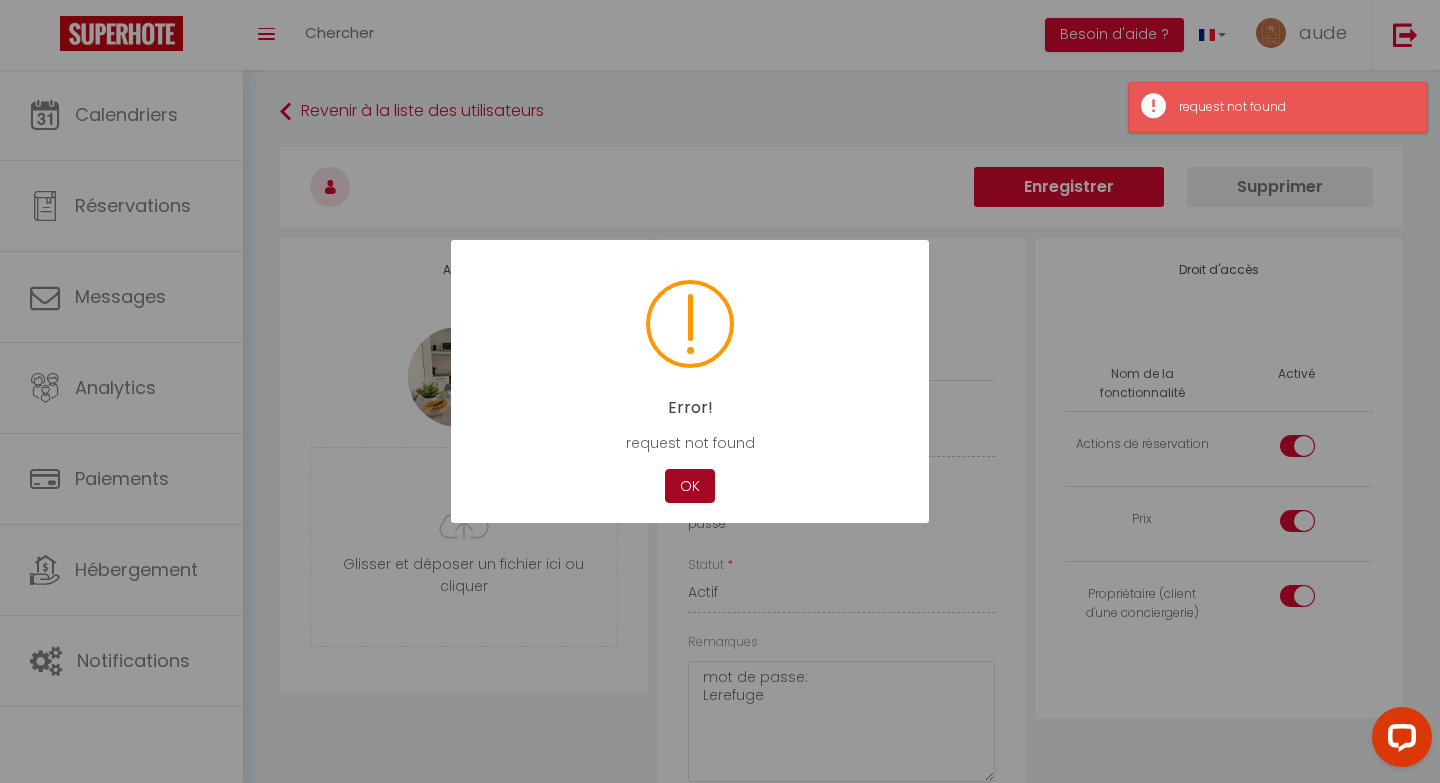 click on "OK" at bounding box center (690, 486) 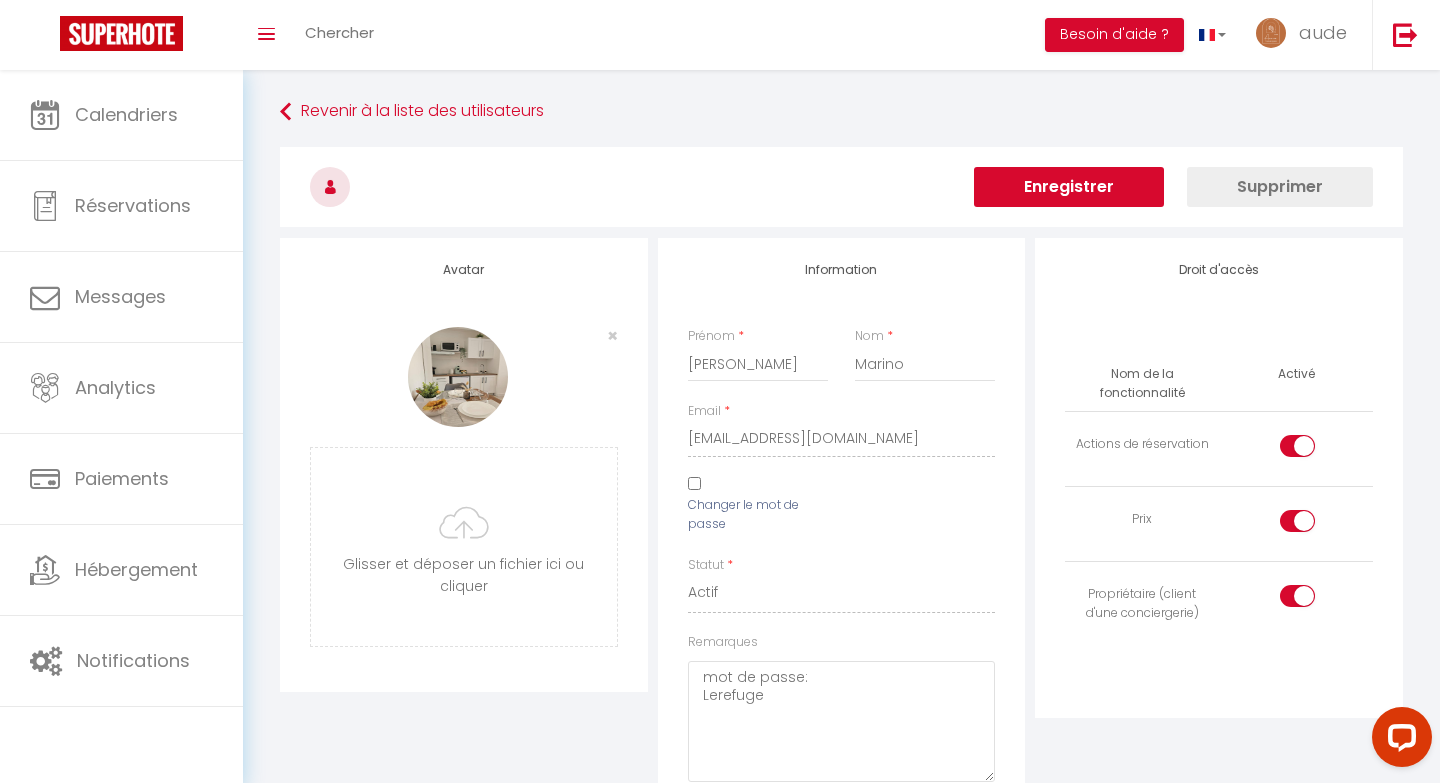 click on "Supprimer" at bounding box center [1280, 187] 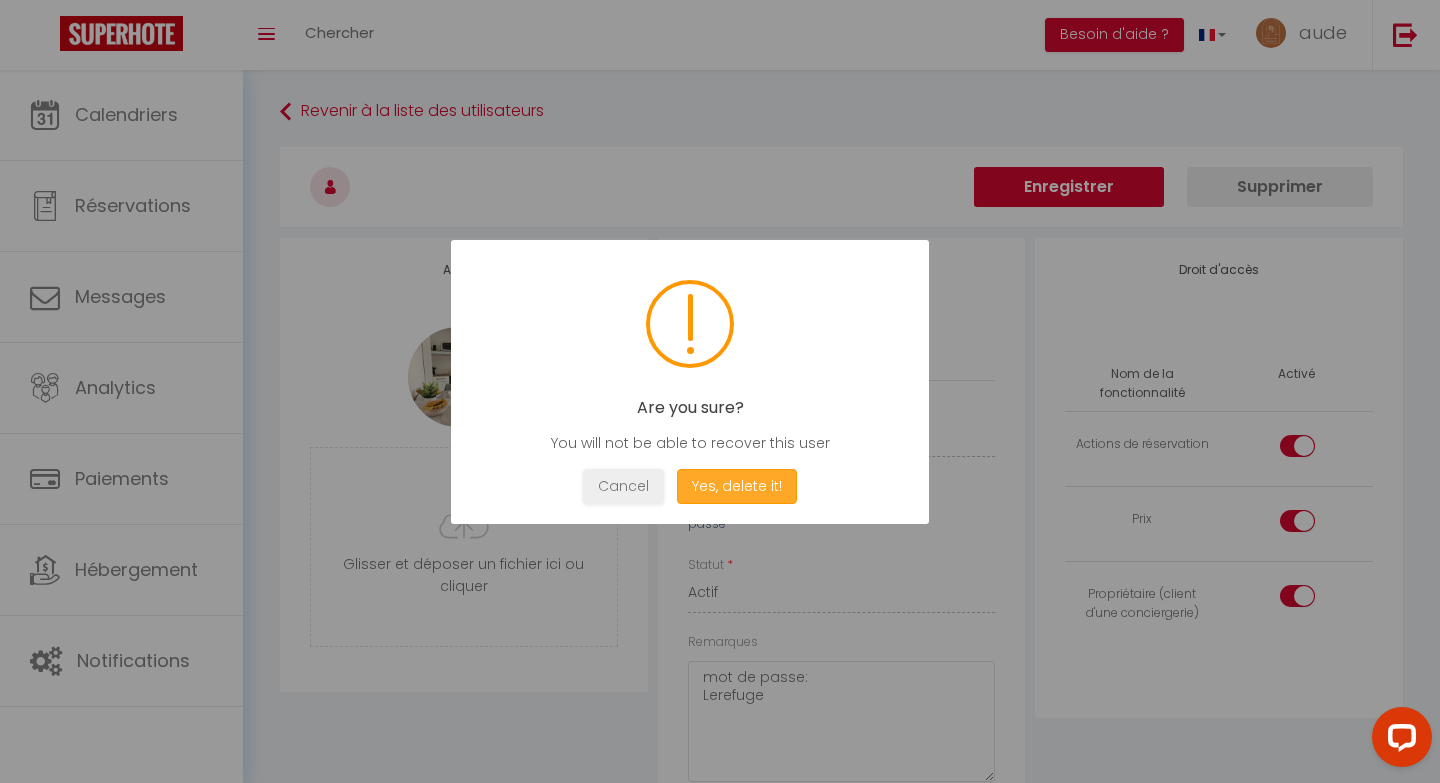 click on "Yes, delete it!" at bounding box center [737, 486] 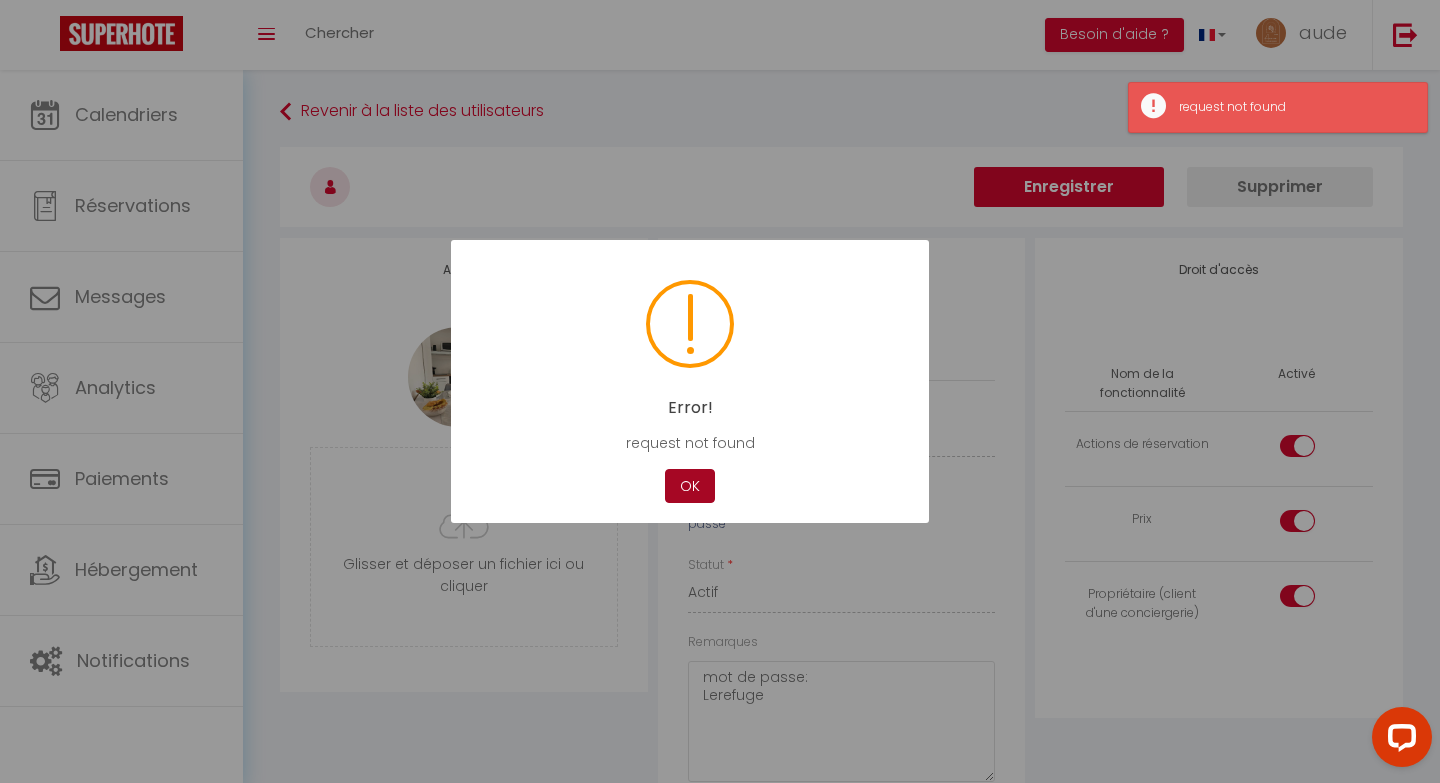 click on "OK" at bounding box center [690, 486] 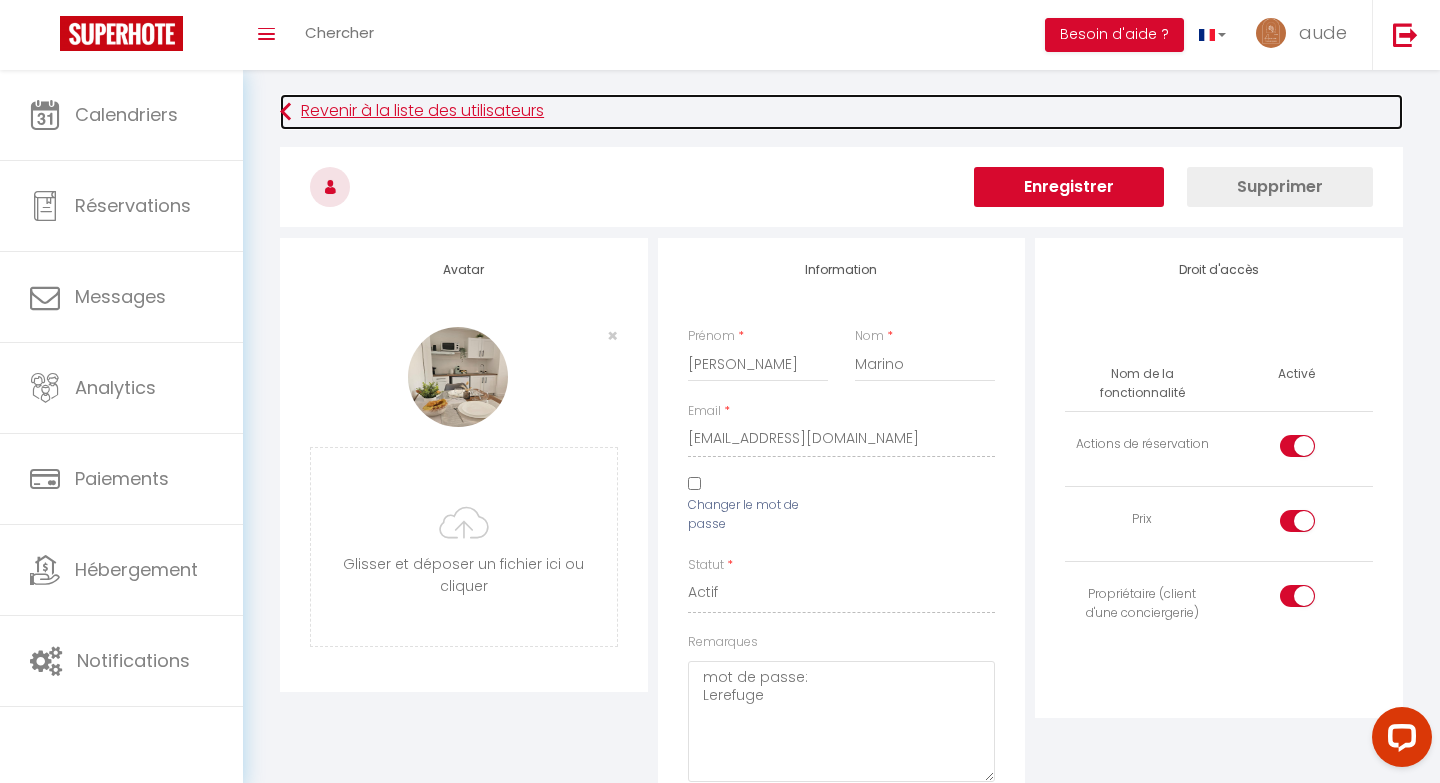 click on "Revenir à la liste des utilisateurs" at bounding box center (841, 112) 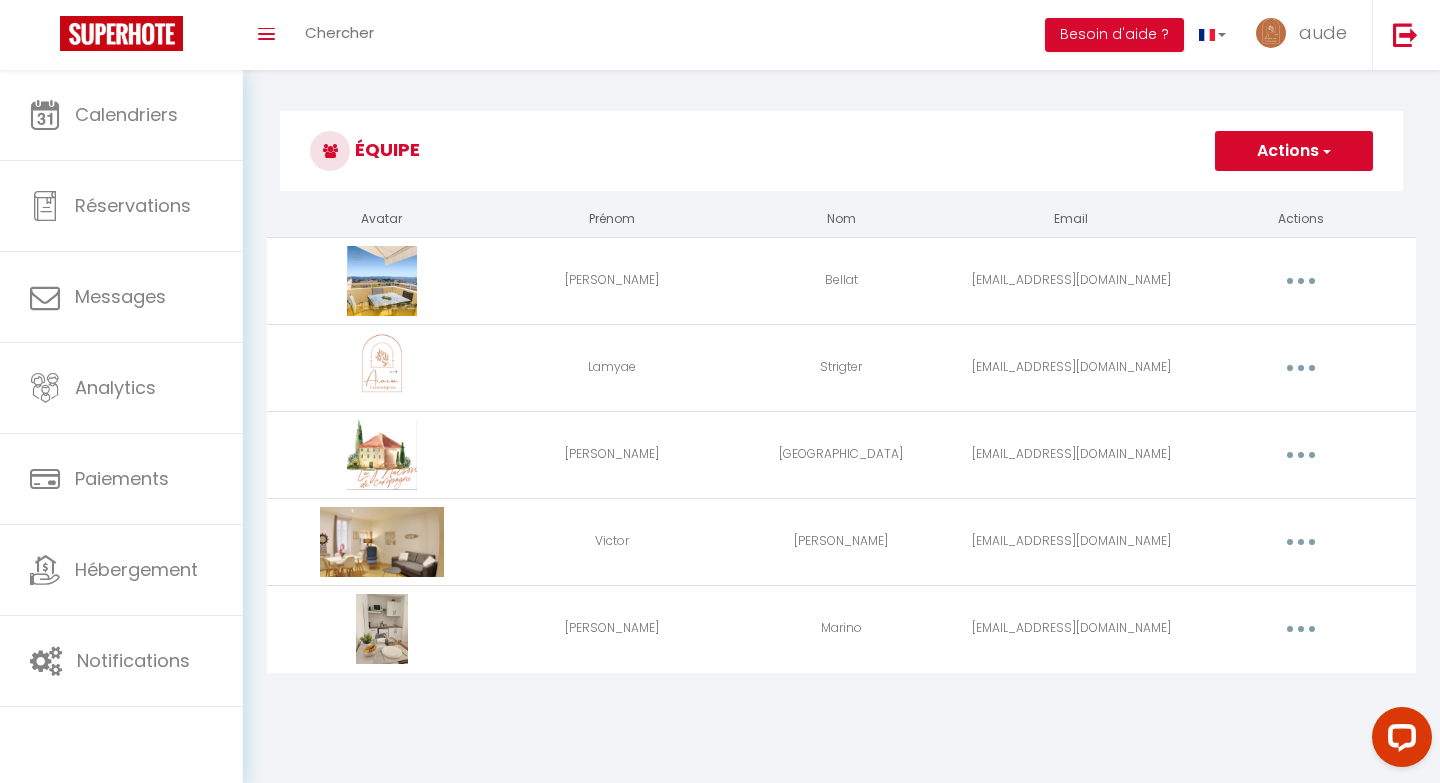 scroll, scrollTop: 70, scrollLeft: 0, axis: vertical 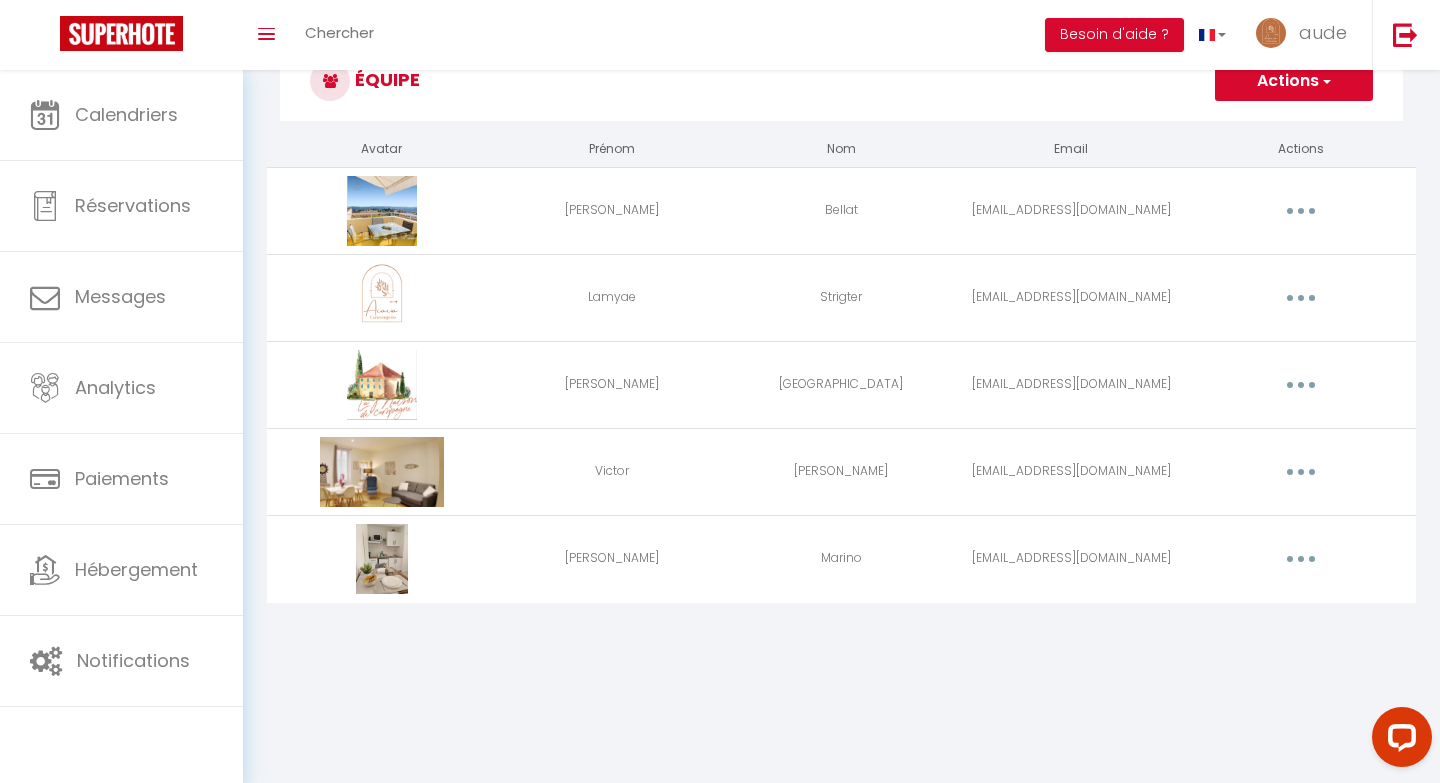 click at bounding box center (1301, 559) 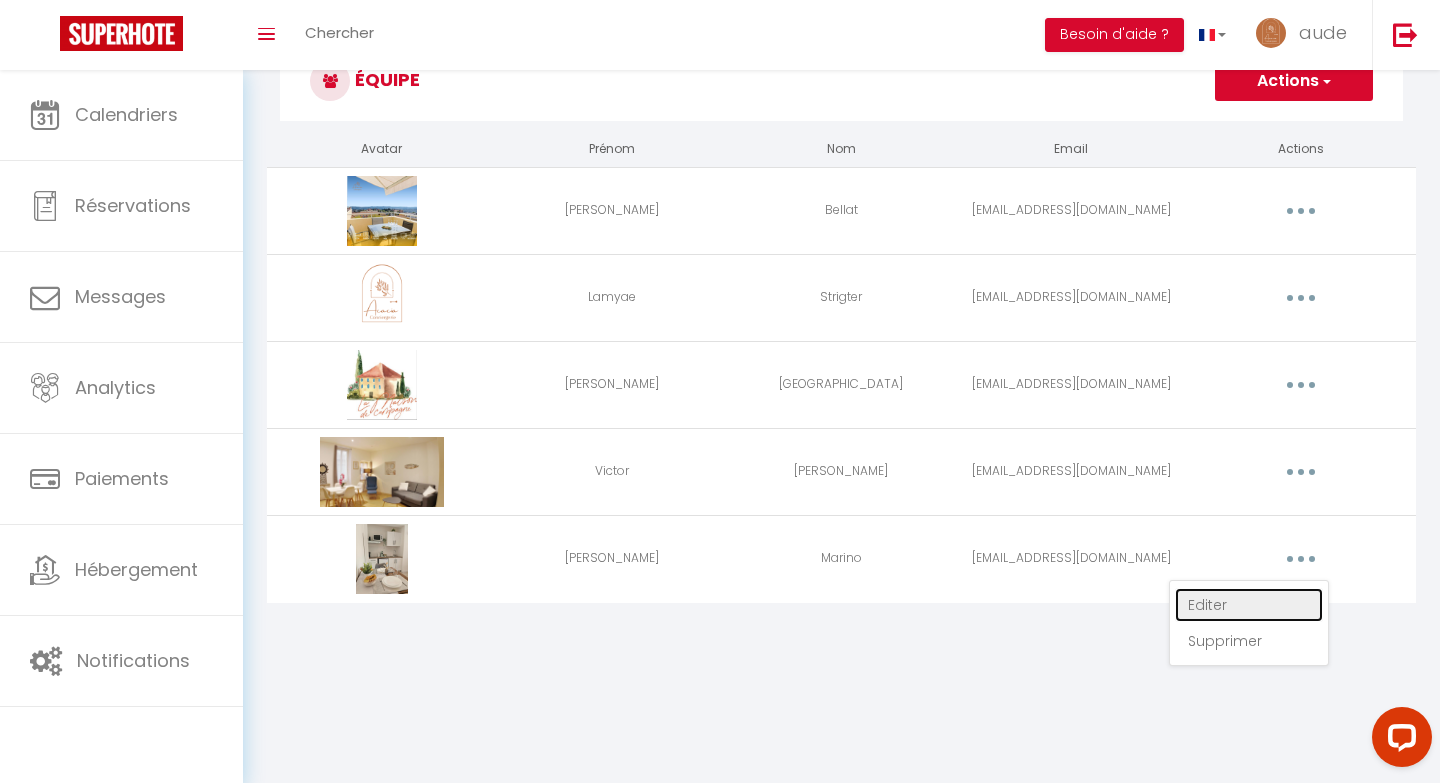click on "Editer" at bounding box center (1249, 605) 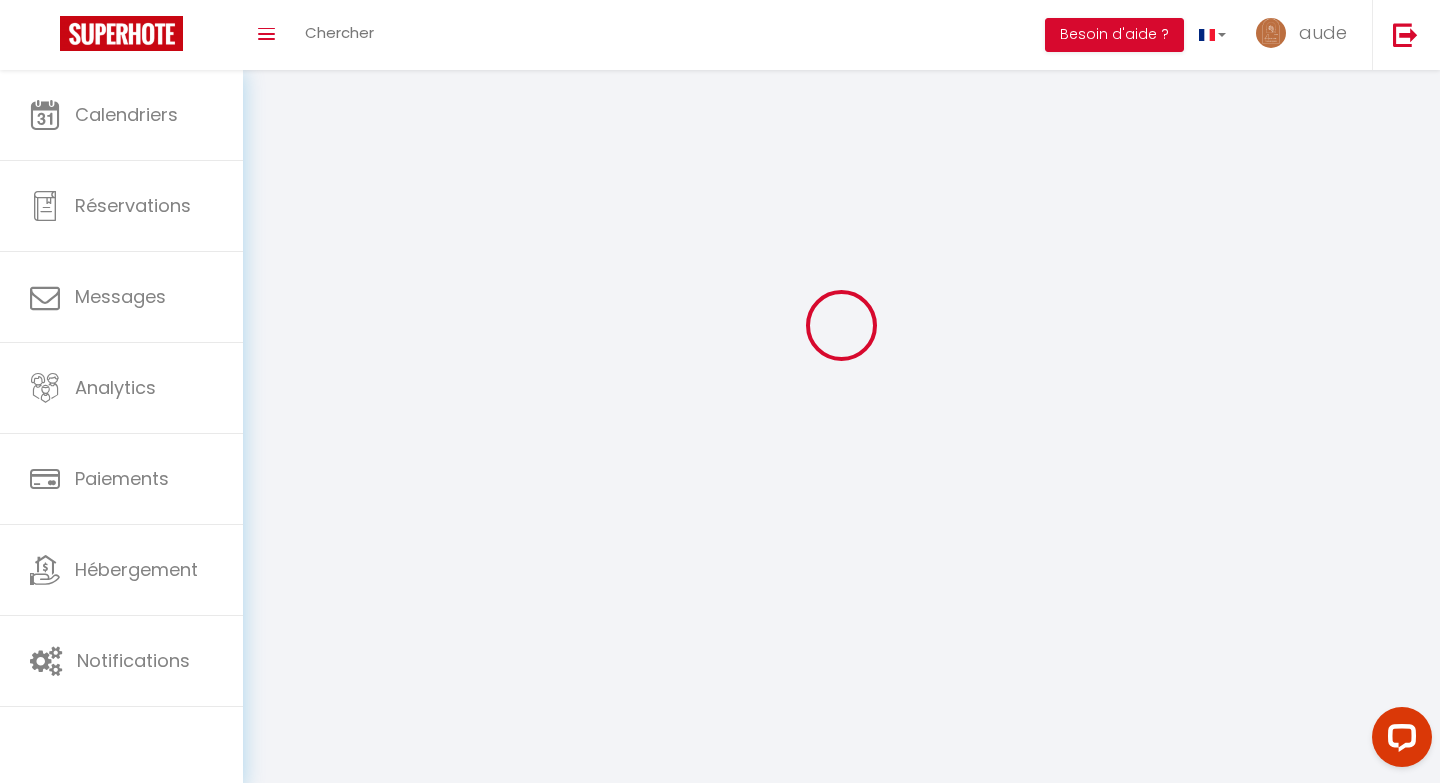 type on "[EMAIL_ADDRESS][DOMAIN_NAME]" 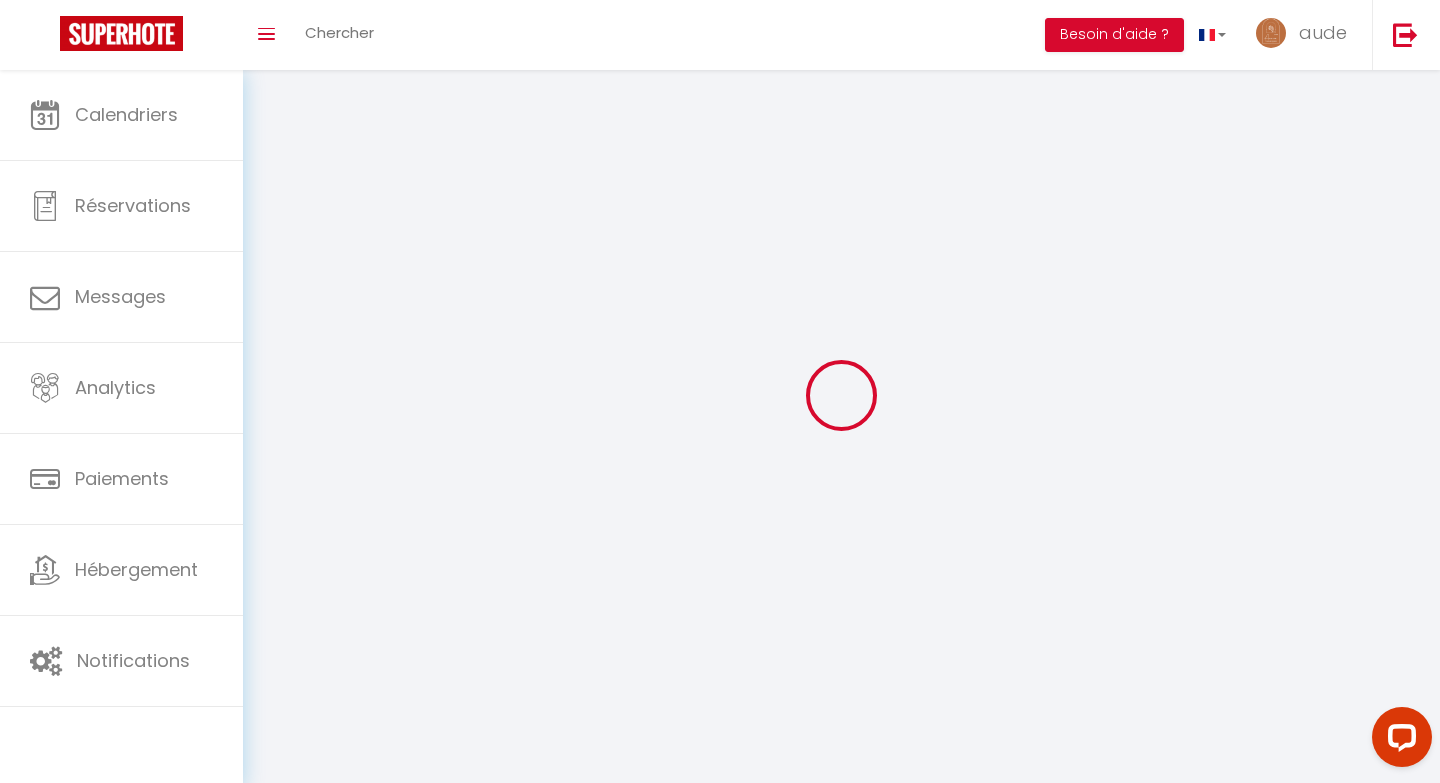 type on "[PERSON_NAME]" 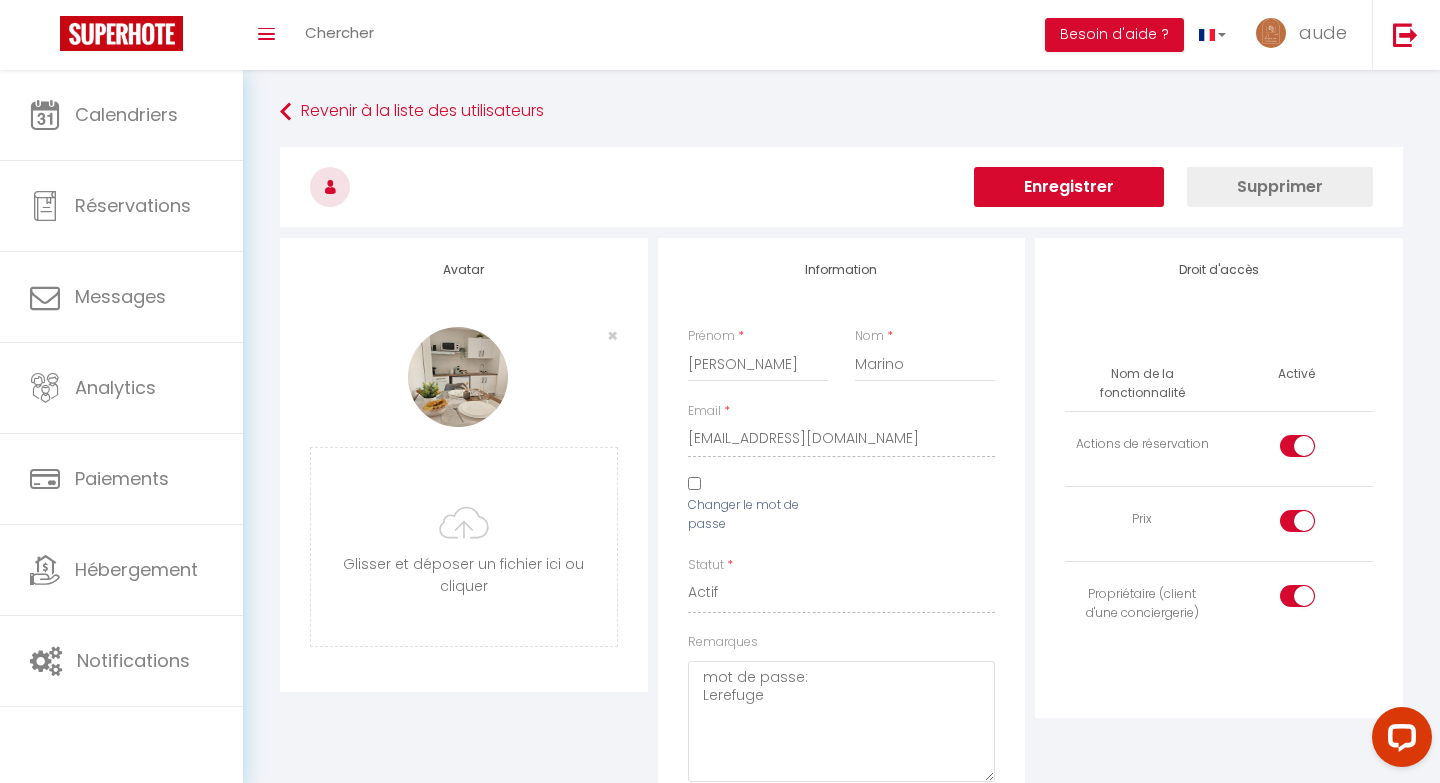 click on "Supprimer" at bounding box center [1280, 187] 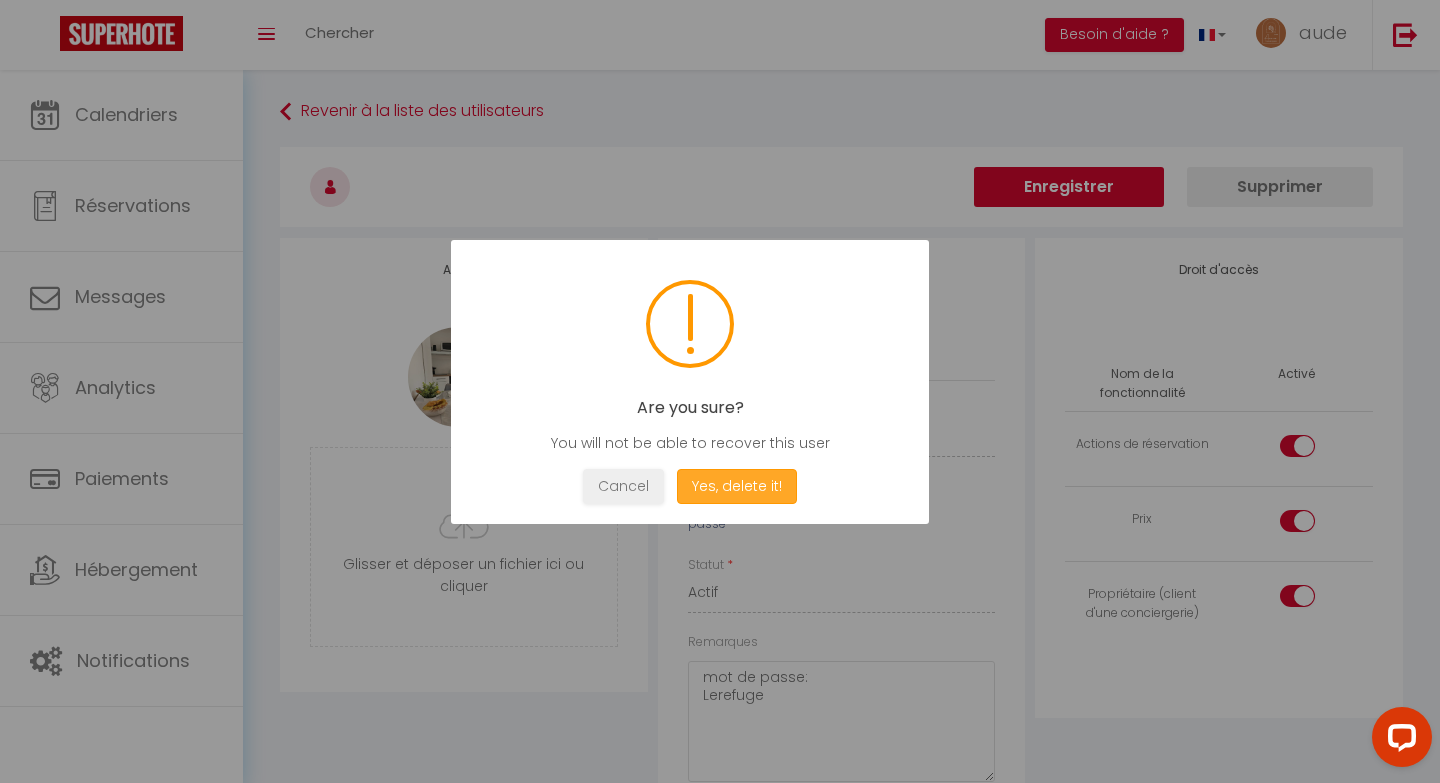 click on "Yes, delete it!" at bounding box center (737, 486) 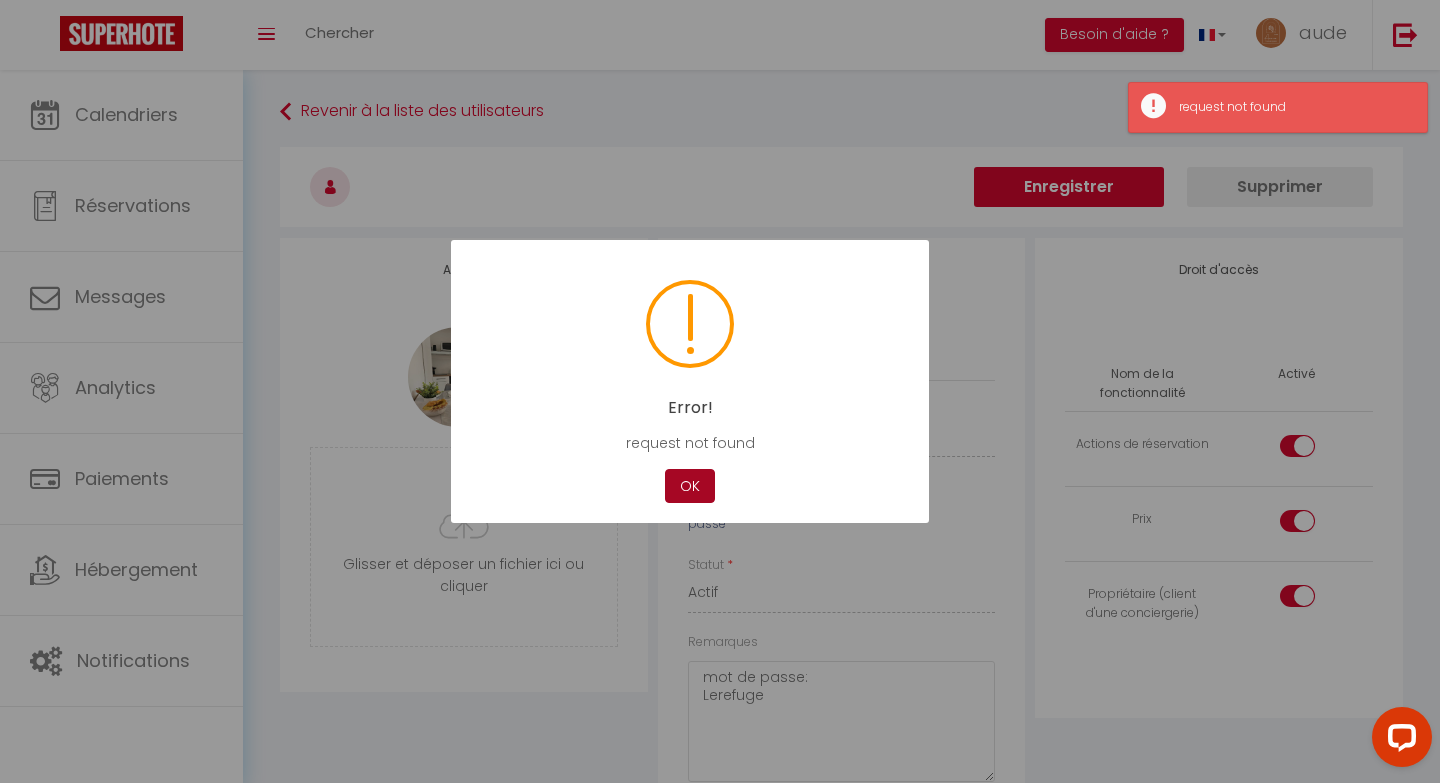 click on "OK" at bounding box center [690, 486] 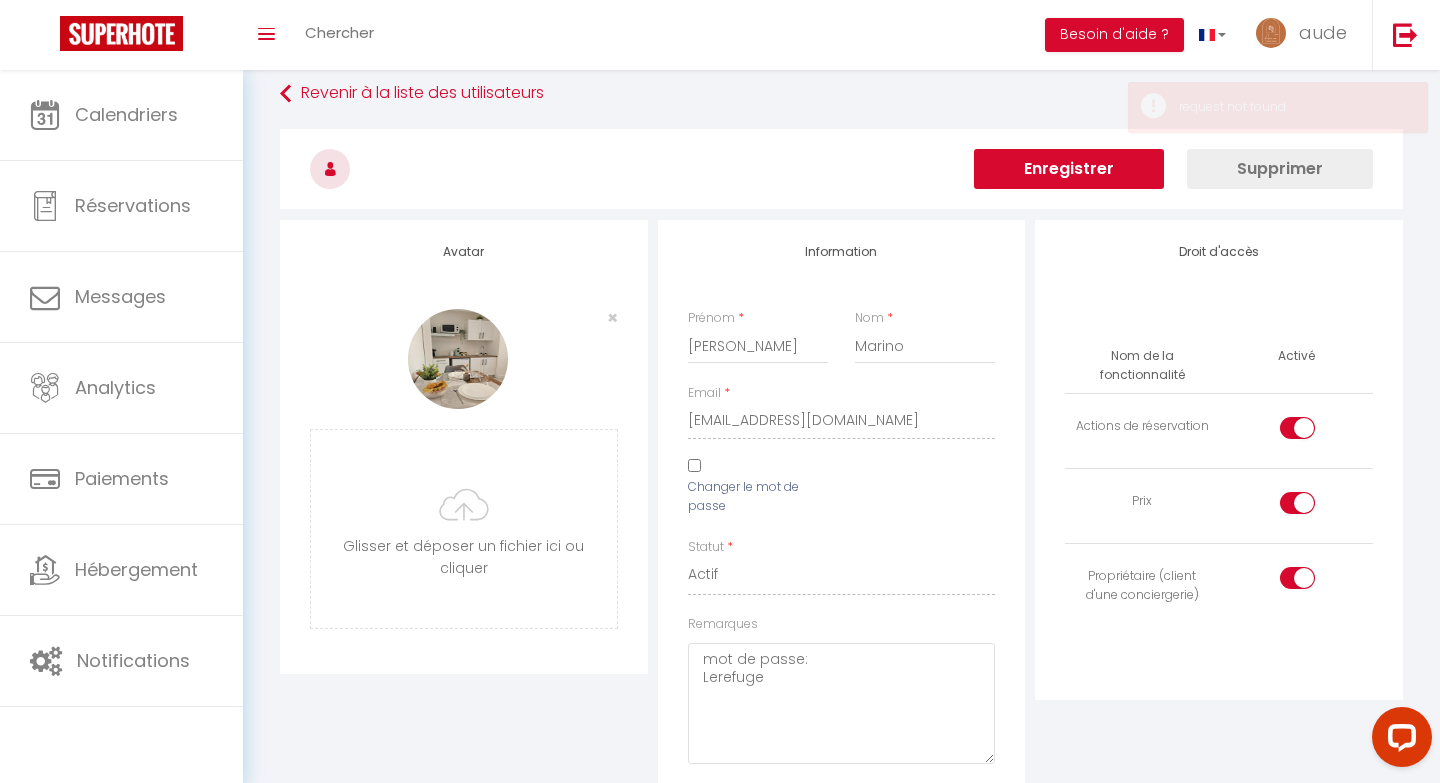 scroll, scrollTop: 19, scrollLeft: 0, axis: vertical 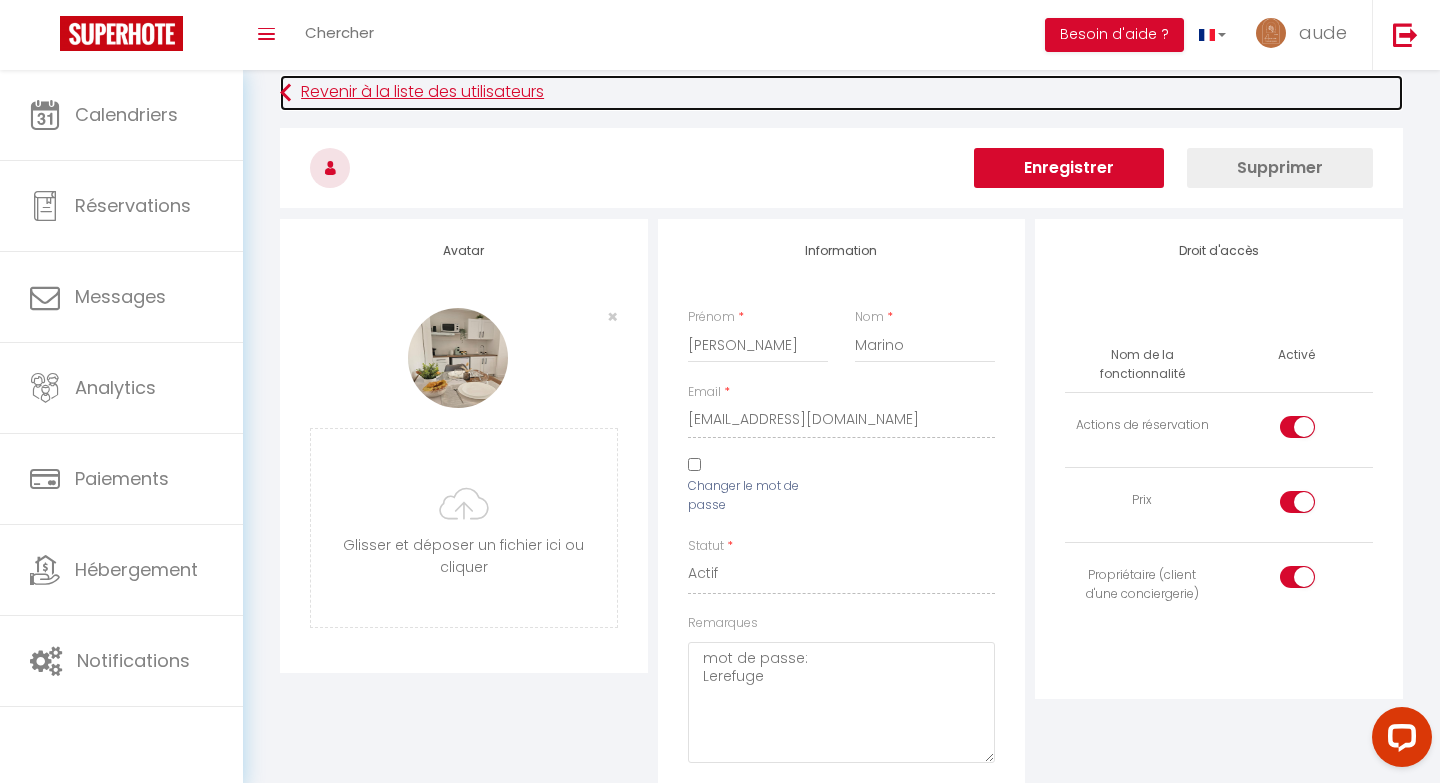 click on "Revenir à la liste des utilisateurs" at bounding box center (841, 93) 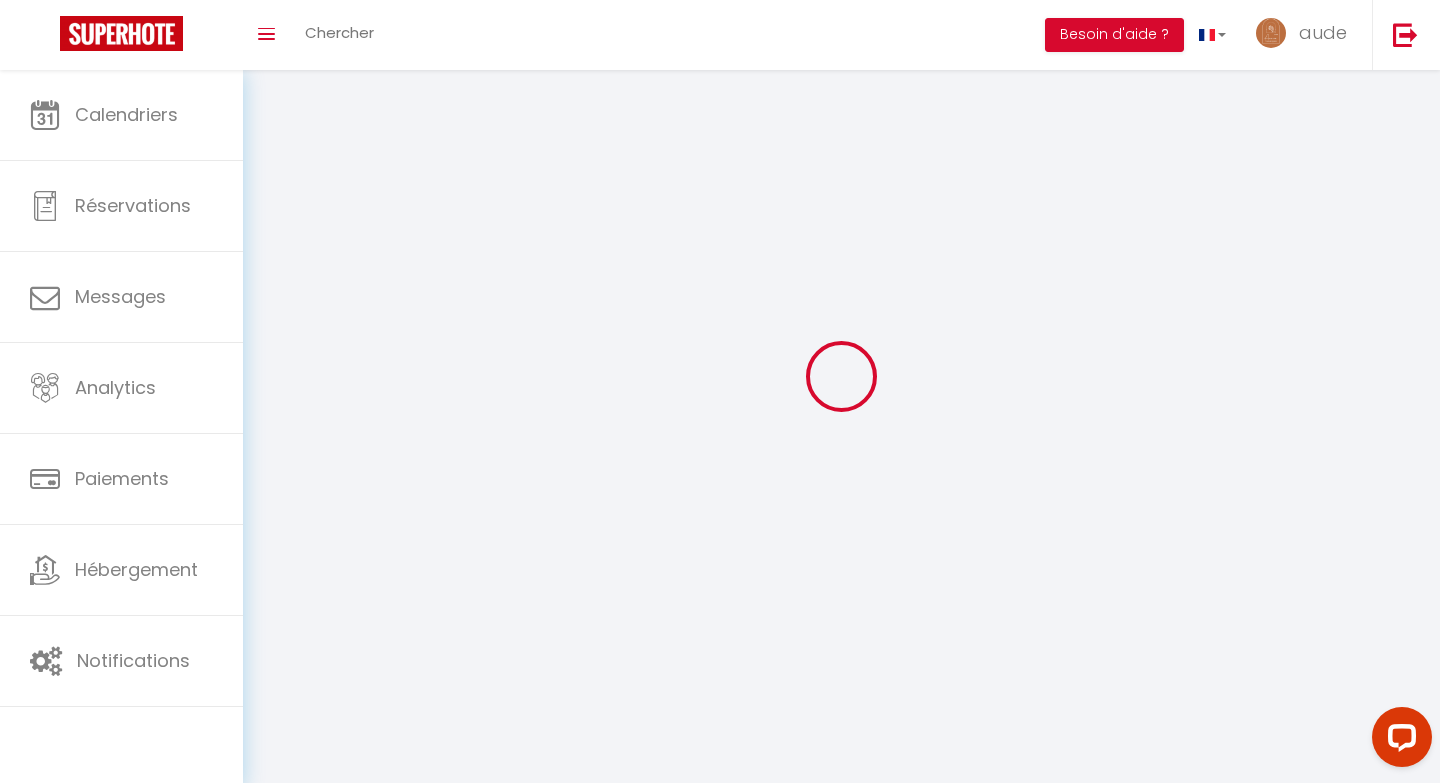 scroll, scrollTop: 0, scrollLeft: 0, axis: both 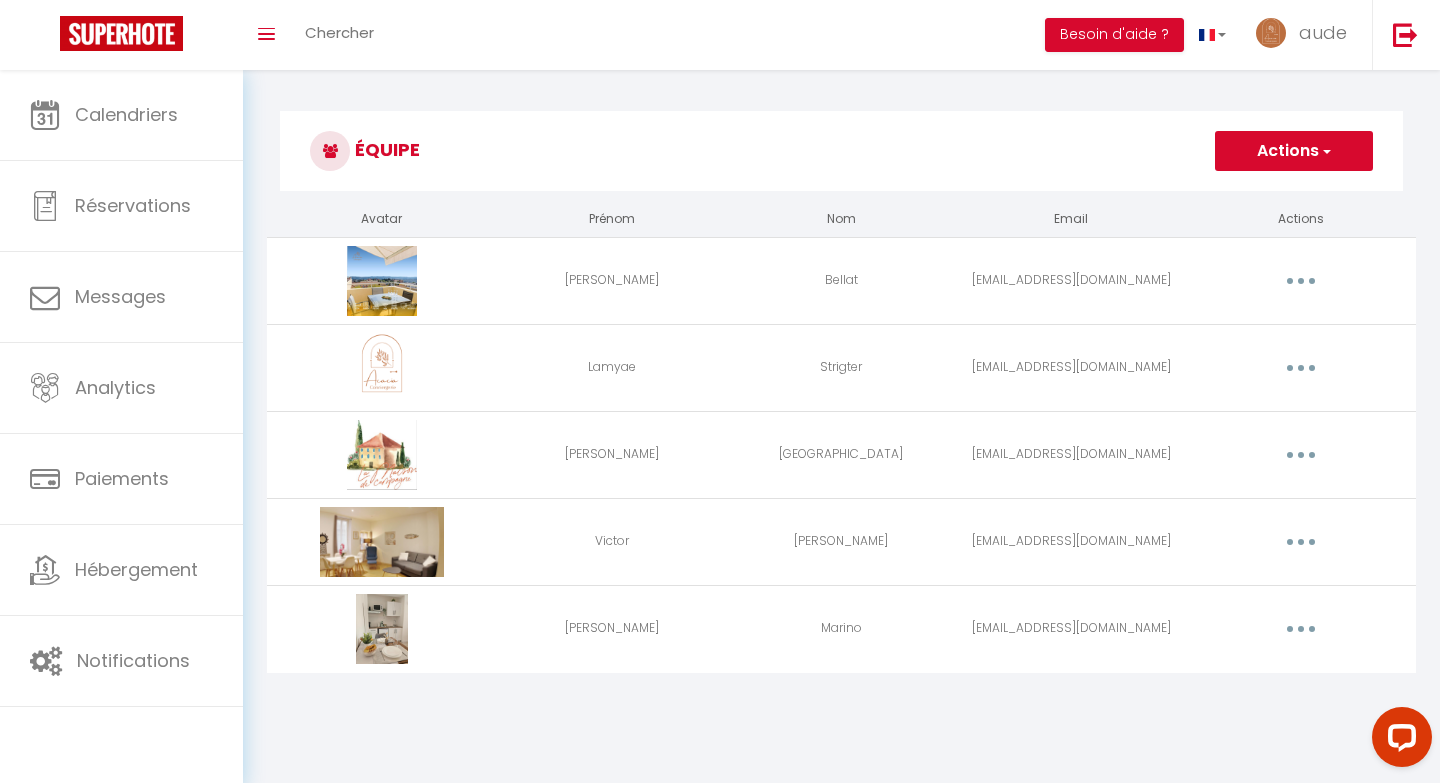 click at bounding box center [1301, 629] 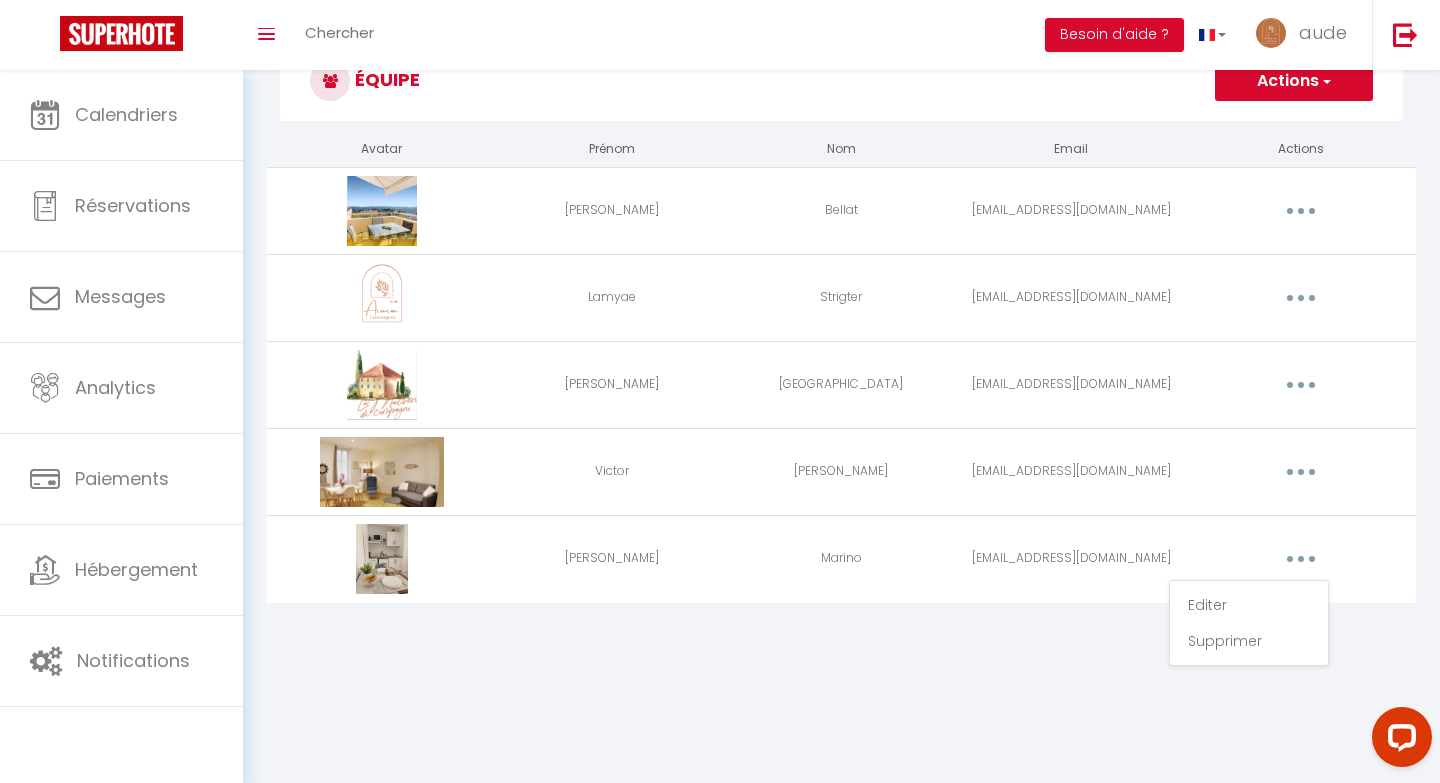 scroll, scrollTop: 70, scrollLeft: 0, axis: vertical 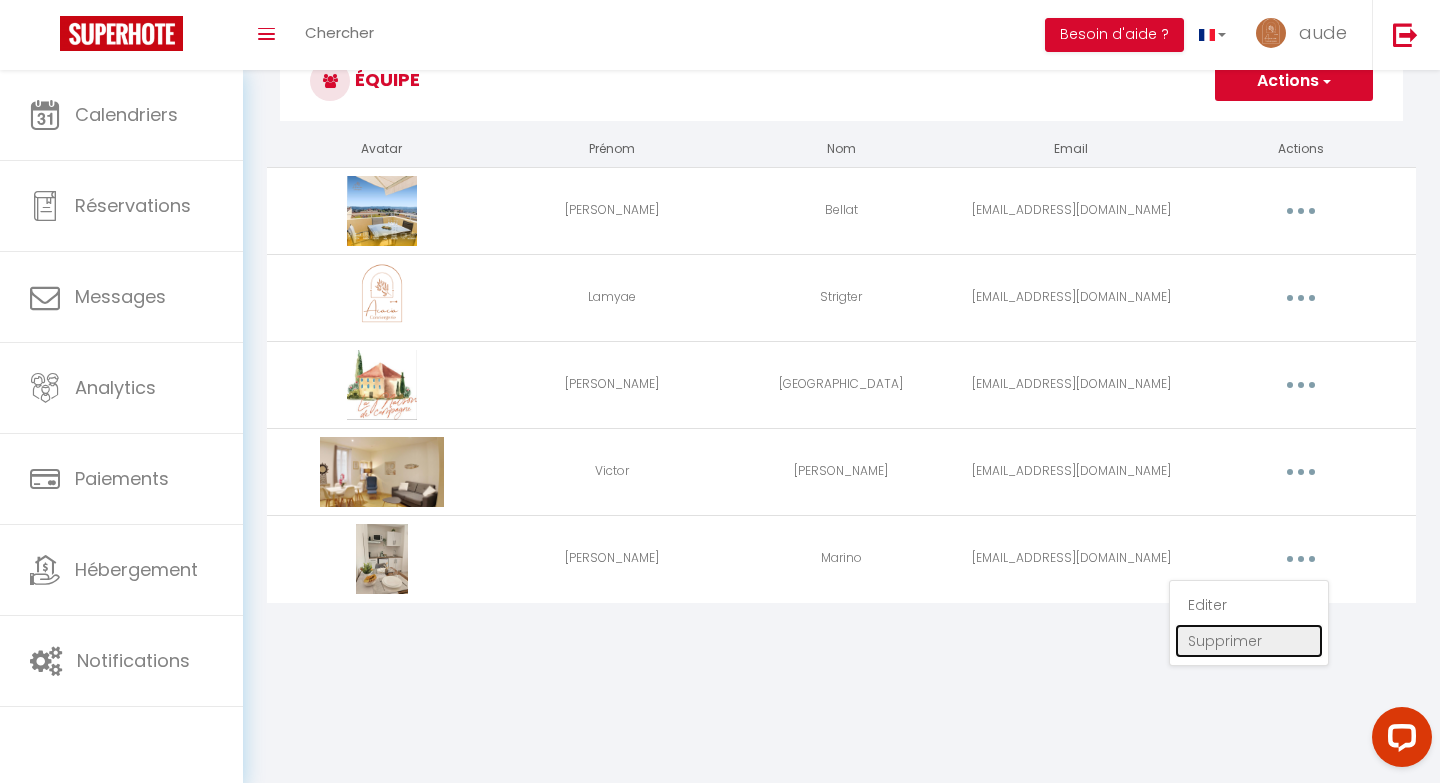 click on "Supprimer" at bounding box center (1249, 641) 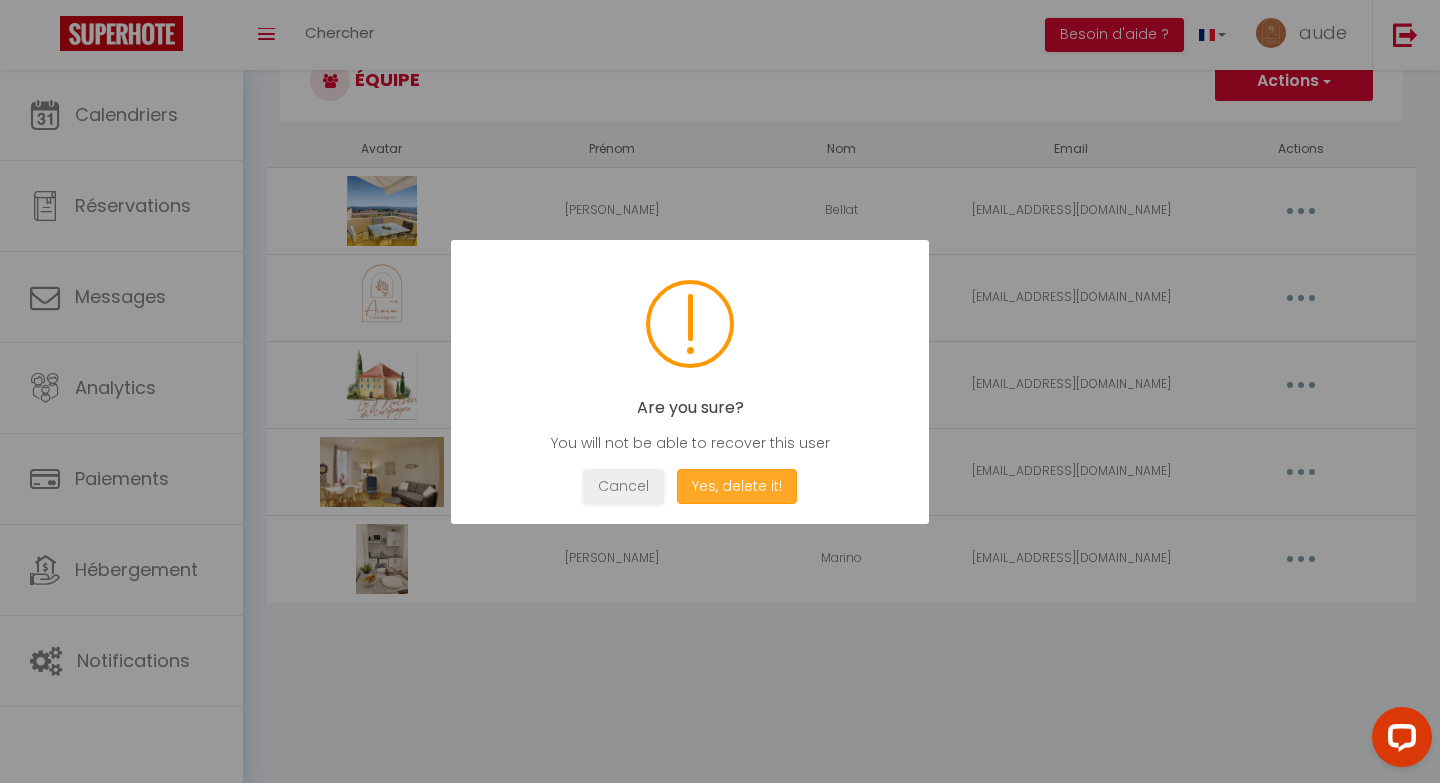 click on "Yes, delete it!" at bounding box center [737, 486] 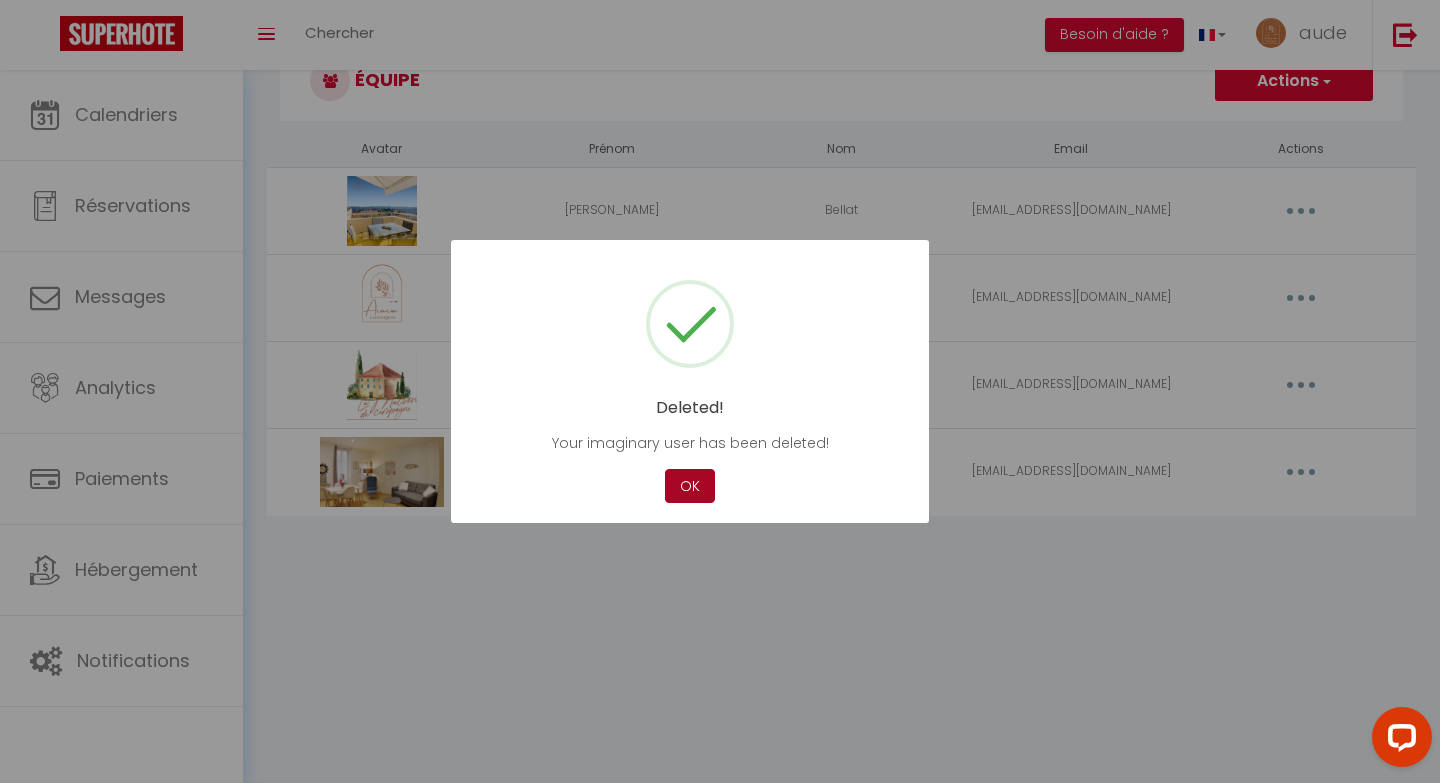 click on "OK" at bounding box center (690, 486) 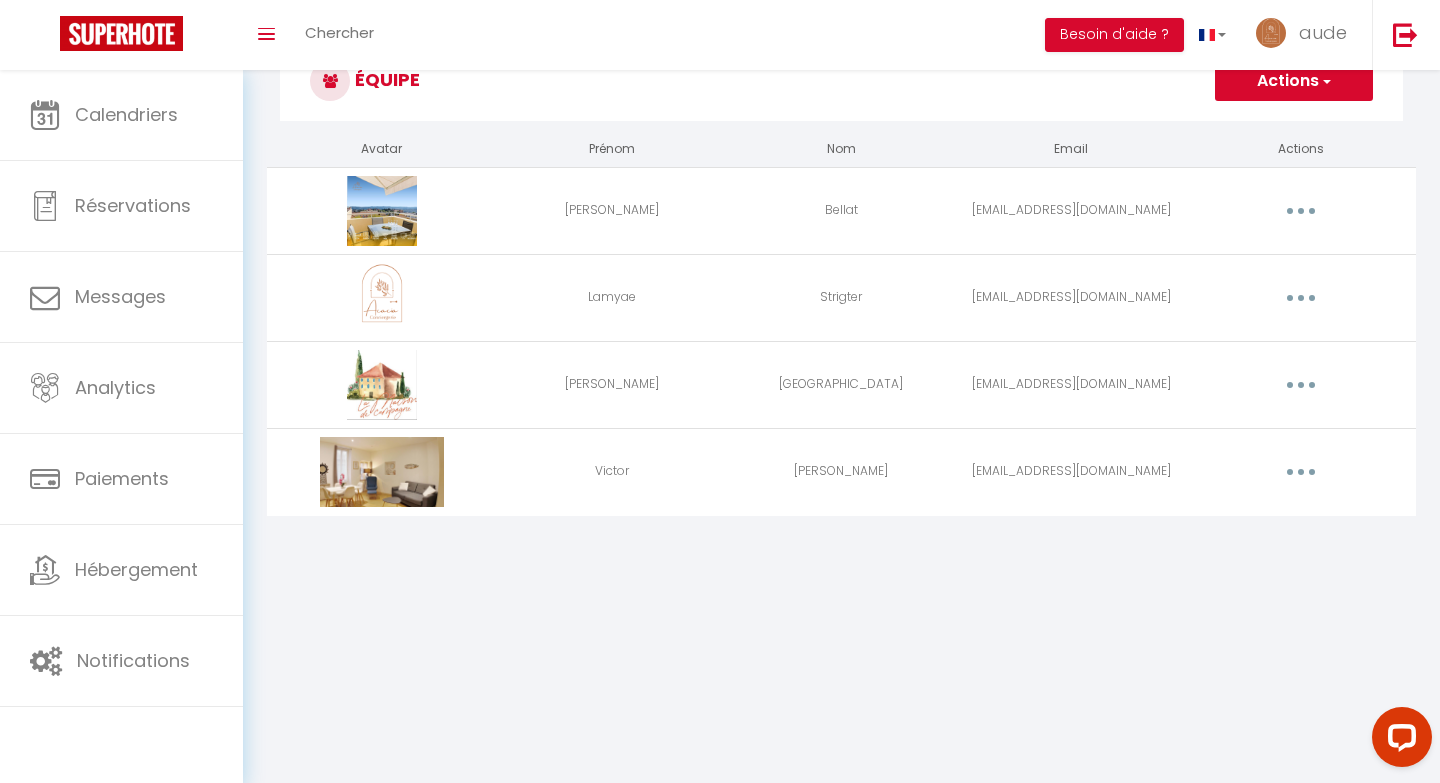 click on "Actions" at bounding box center (1294, 81) 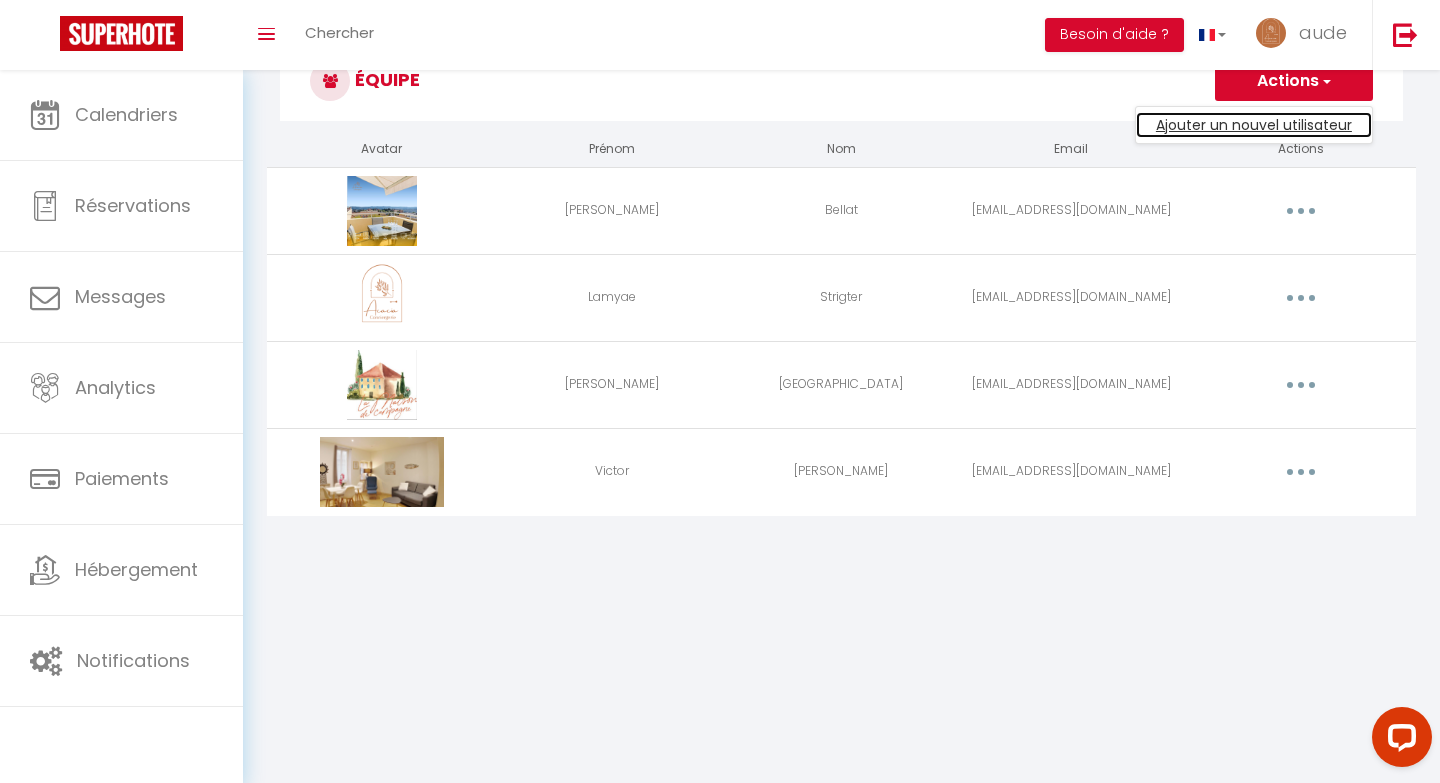 click on "Ajouter un nouvel utilisateur" at bounding box center [1254, 125] 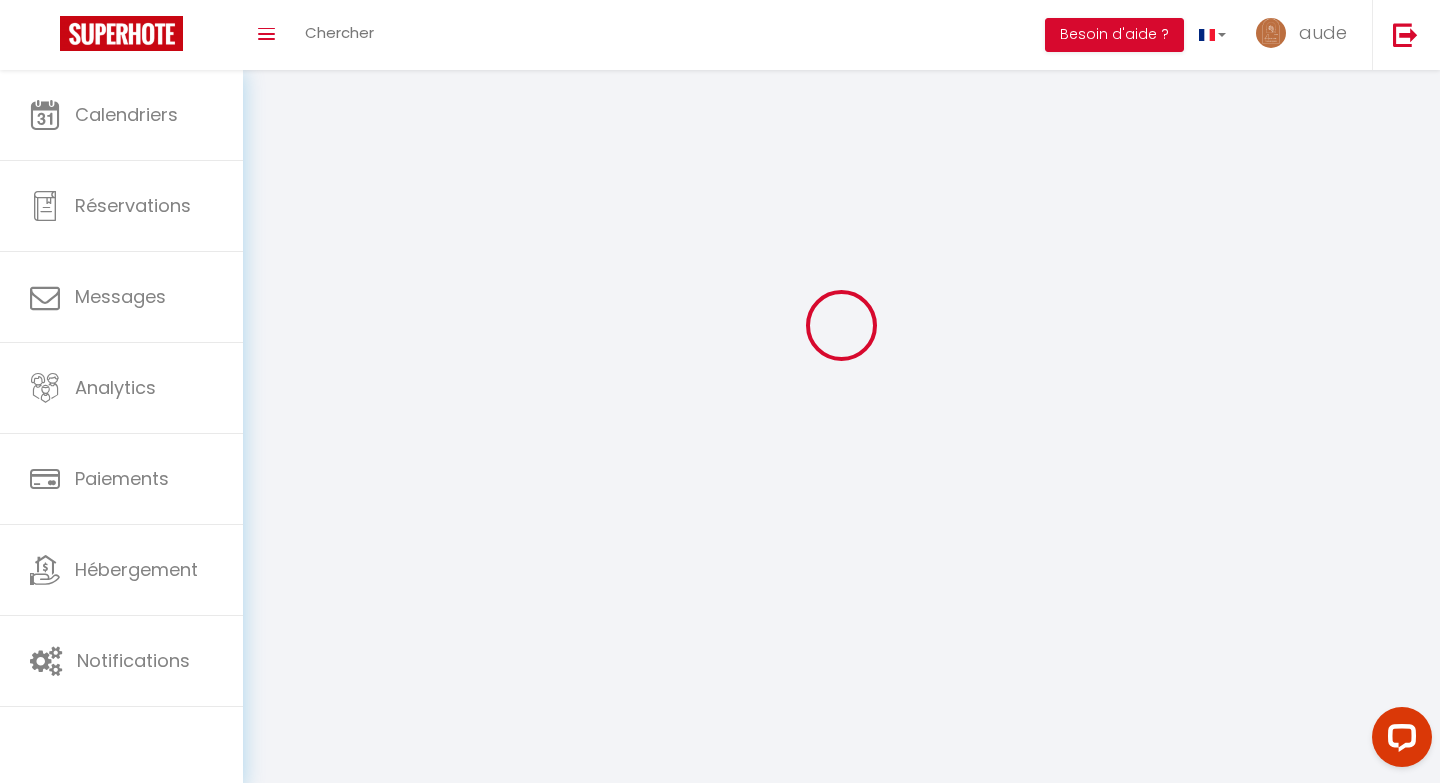 scroll, scrollTop: 0, scrollLeft: 0, axis: both 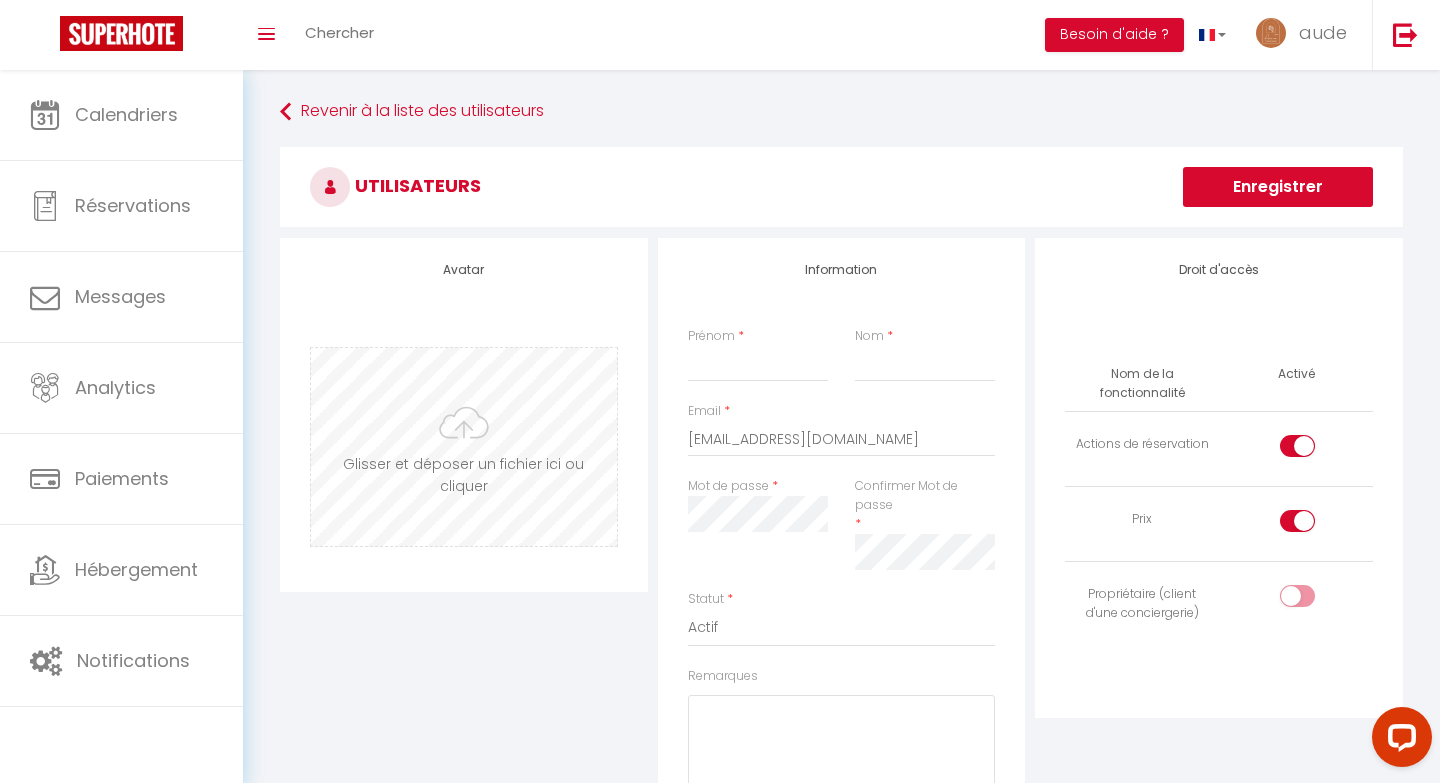 click at bounding box center [464, 447] 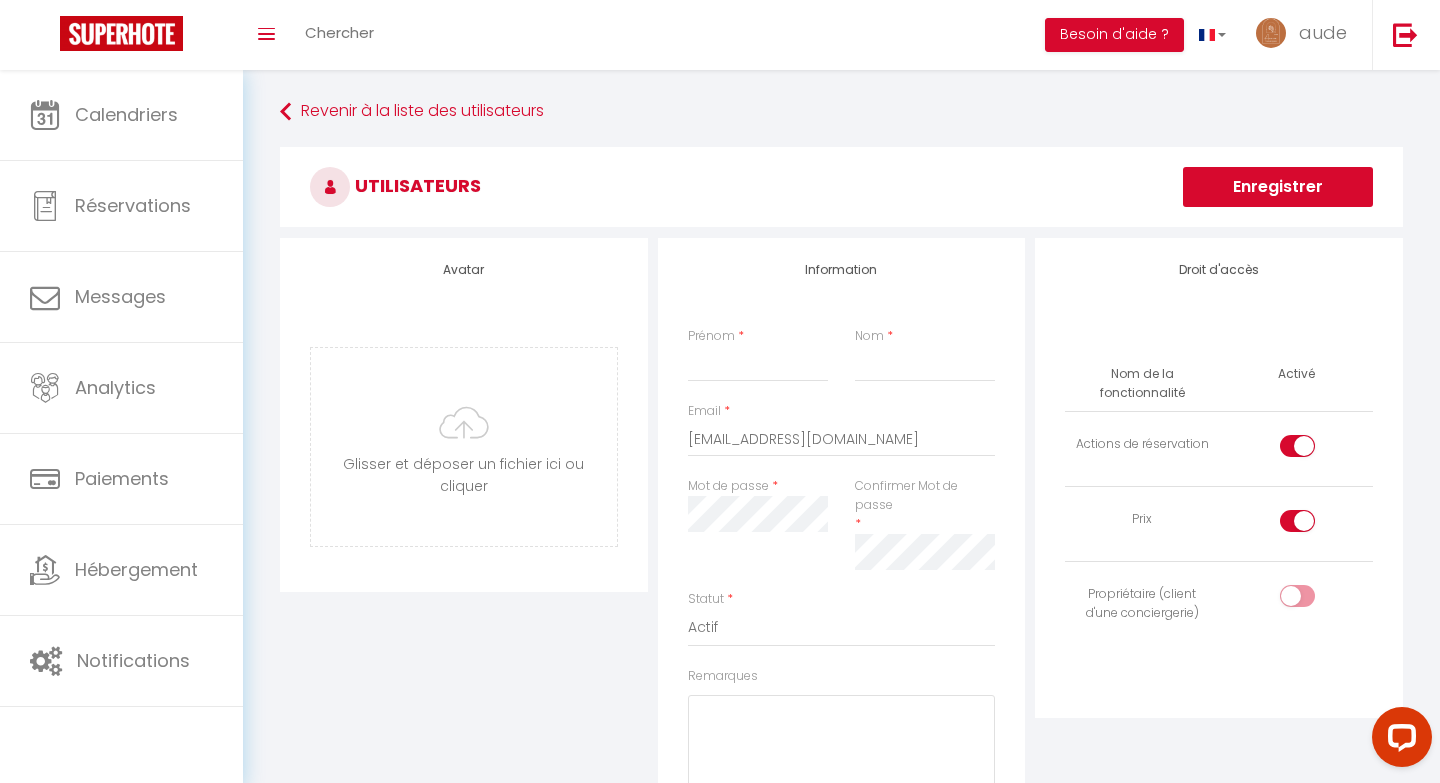 type on "C:\fakepath\PHOTO-2025-05-02-14-30-57 10.jpg" 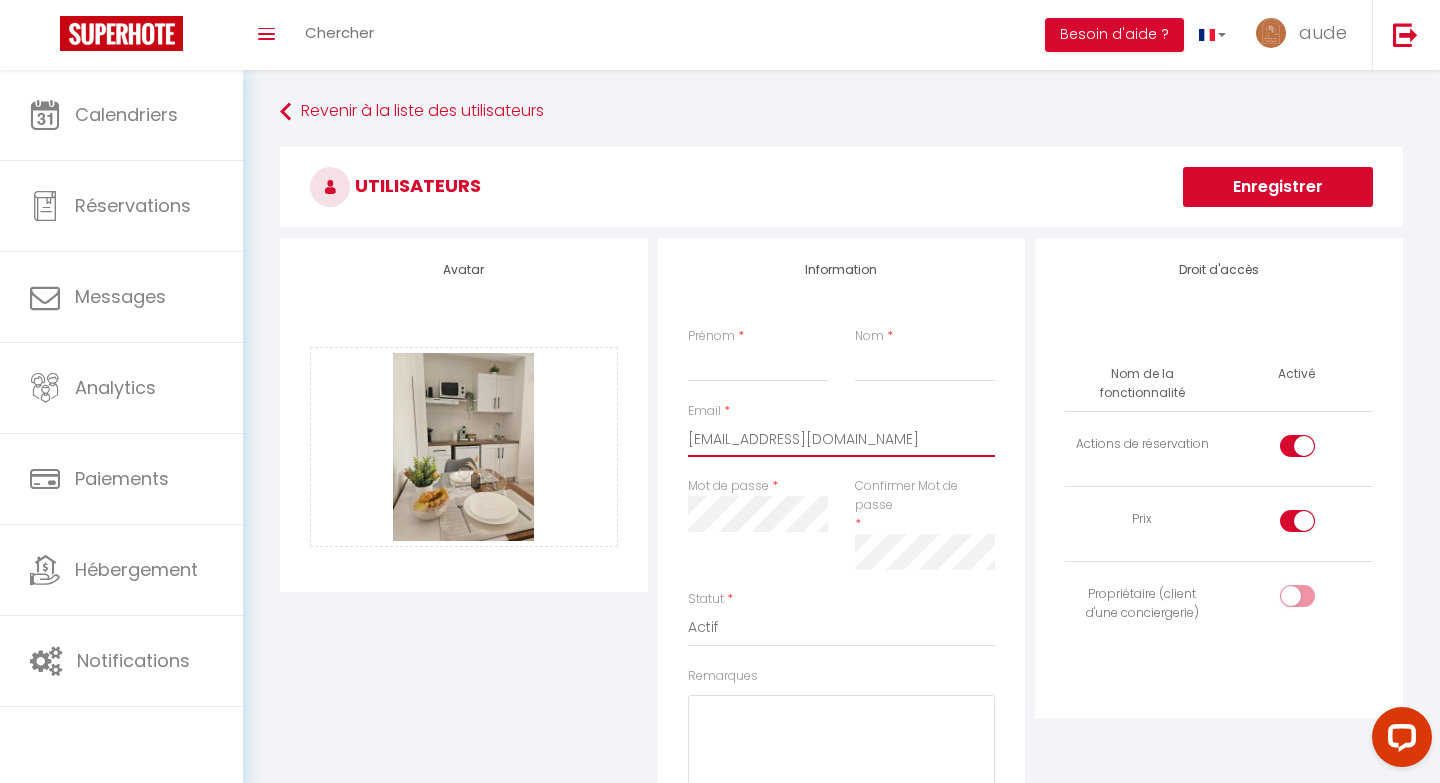 click on "[EMAIL_ADDRESS][DOMAIN_NAME]" at bounding box center [842, 439] 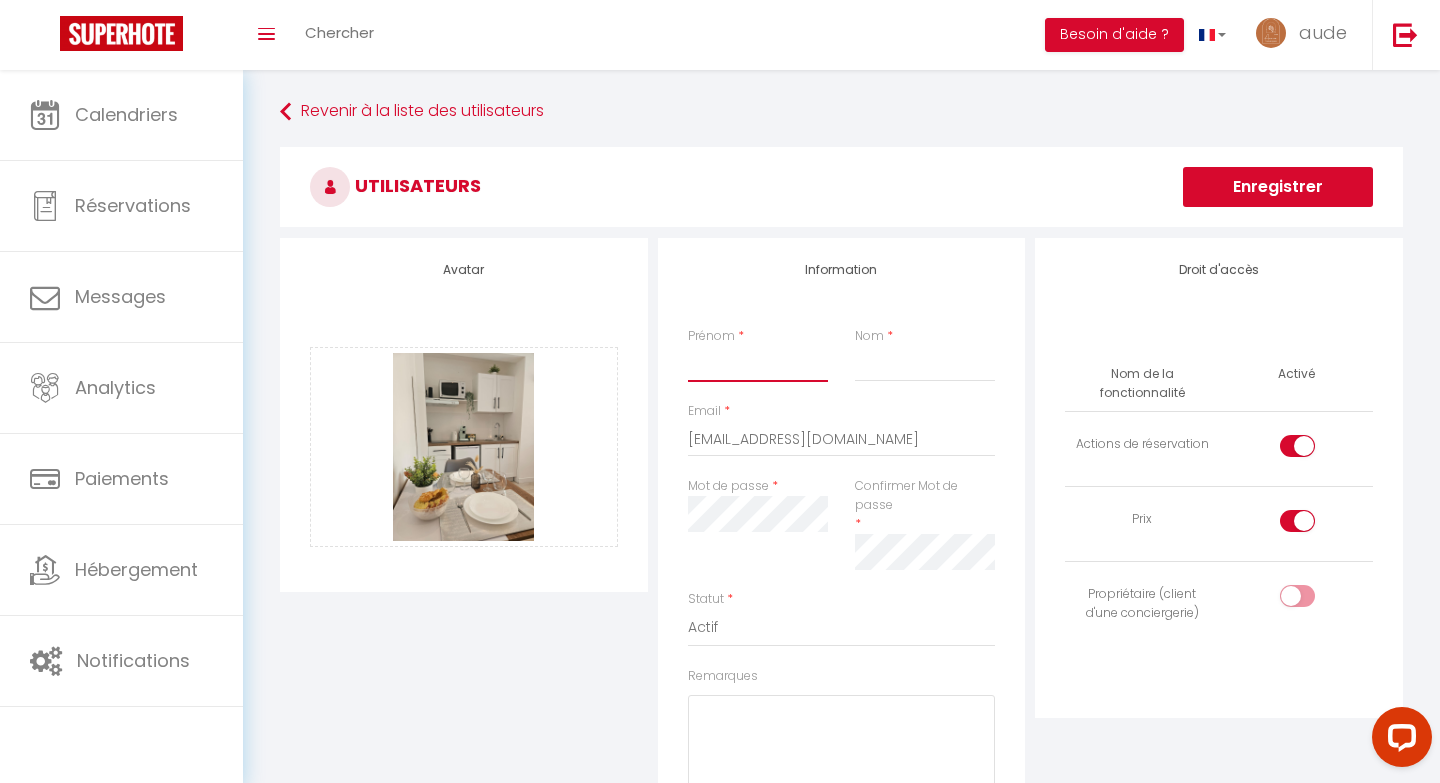 click on "Prénom" at bounding box center [758, 364] 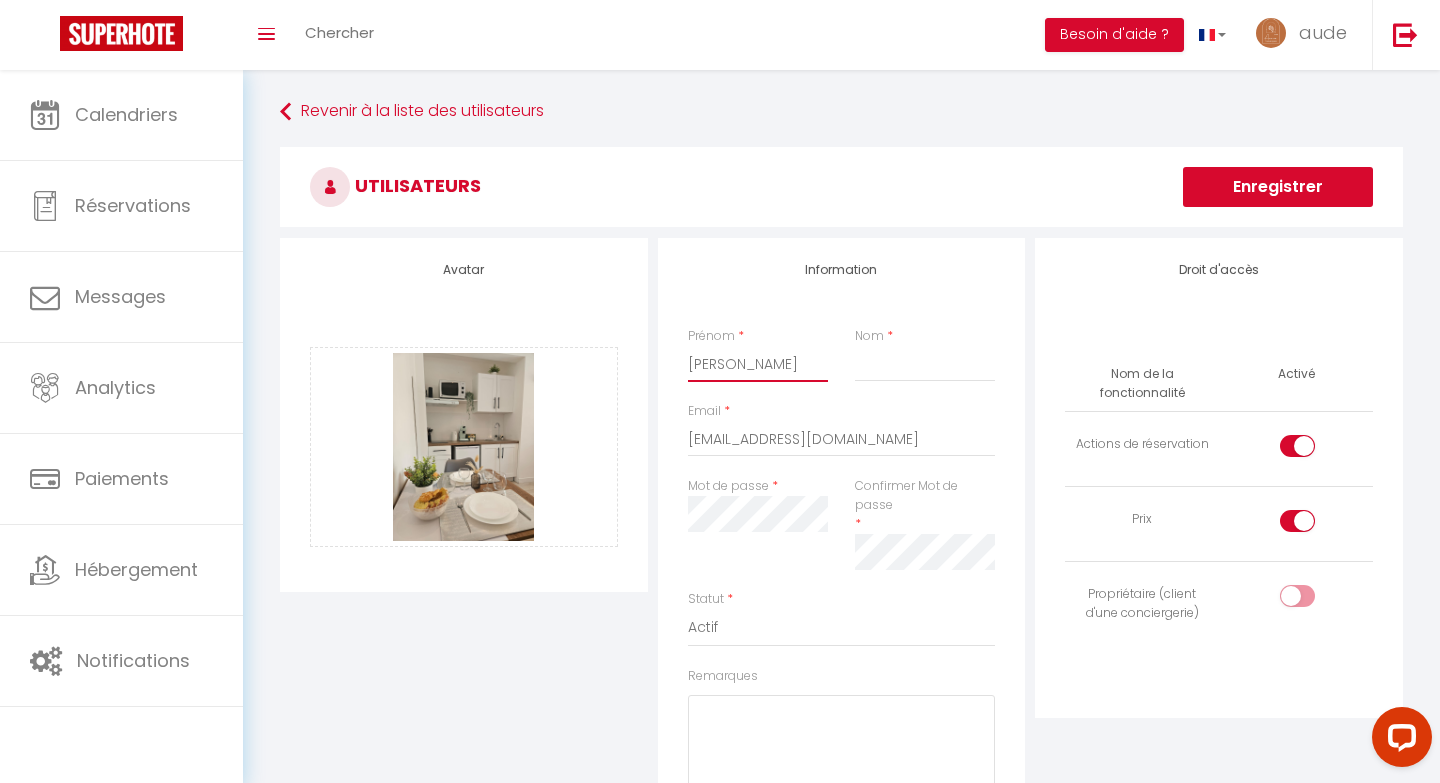 type on "[PERSON_NAME]" 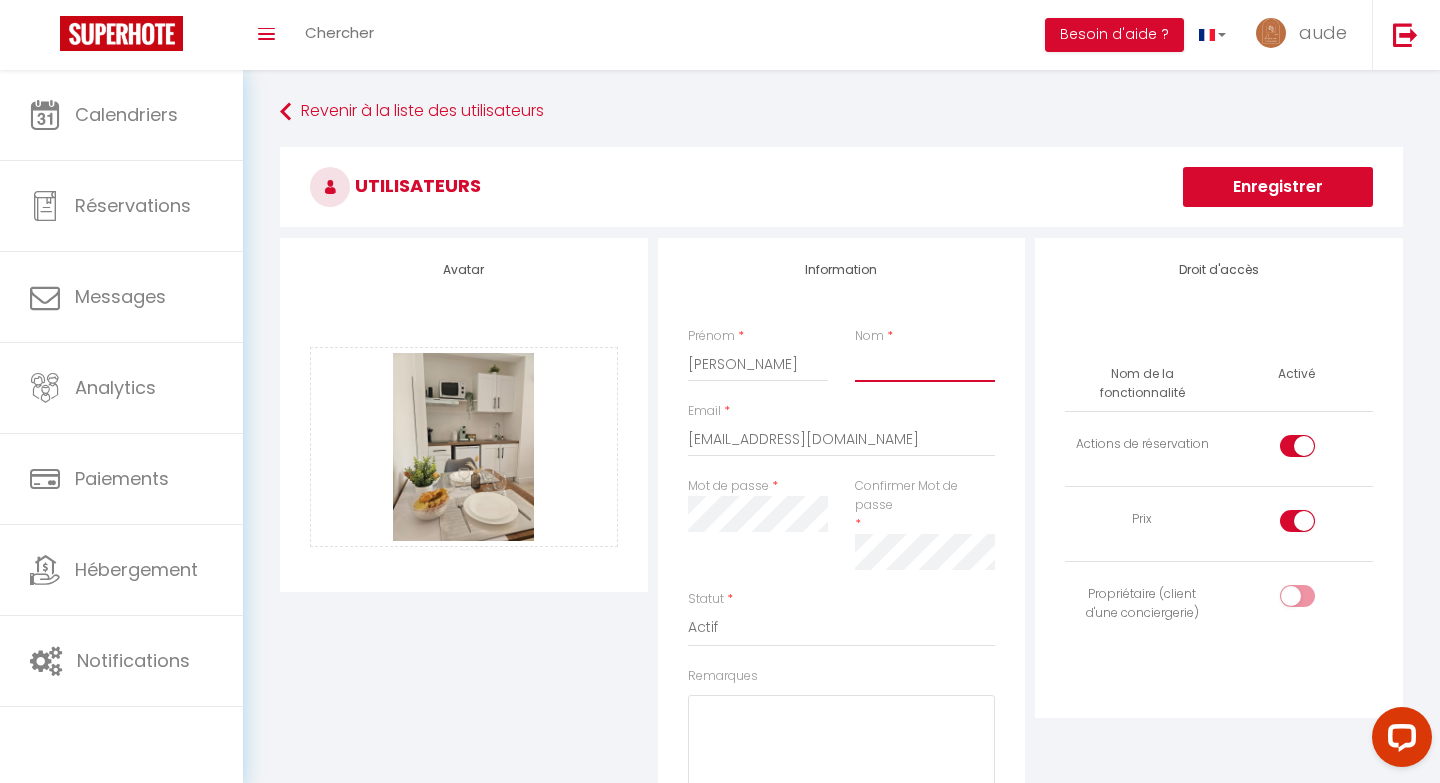 click on "Nom" at bounding box center [925, 364] 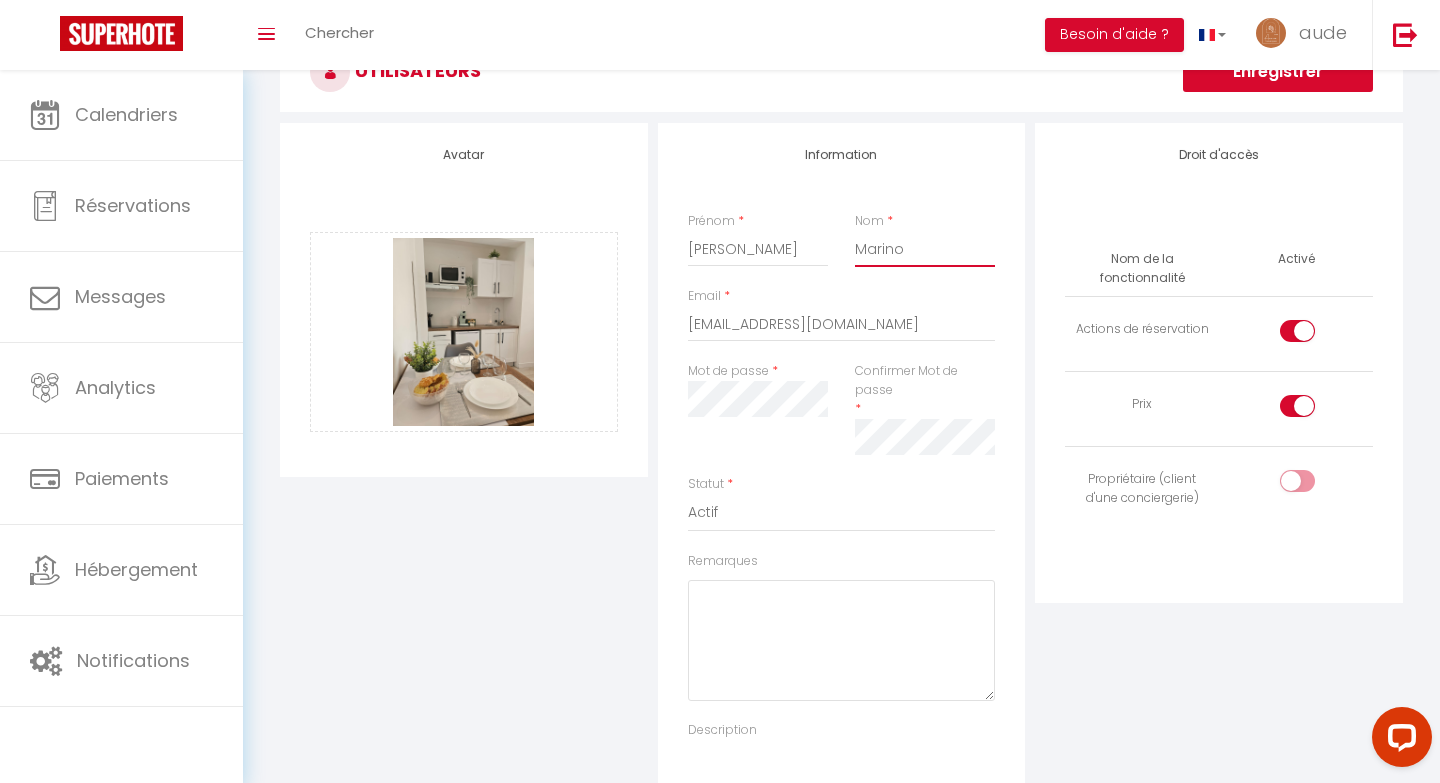 scroll, scrollTop: 150, scrollLeft: 0, axis: vertical 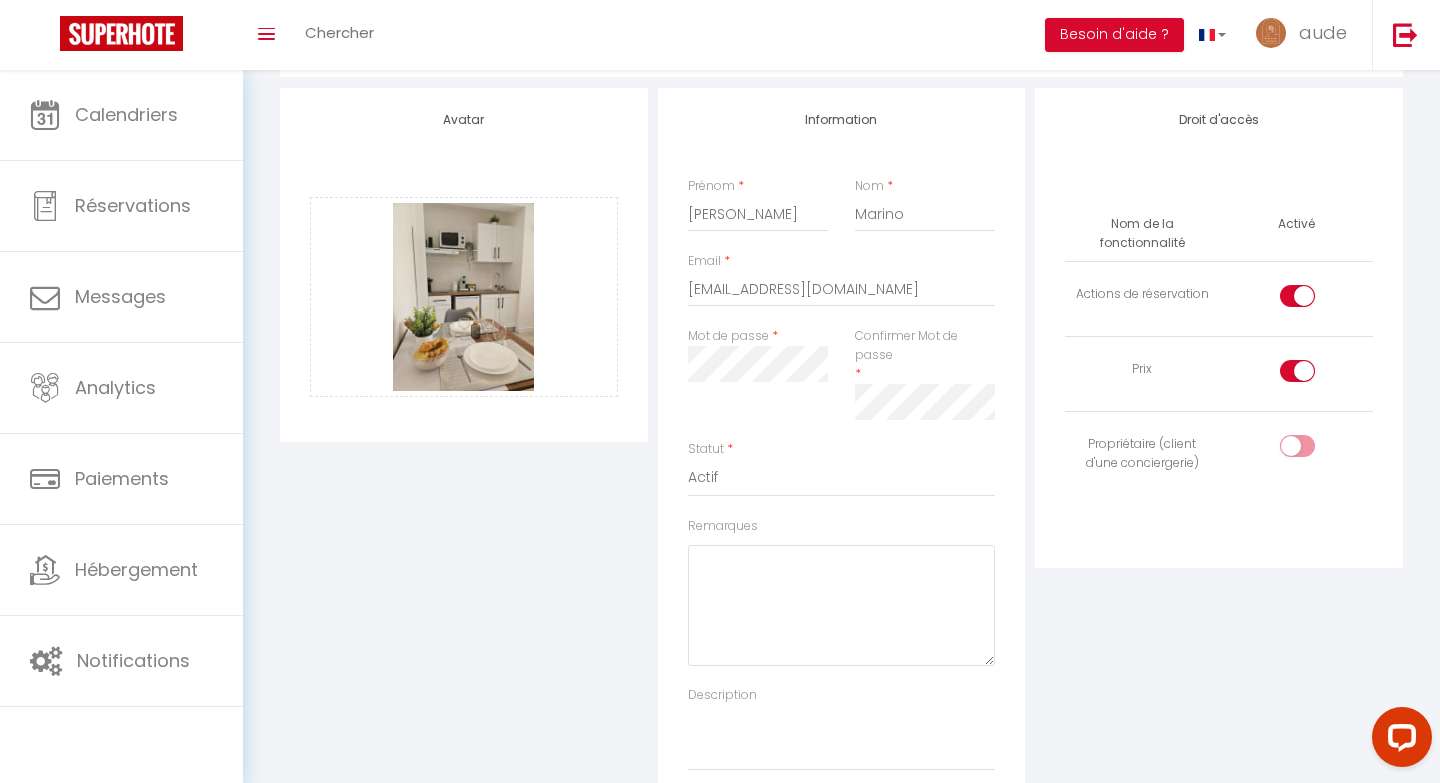click at bounding box center [1297, 446] 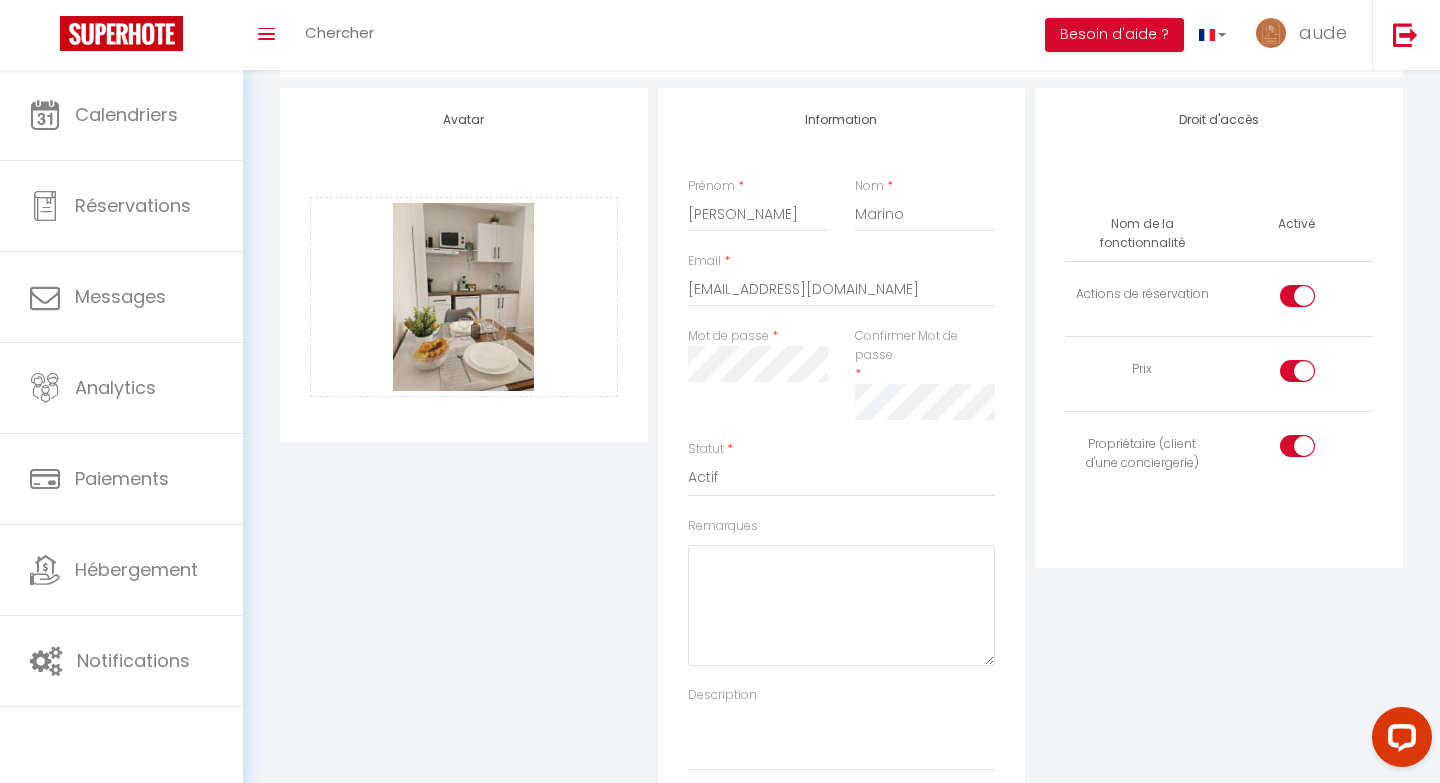 click on "Confirmer Mot de passe   *" at bounding box center [924, 383] 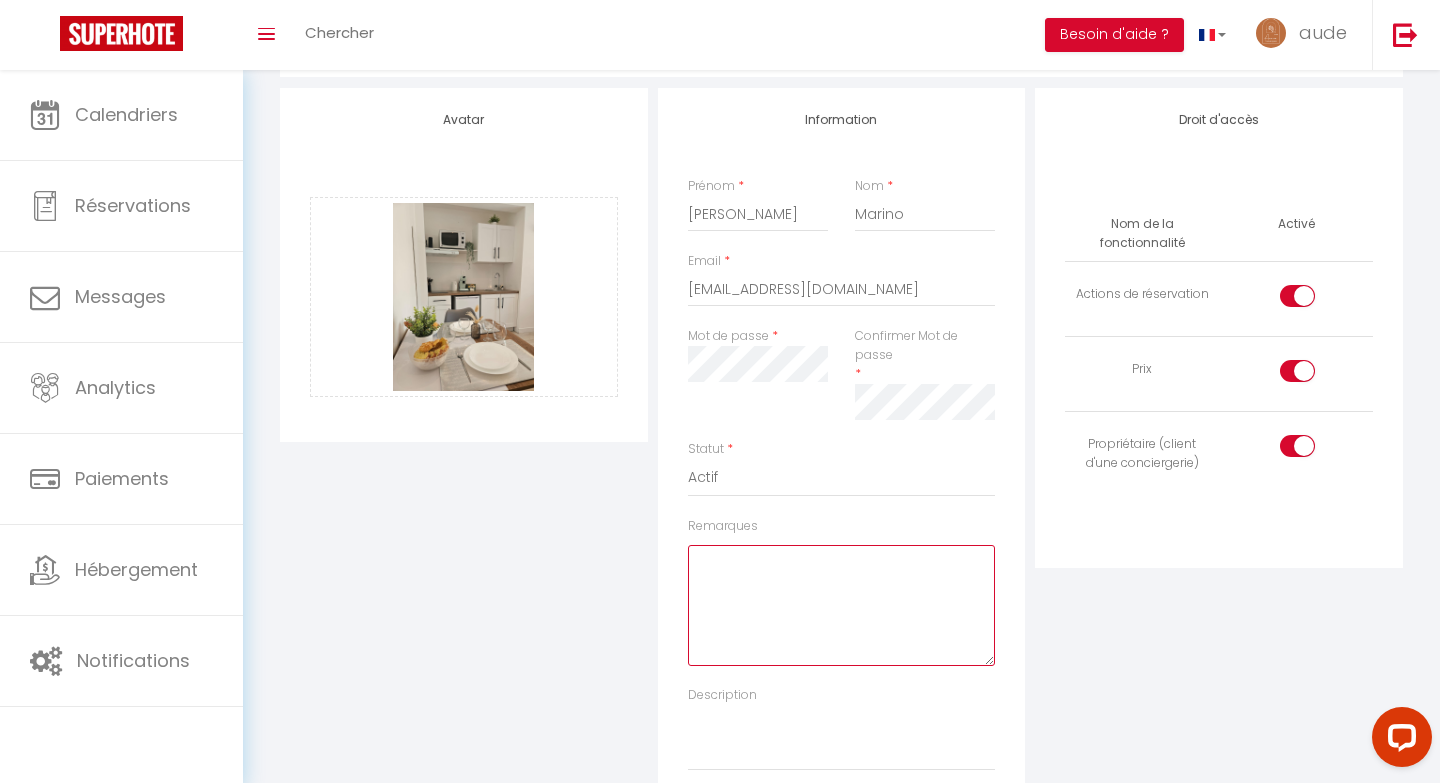 click on "Remarques" at bounding box center (842, 605) 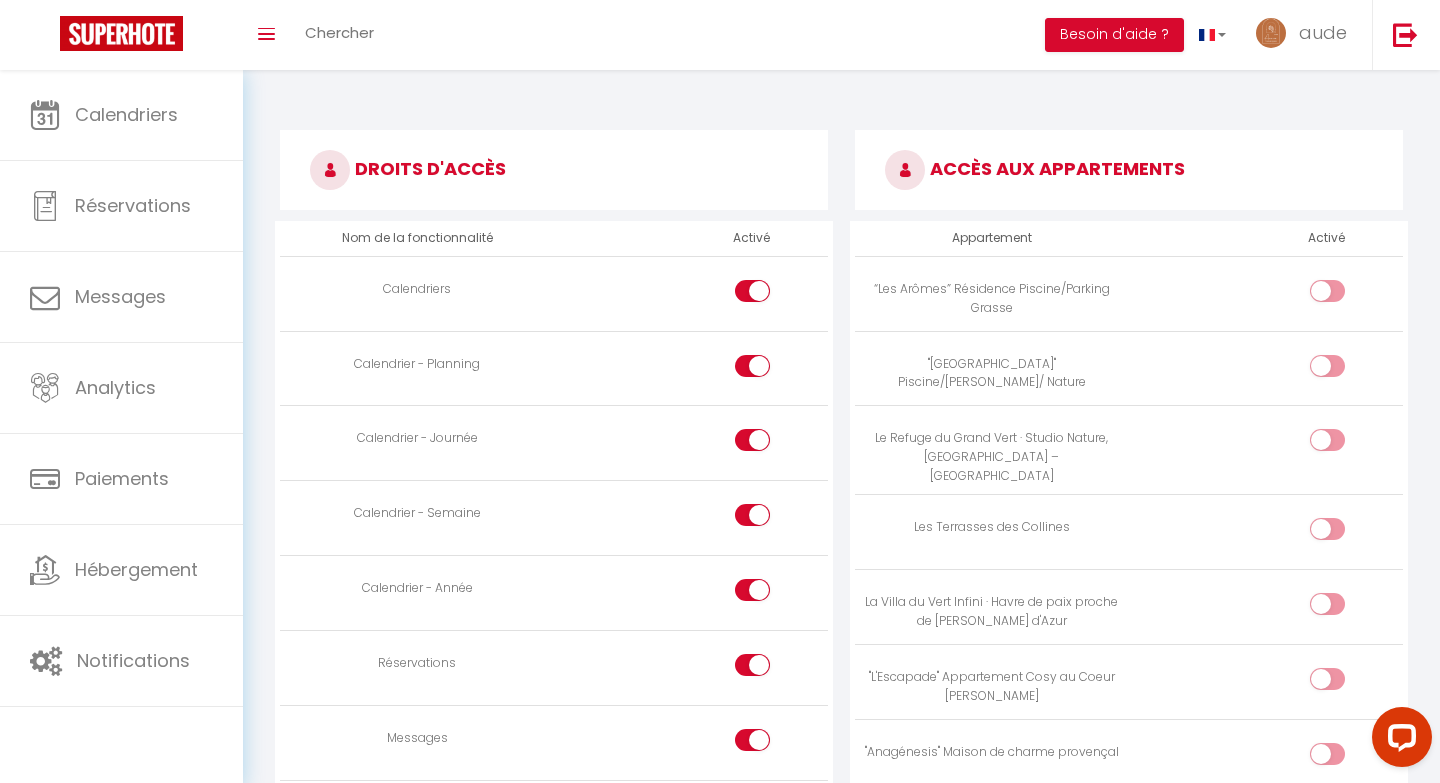 scroll, scrollTop: 965, scrollLeft: 0, axis: vertical 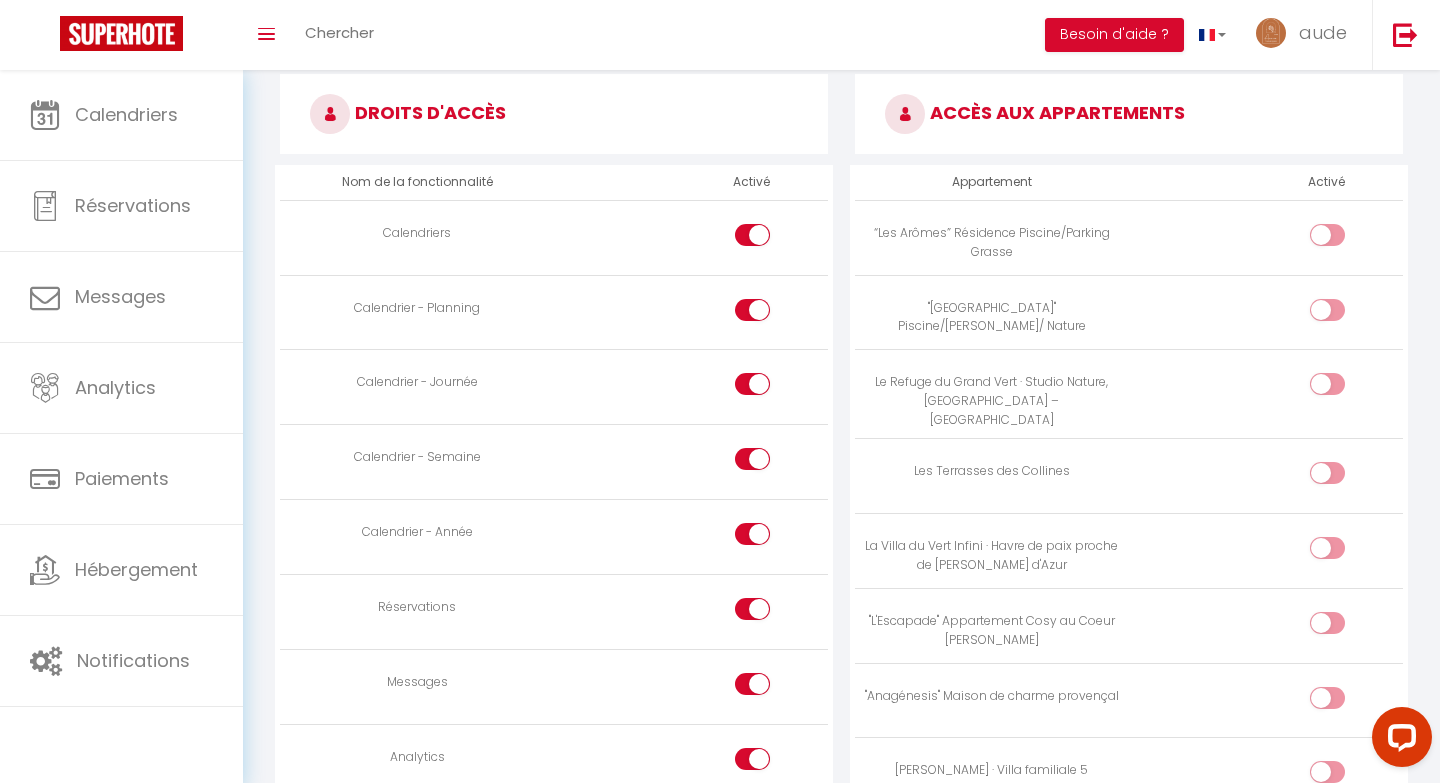 type on "Lerefuge" 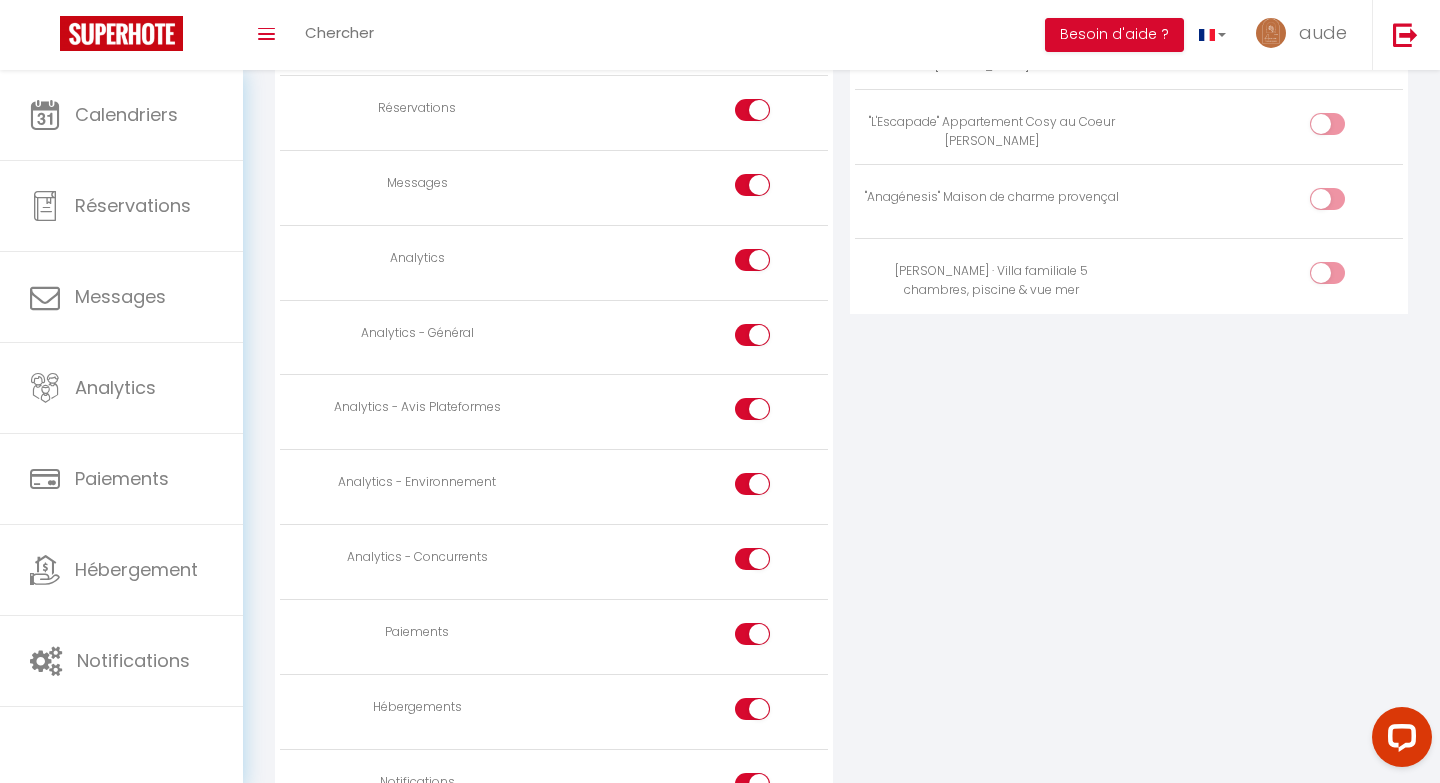 scroll, scrollTop: 1466, scrollLeft: 0, axis: vertical 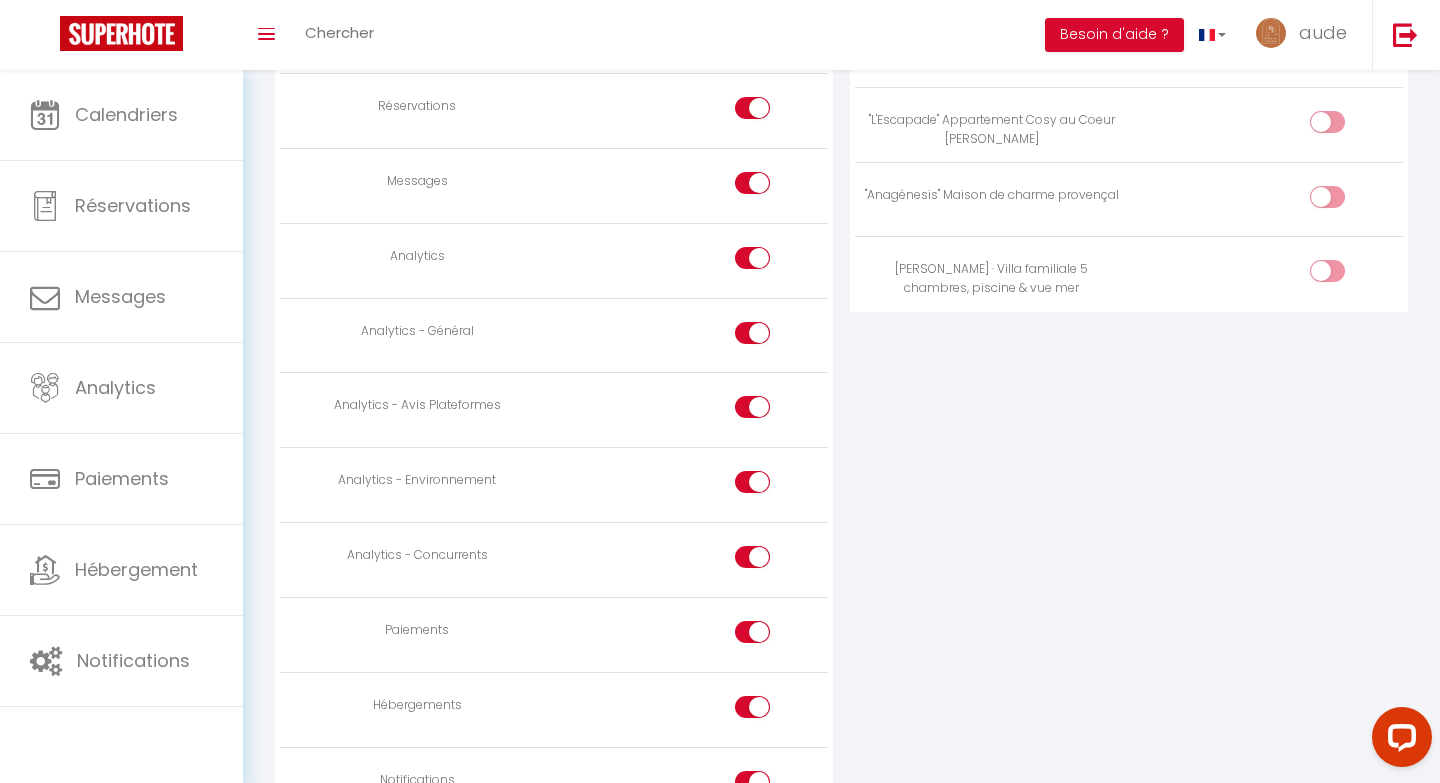 click at bounding box center [770, 411] 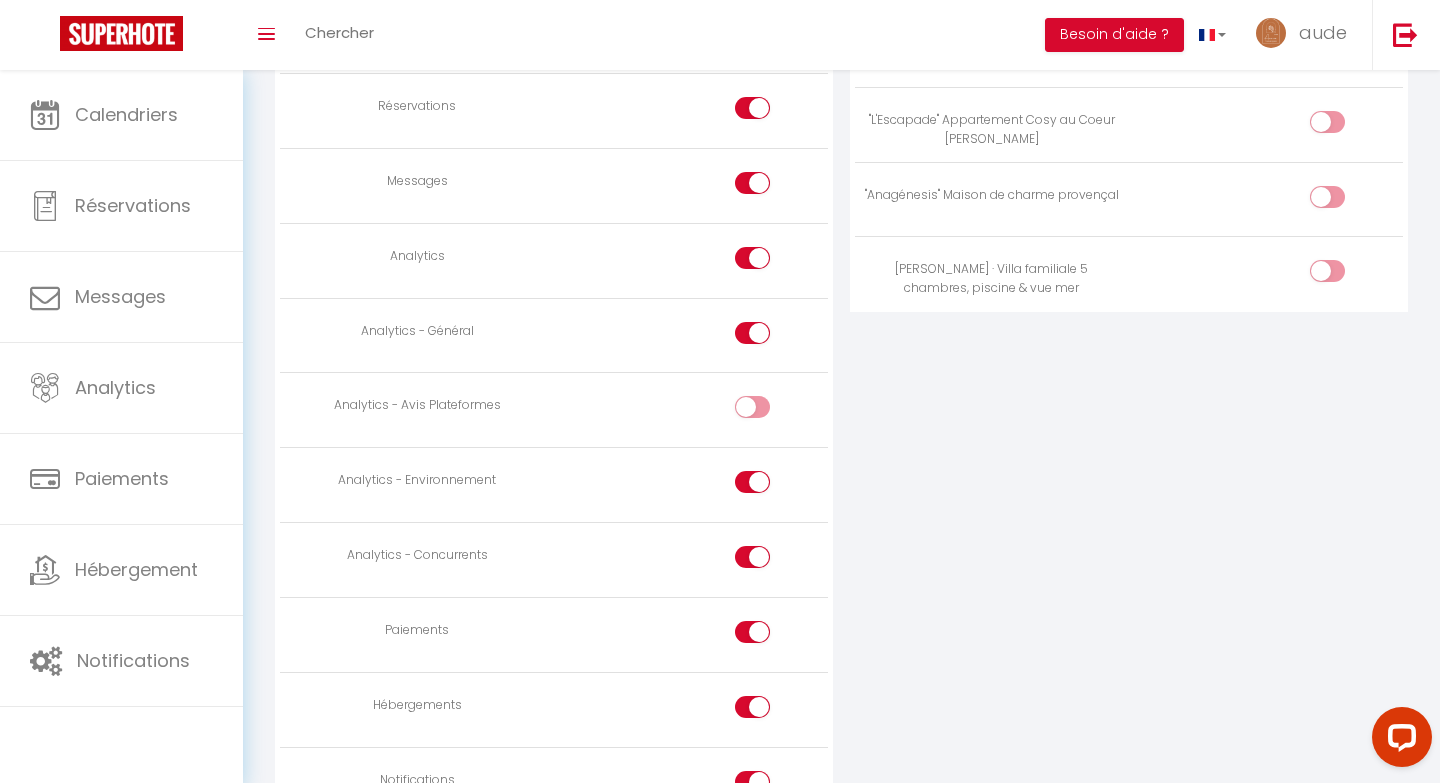 click at bounding box center [770, 337] 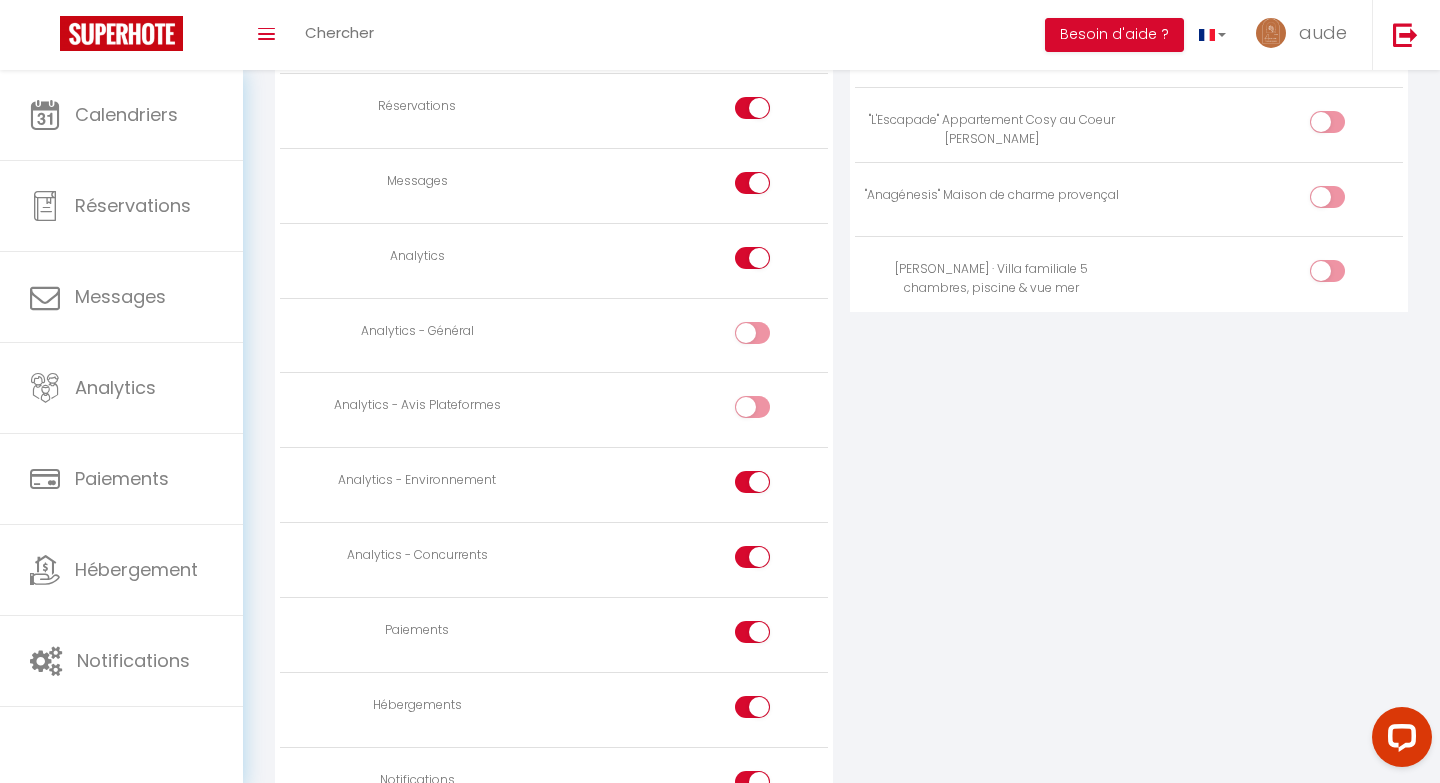 click at bounding box center [770, 486] 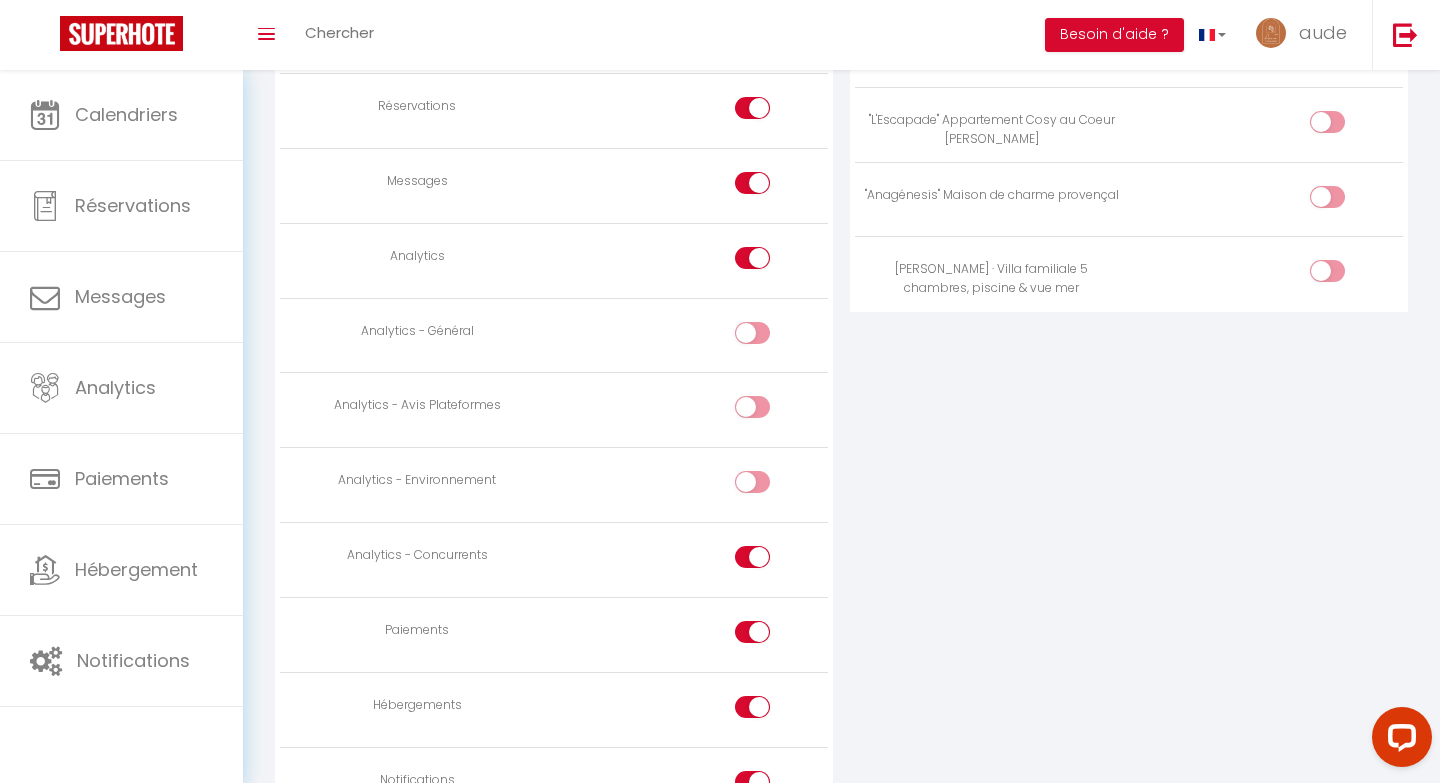click at bounding box center (770, 561) 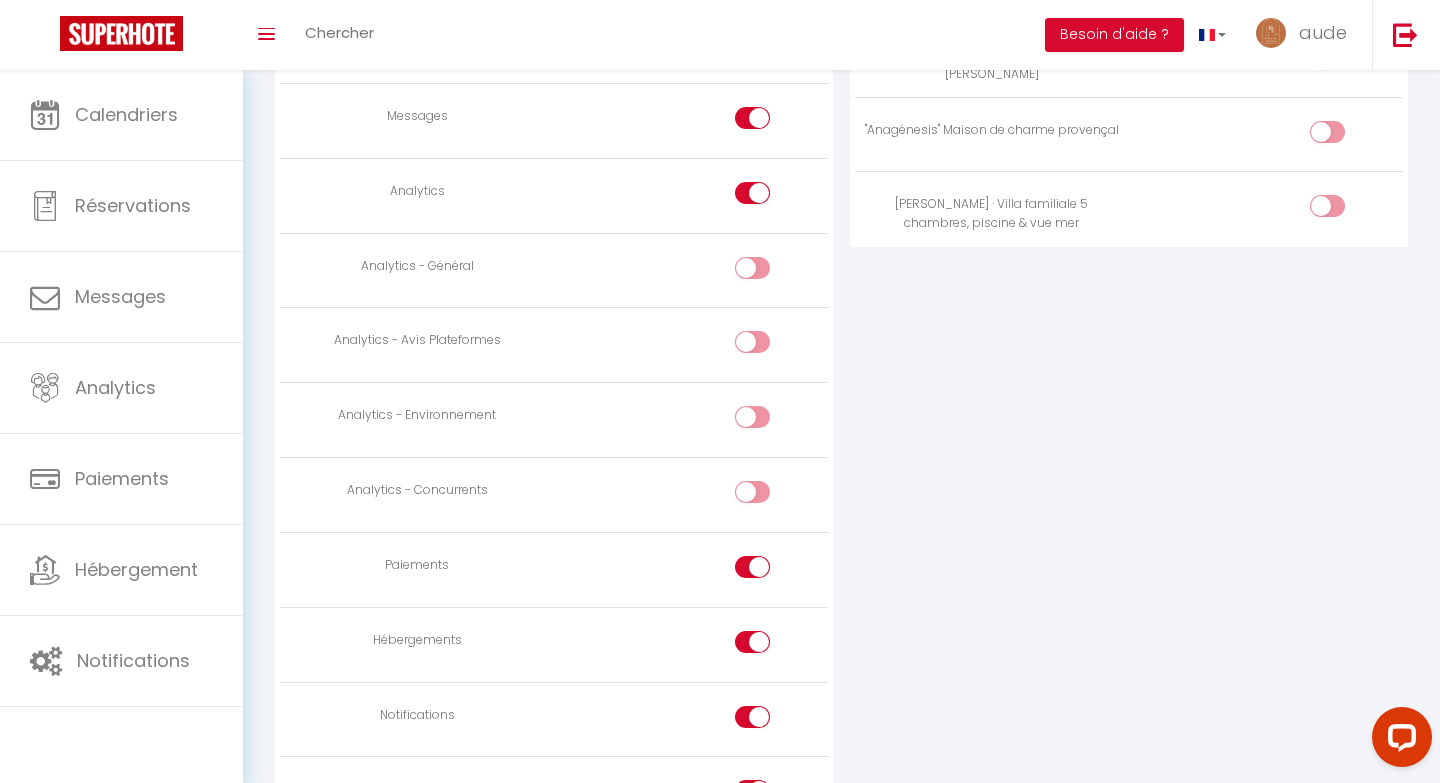 scroll, scrollTop: 1533, scrollLeft: 0, axis: vertical 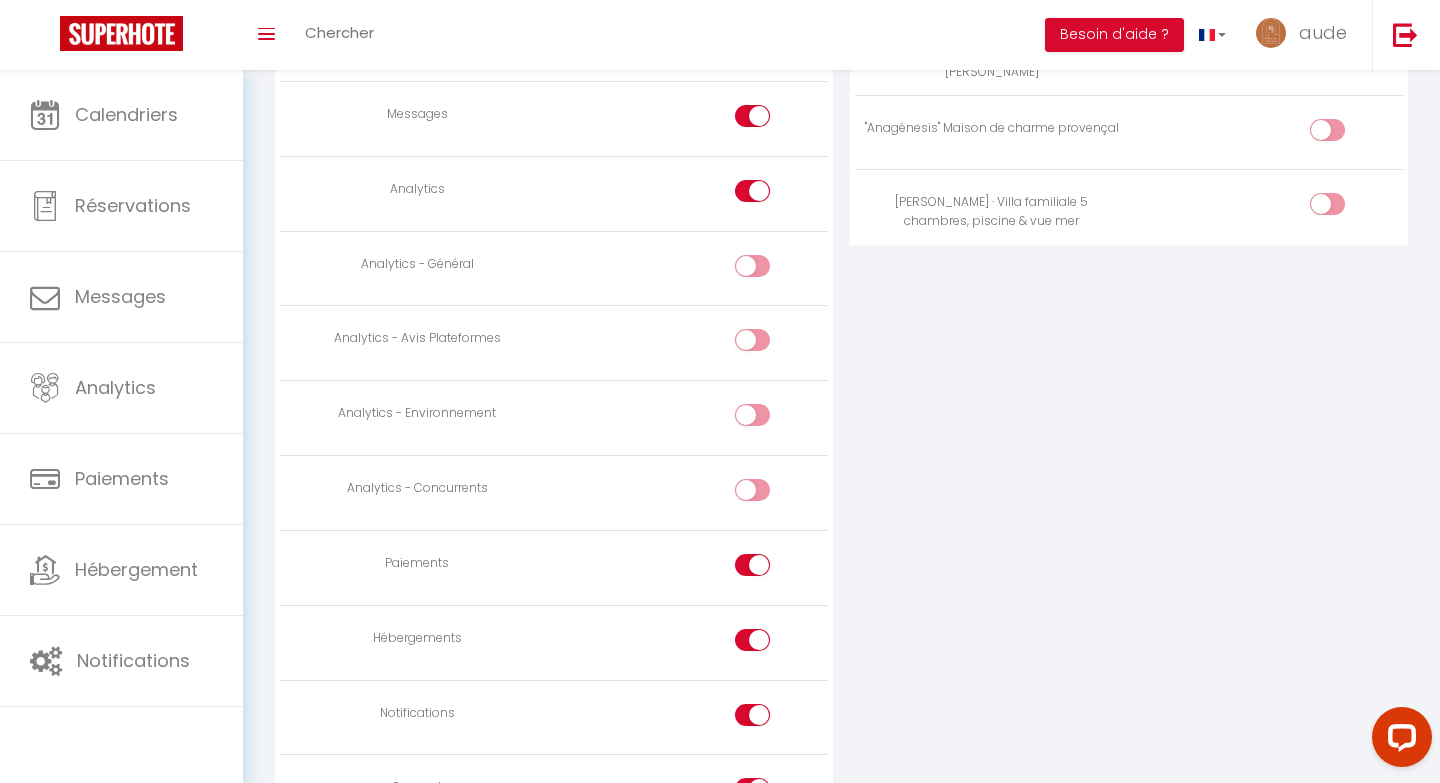 click at bounding box center (770, 195) 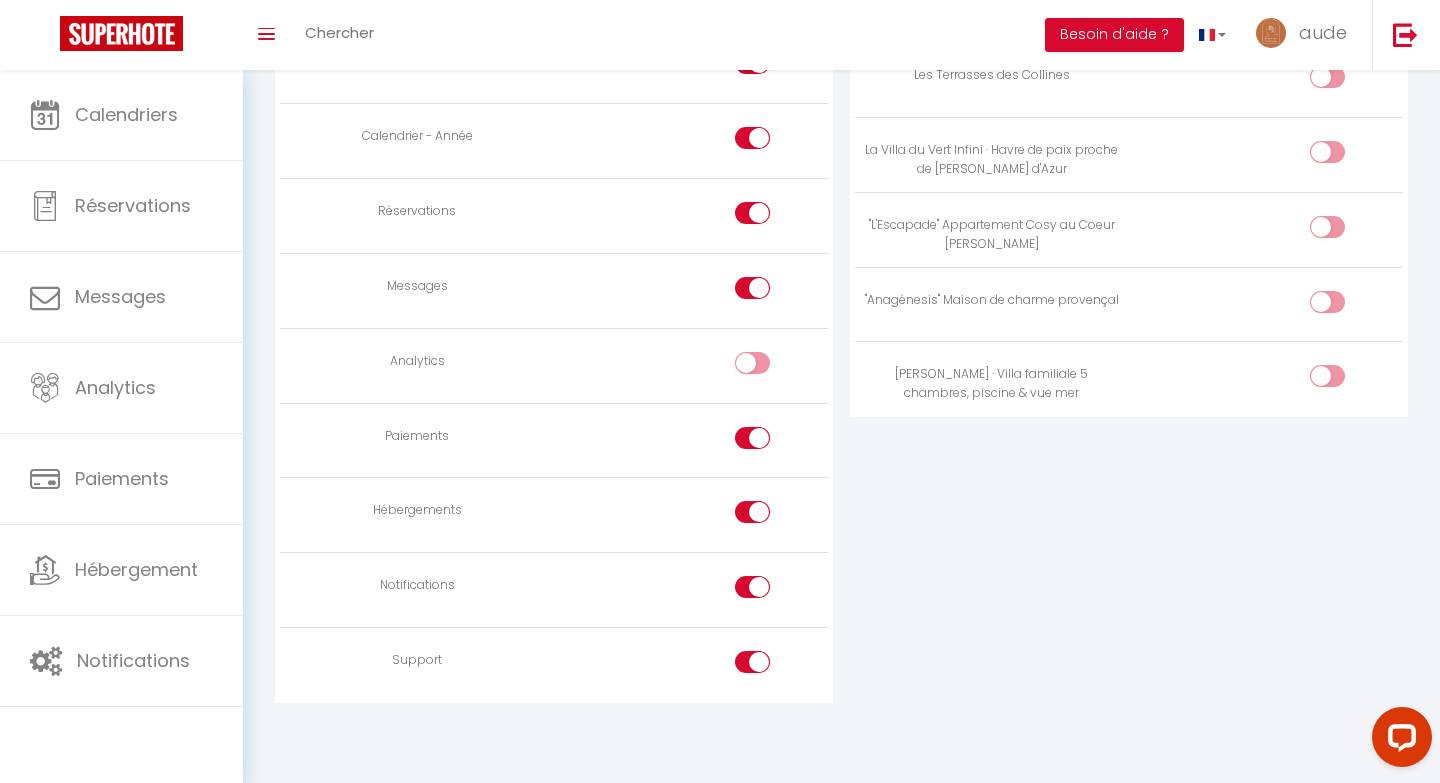 scroll, scrollTop: 1361, scrollLeft: 0, axis: vertical 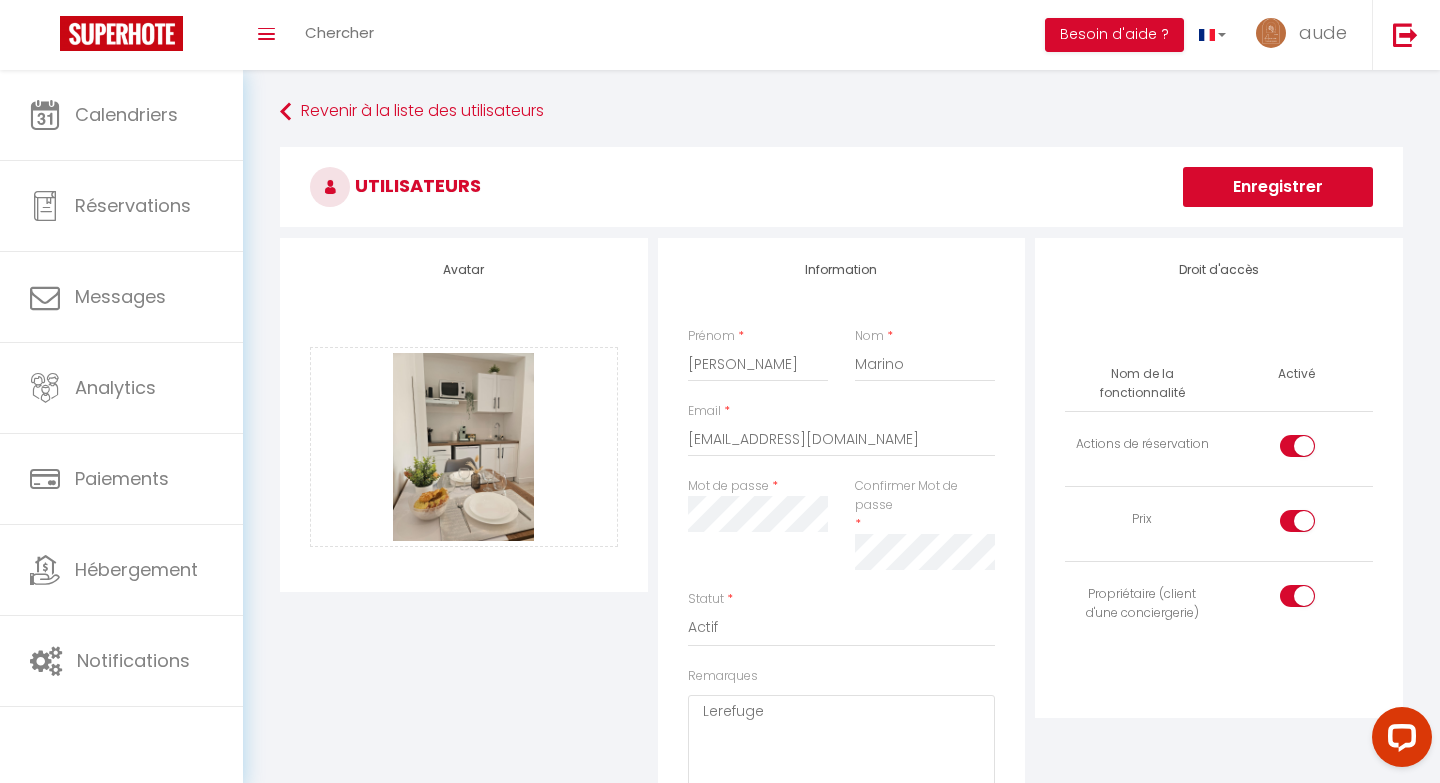 click on "Enregistrer" at bounding box center [1278, 187] 